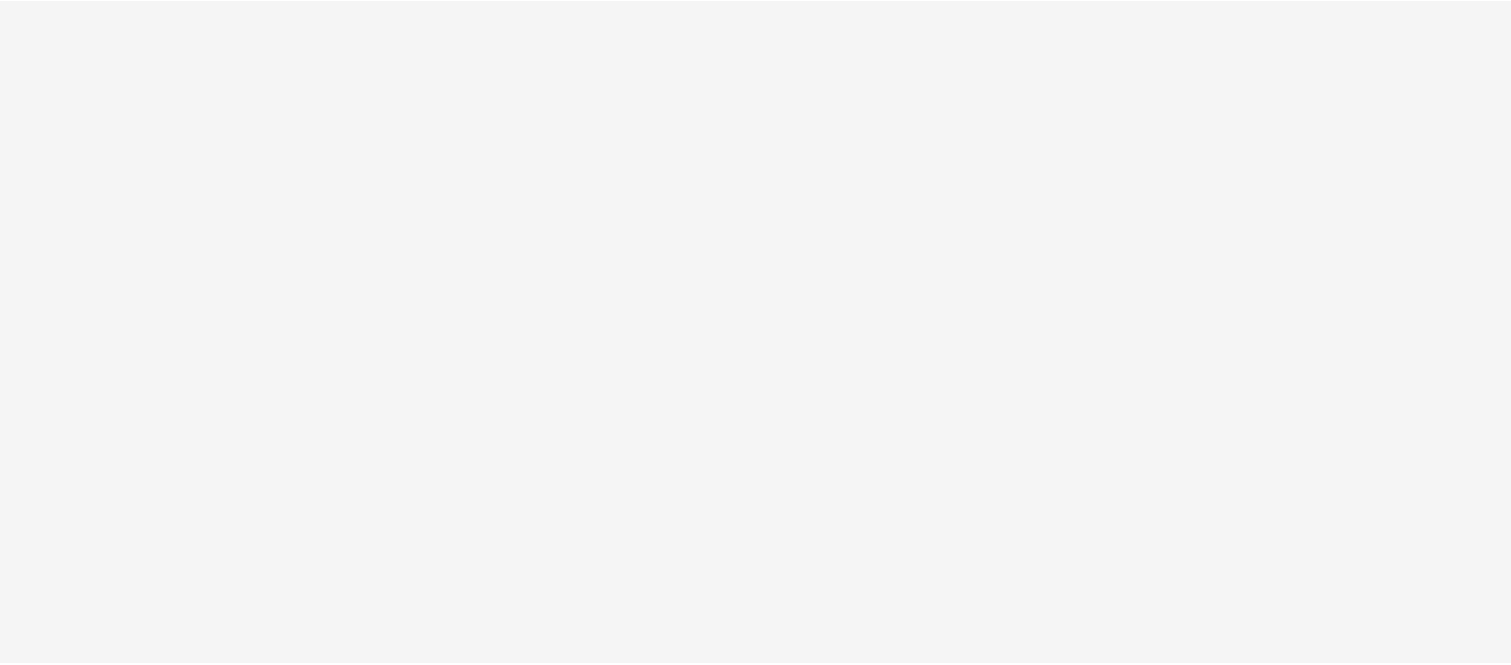 scroll, scrollTop: 0, scrollLeft: 0, axis: both 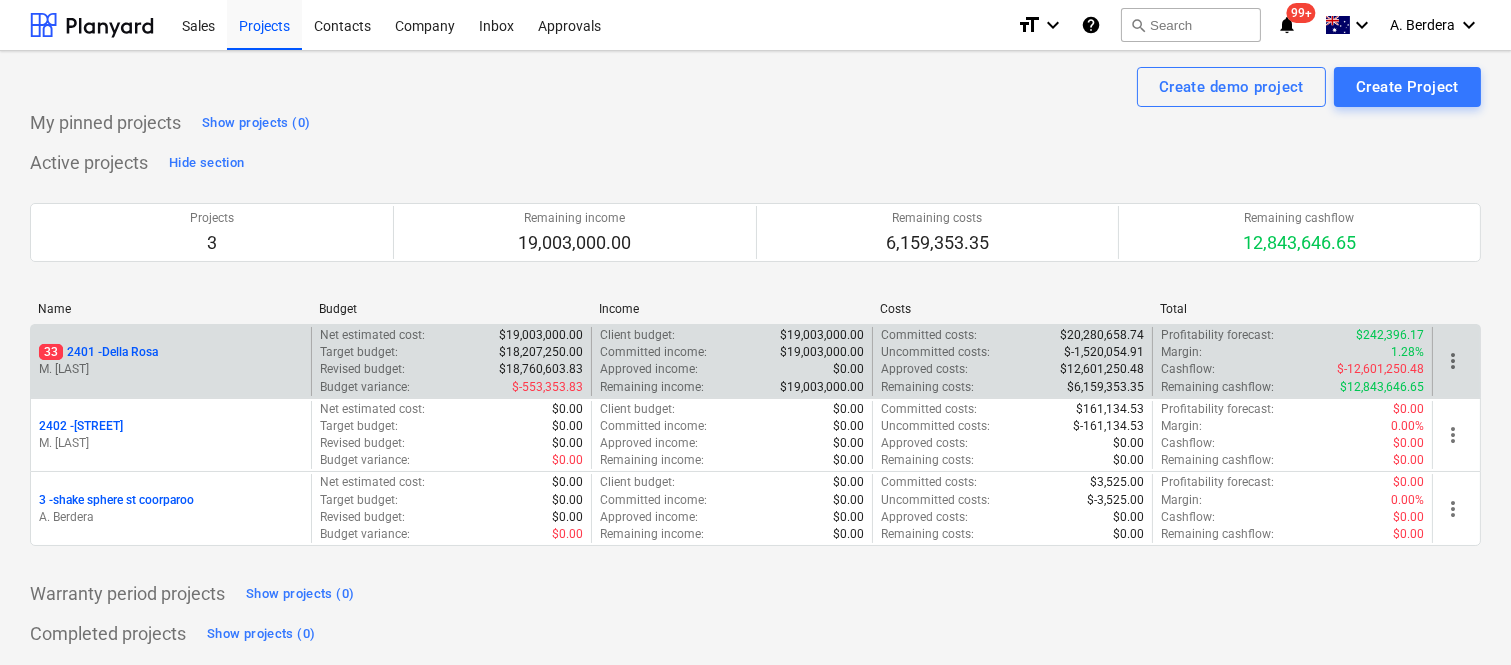 click on "33  2401 -  [FIRST] [LAST]" at bounding box center [171, 361] 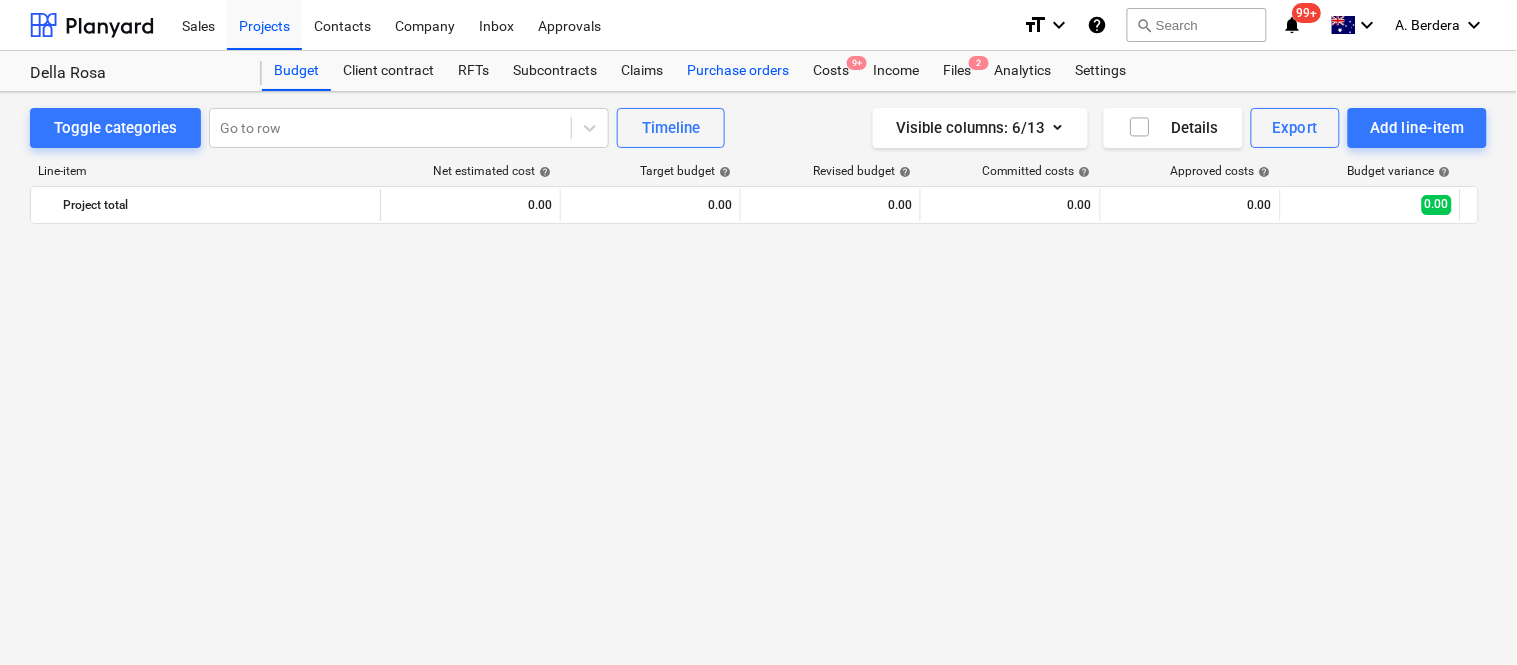 click on "Purchase orders" at bounding box center (738, 71) 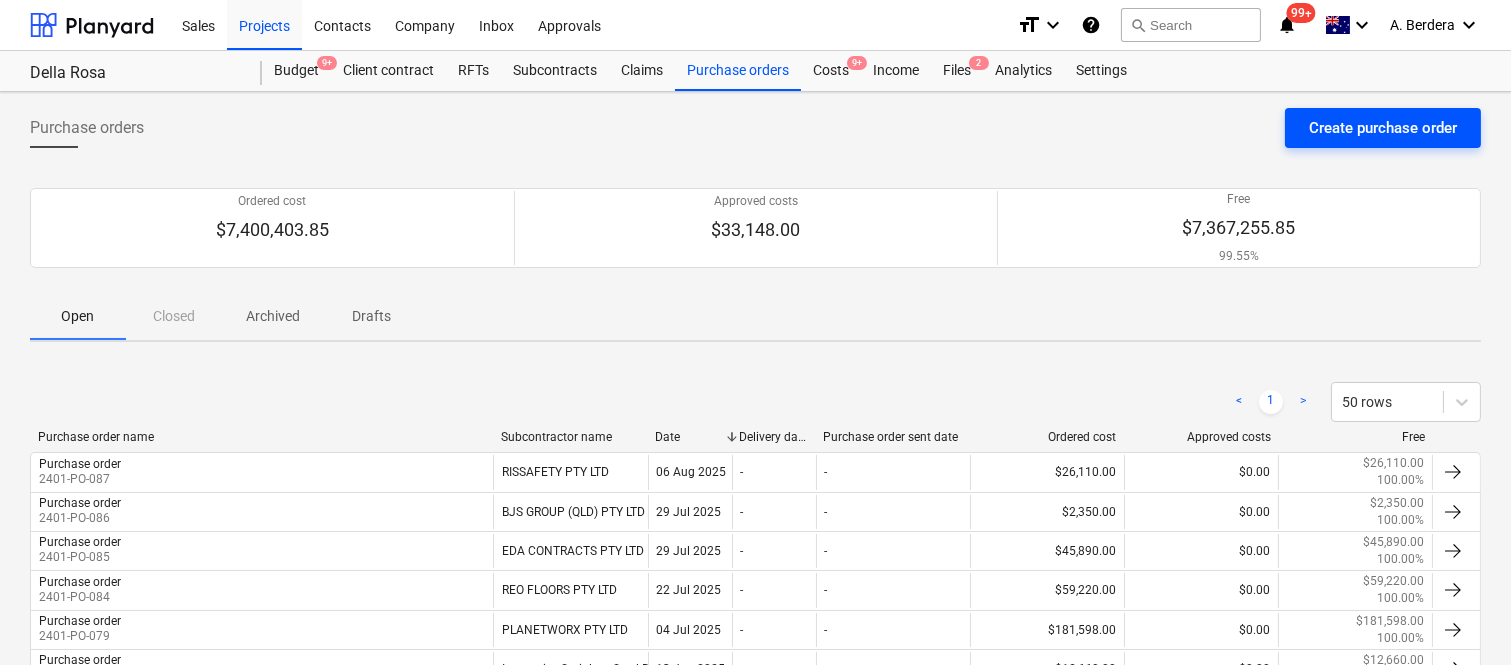 click on "Create purchase order" at bounding box center [1383, 128] 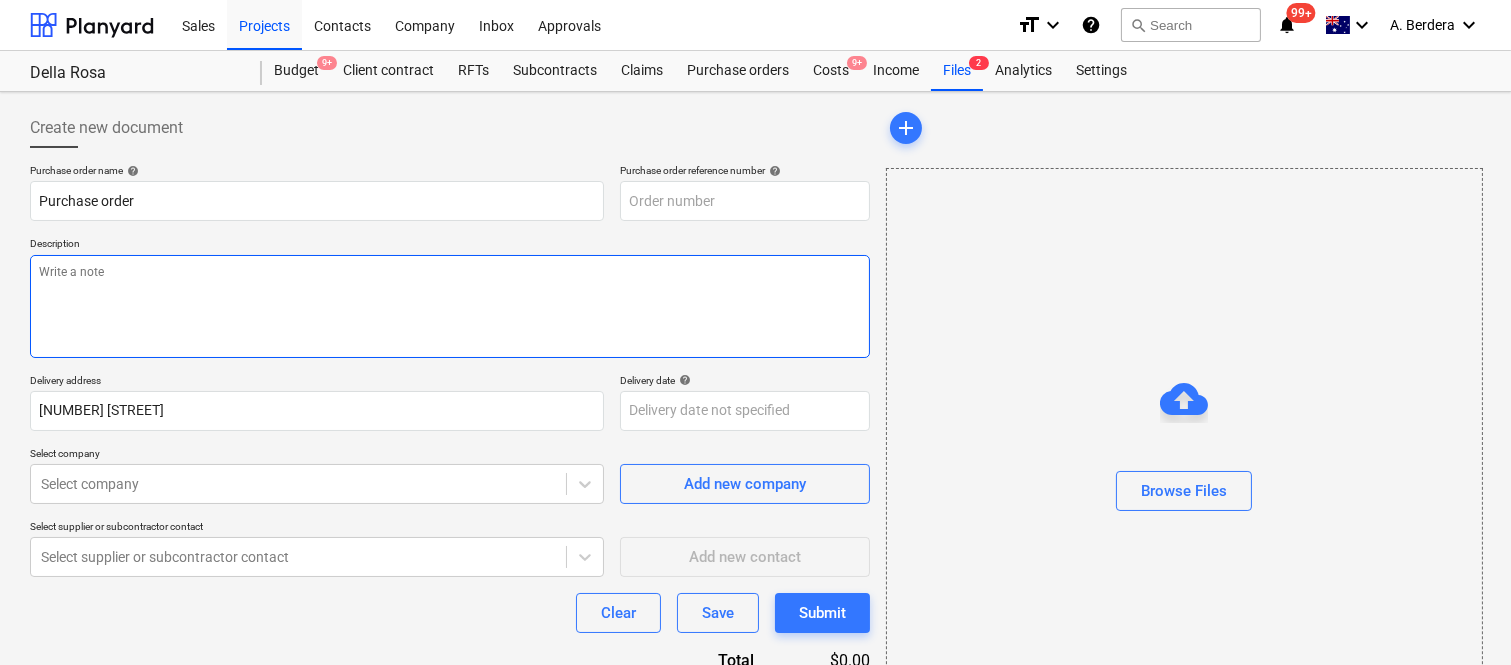 type on "x" 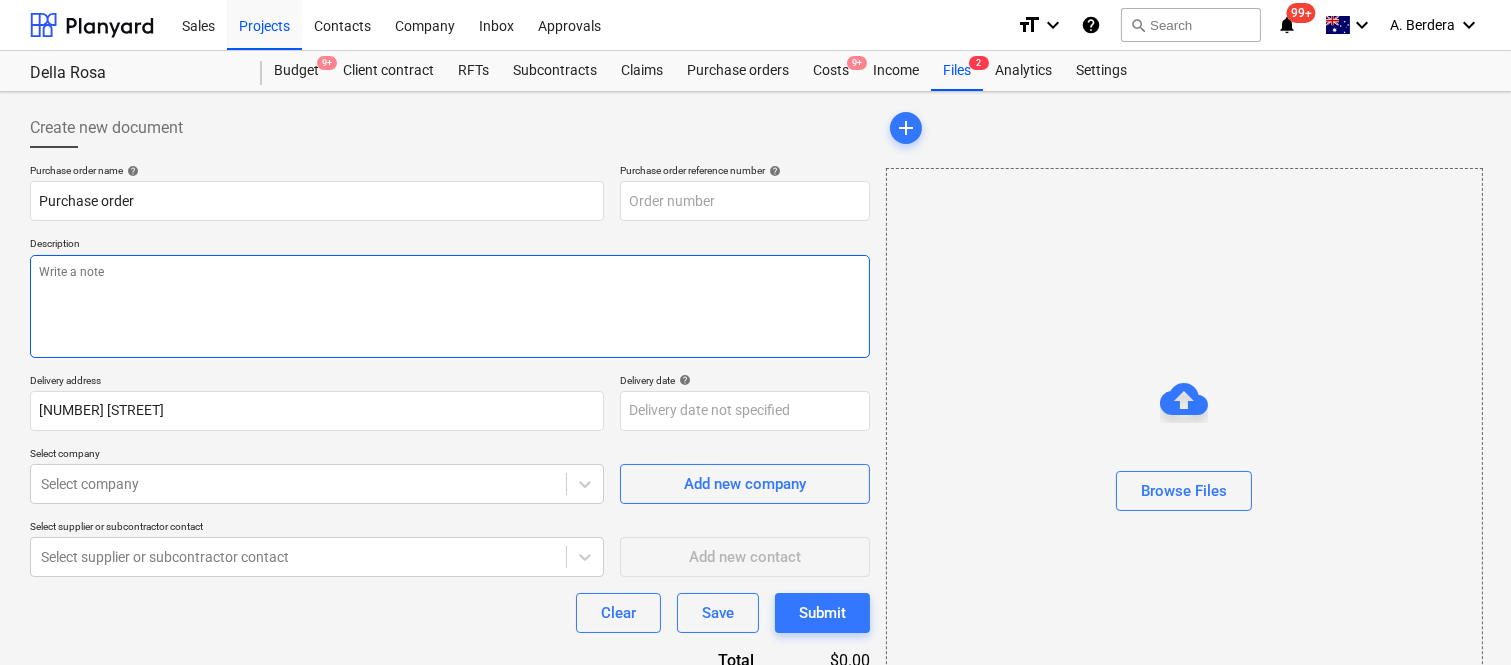 type on "2401-PO-088" 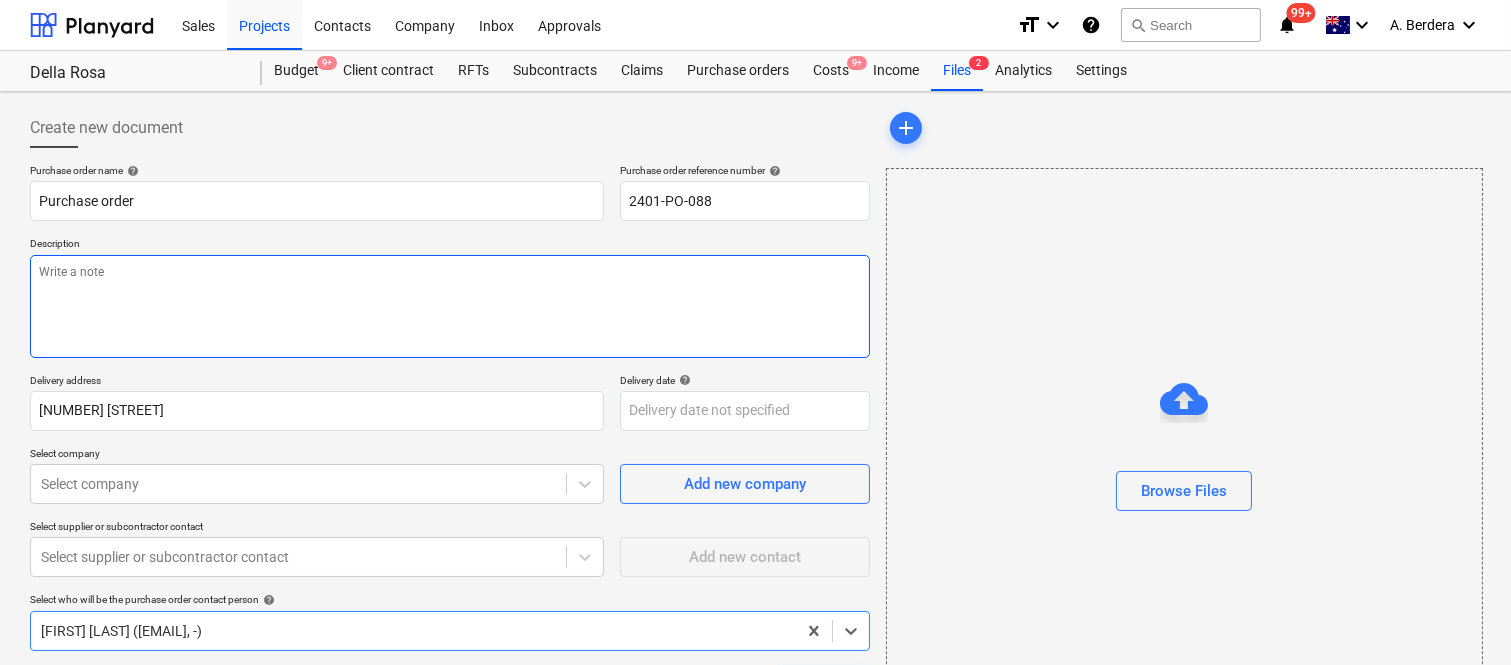type on "x" 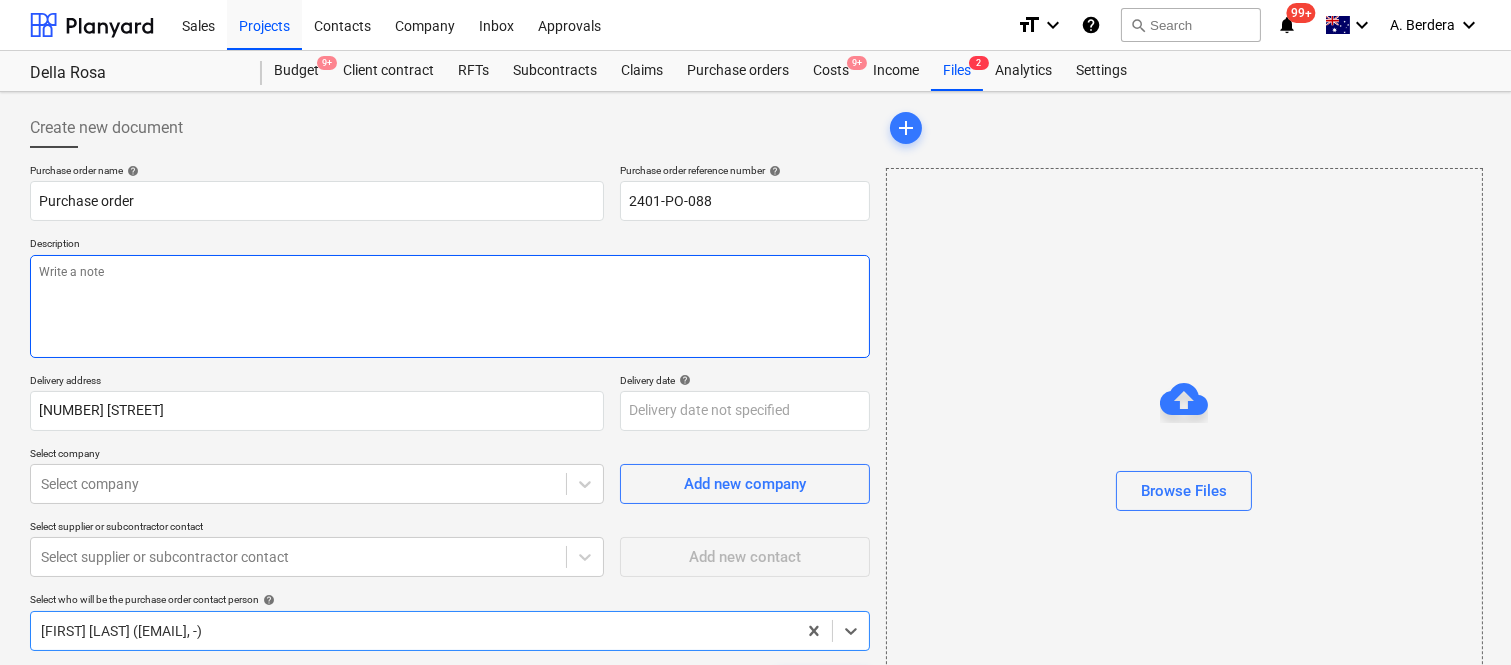 click at bounding box center (450, 306) 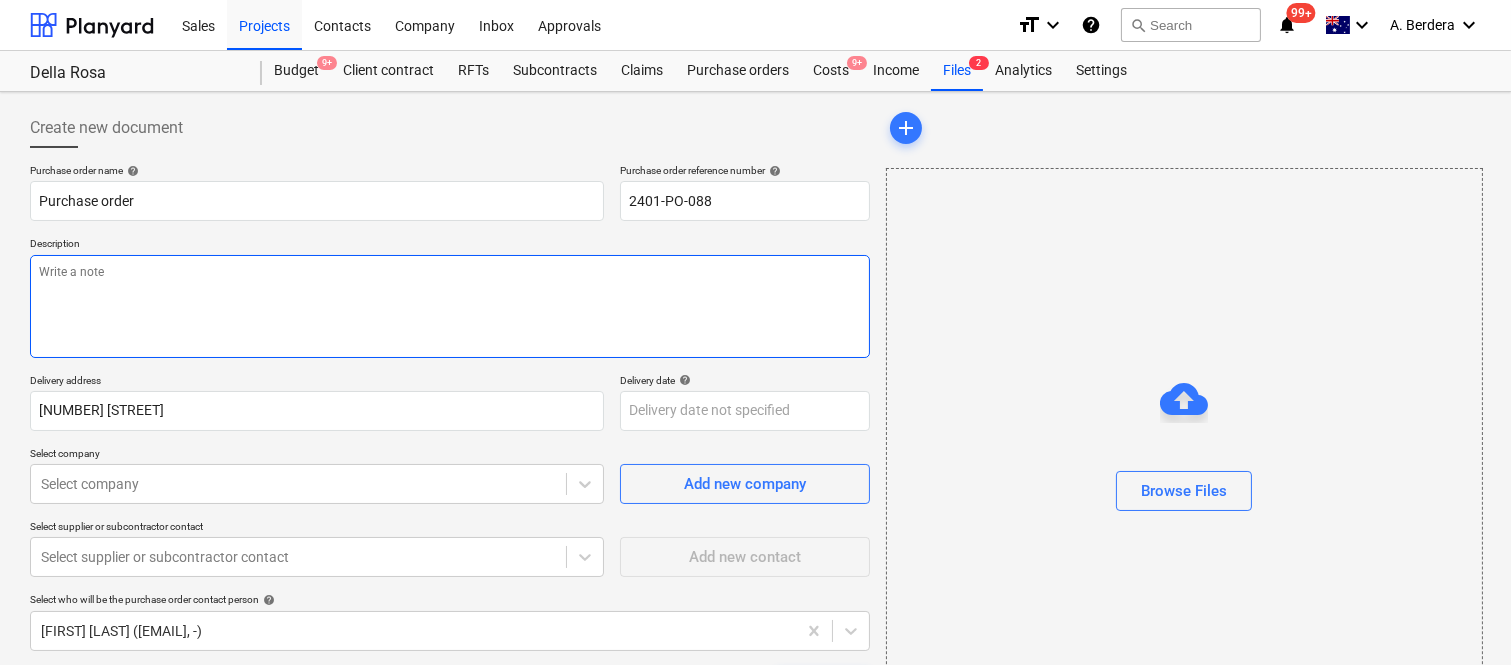 paste on "Main service riser LEVEL 3 - according to inspection. up to 10
services ( floor orientation ) 1.00 $2,180.00 $2,180.00
Electrical riser level 2 -450x150mm
comunication riser level 2 -300x150mm
Dry fire core holes up to 50mmx2
1.00 $1,875.00 $1,875.00
Certification (Form 12) Per Handover/Separable Portion" 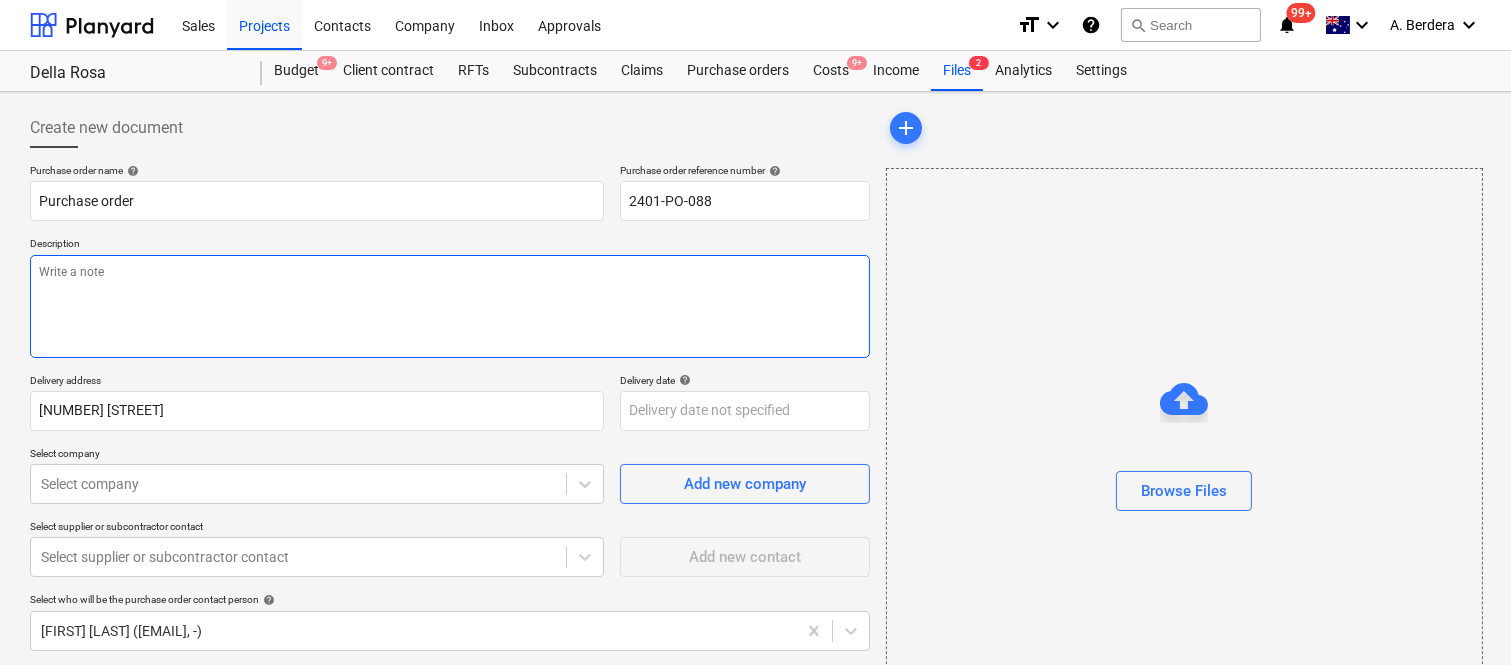 type on "Main service riser LEVEL 3 - according to inspection. up to 10
services ( floor orientation ) 1.00 $2,180.00 $2,180.00
Electrical riser level 2 -450x150mm
comunication riser level 2 -300x150mm
Dry fire core holes up to 50mmx2
1.00 $1,875.00 $1,875.00
Certification (Form 12) Per Handover/Separable Portion" 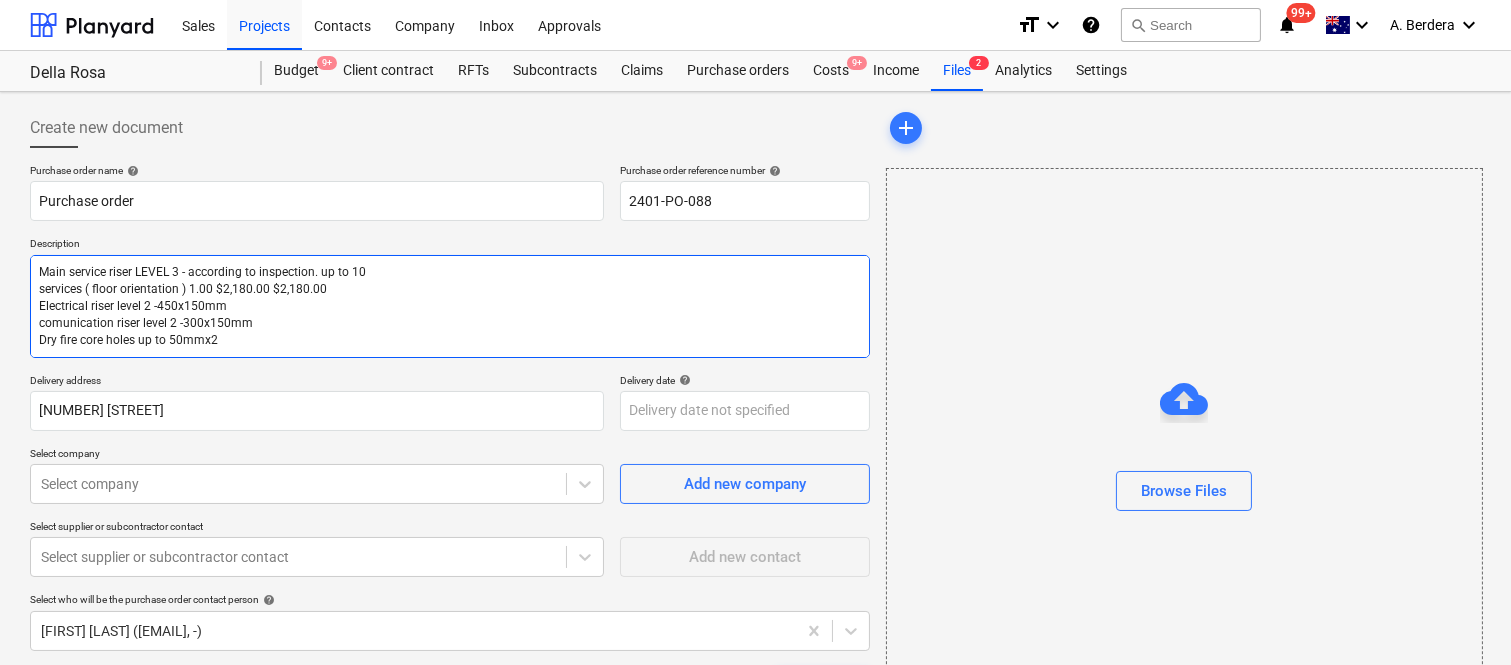 type on "x" 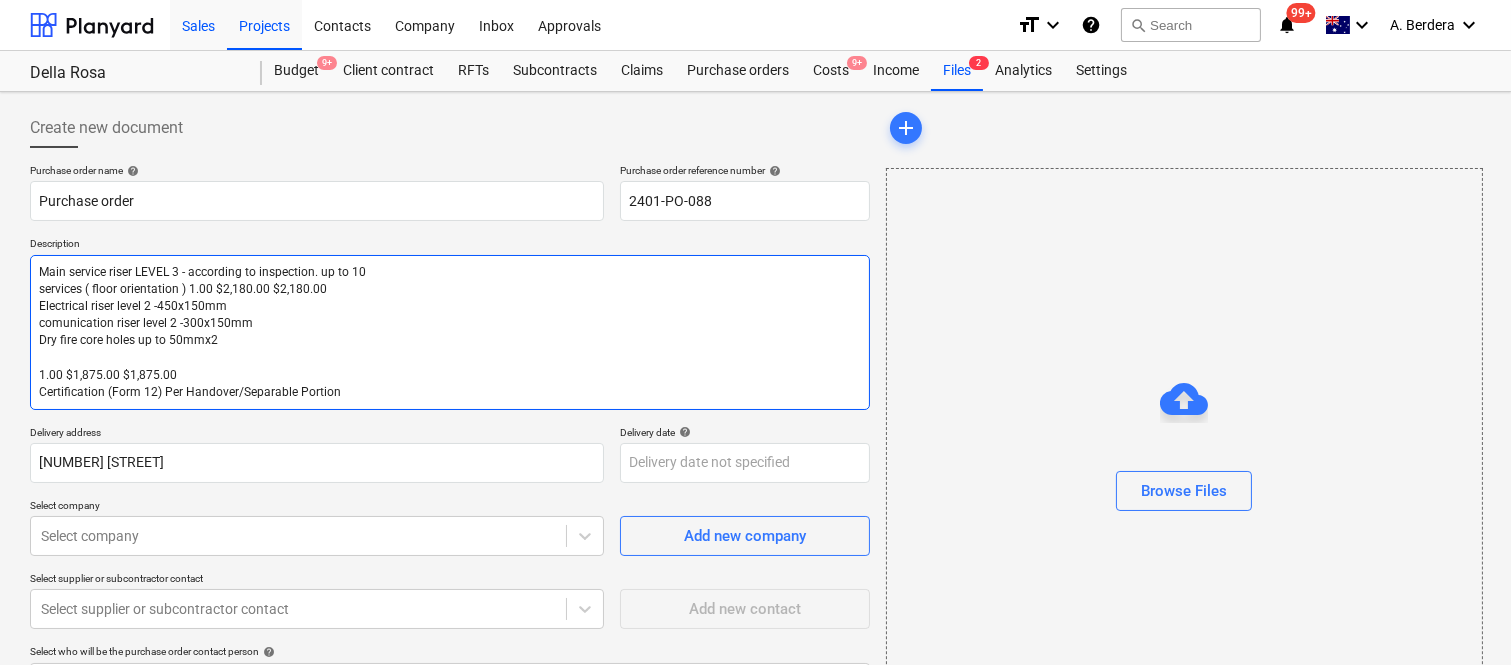 type on "Main service riser LEVEL 3 - according to inspection. up to 10
services ( floor orientation ) 1.00 $2,180.00 $2,180.00
Electrical riser level 2 -450x150mm
comunication riser level 2 -300x150mm
Dry fire core holes up to 50mmx2
1.00 $1,875.00 $1,875.00
Certification (Form 12) Per Handover/Separable Portion" 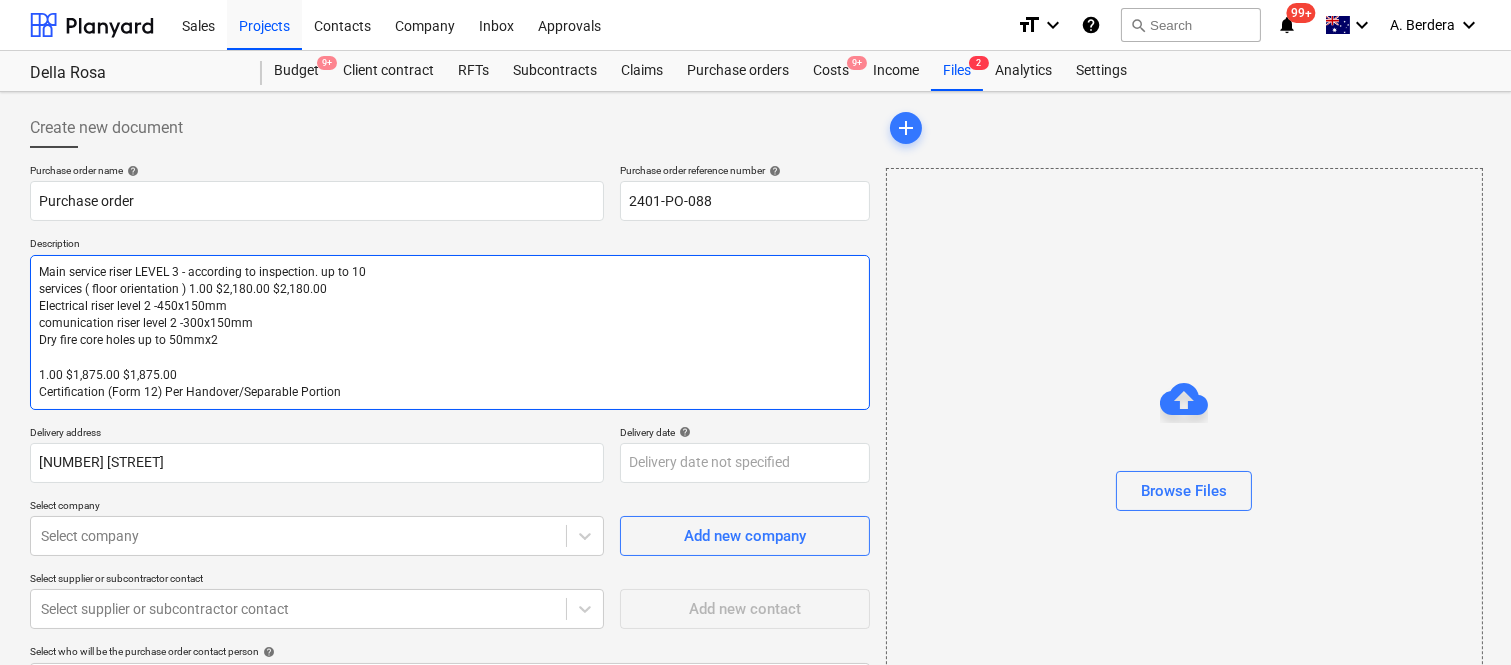 type on "x" 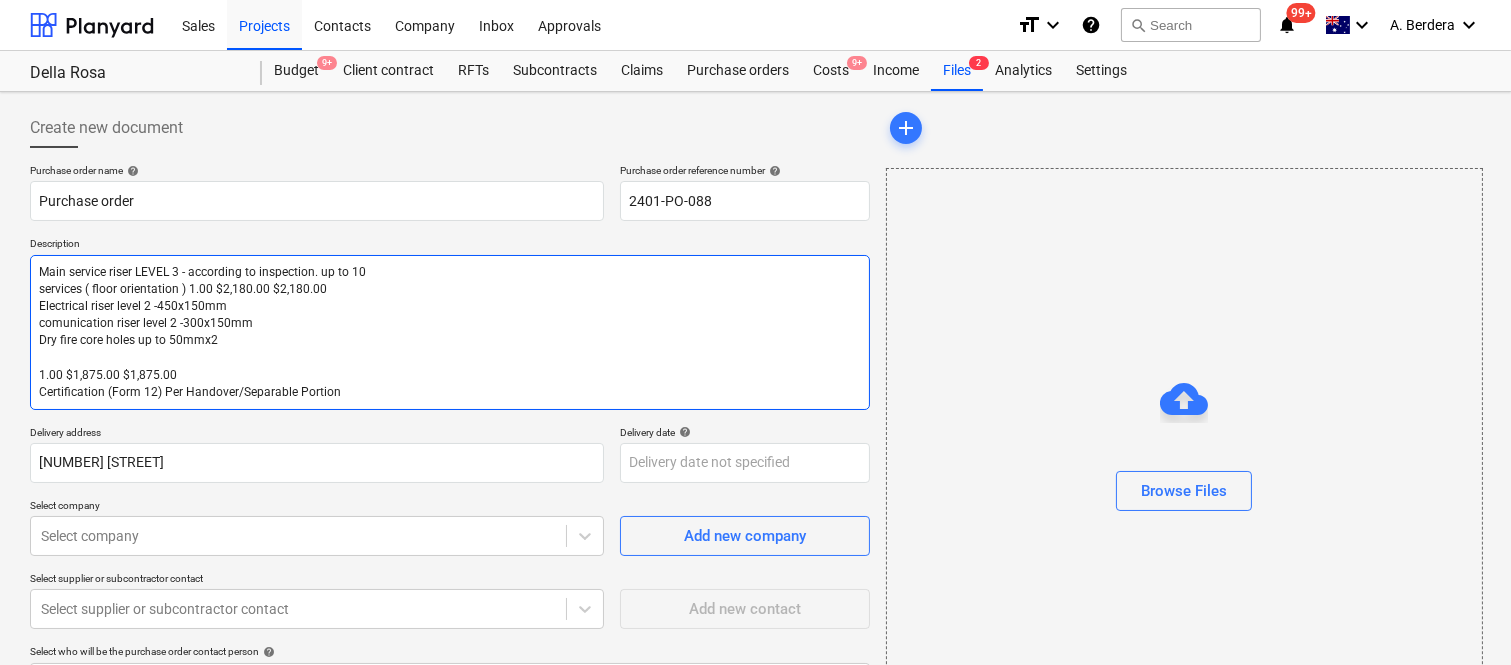click on "Main service riser LEVEL 3 - according to inspection. up to 10
services ( floor orientation ) 1.00 $2,180.00 $2,180.00
Electrical riser level 2 -450x150mm
comunication riser level 2 -300x150mm
Dry fire core holes up to 50mmx2
1.00 $1,875.00 $1,875.00
Certification (Form 12) Per Handover/Separable Portion" at bounding box center [450, 332] 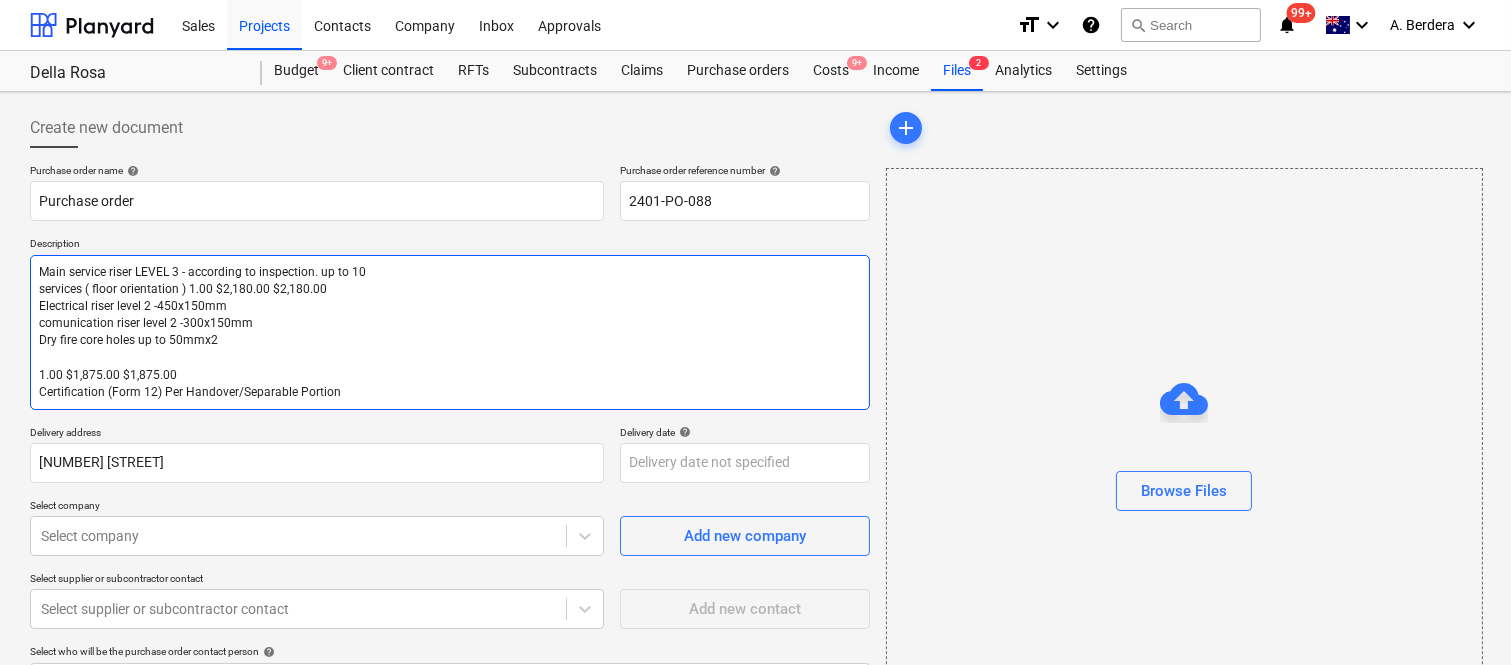 type on "Main service riser LEVEL 3 - according to inspection. up to 10
services ( floor orientation ) 1.00 $2,180.00 $2,180.0
Electrical riser level 2 -450x150mm
comunication riser level 2 -300x150mm
Dry fire core holes up to 50mmx2
1.00 $1,875.00 $1,875.00
Certification (Form 12) Per Handover/Separable Portion" 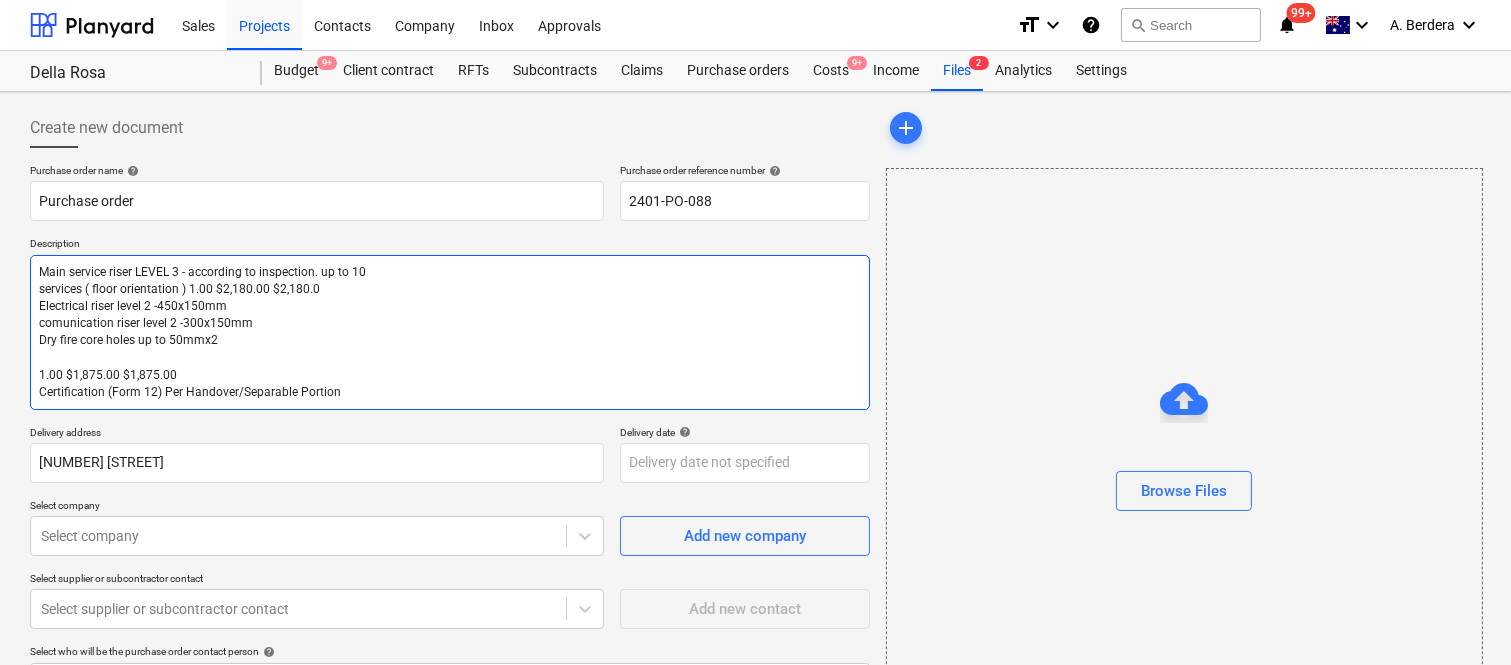 type on "x" 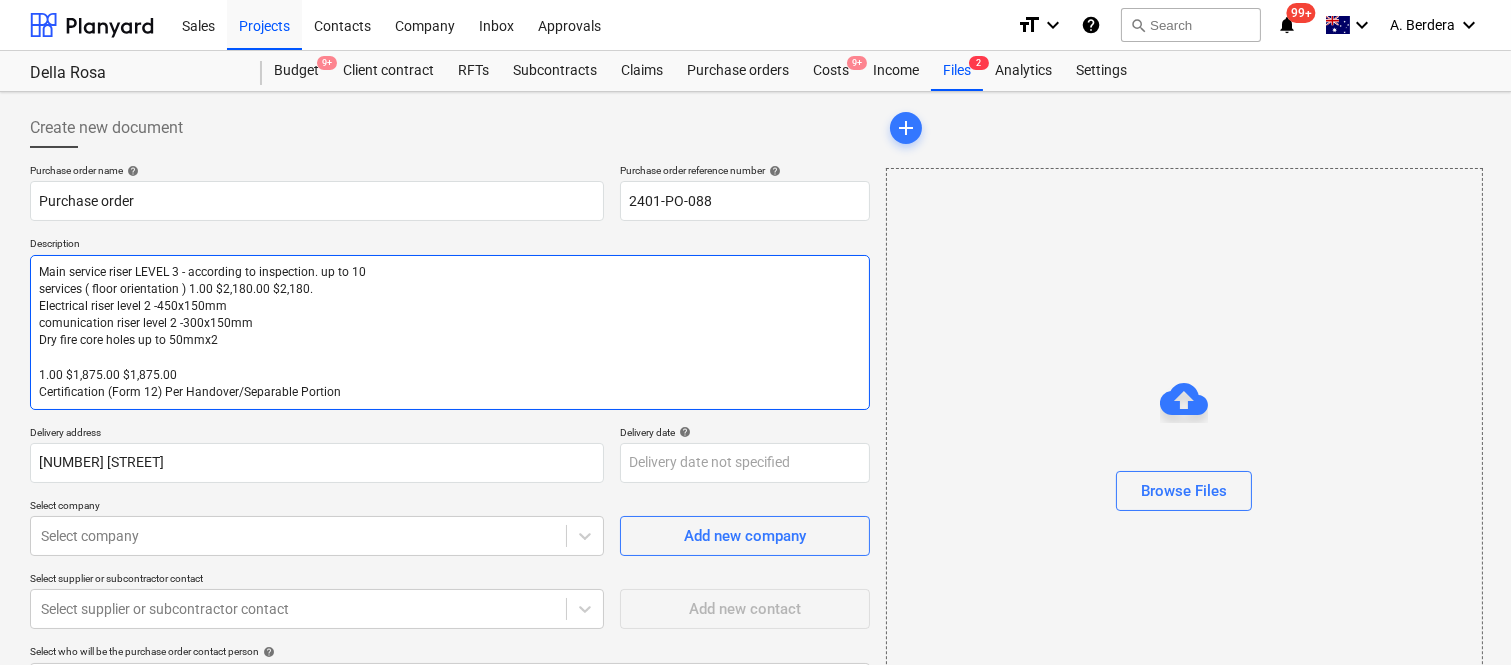 type on "x" 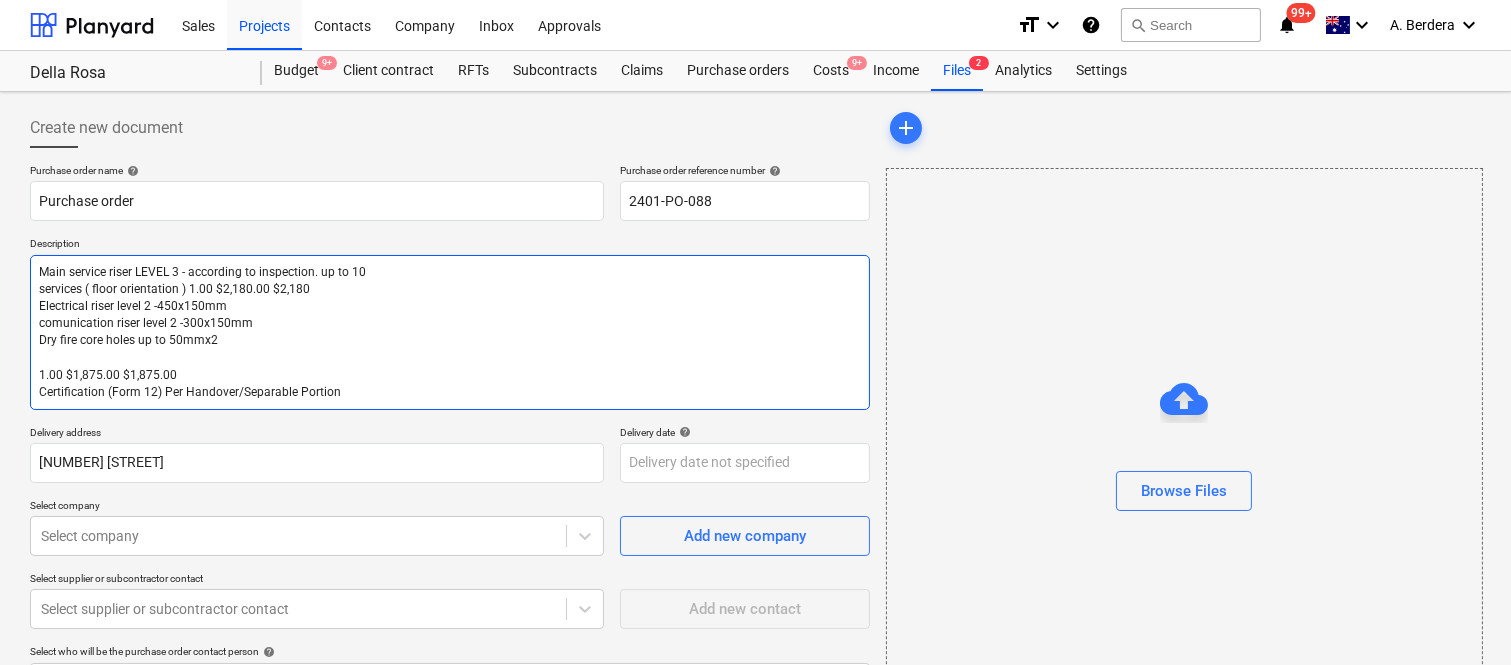 type on "x" 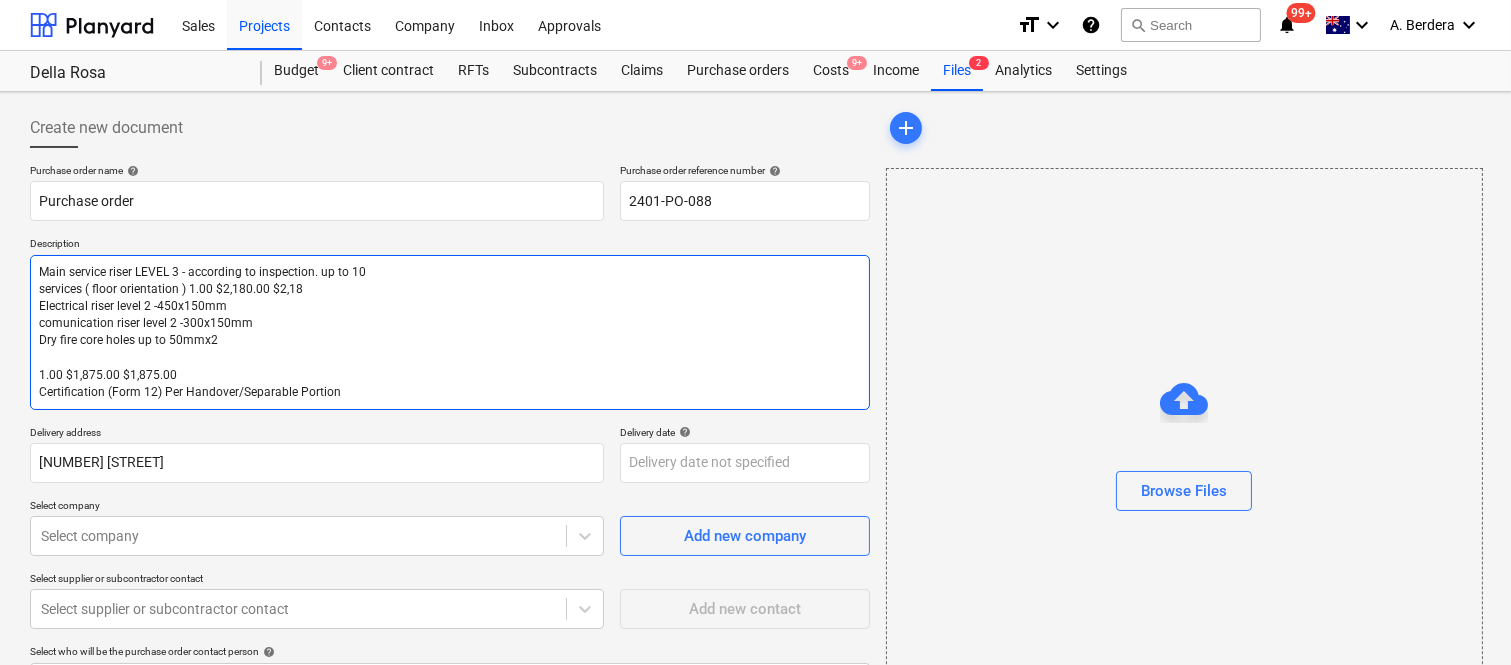 type on "x" 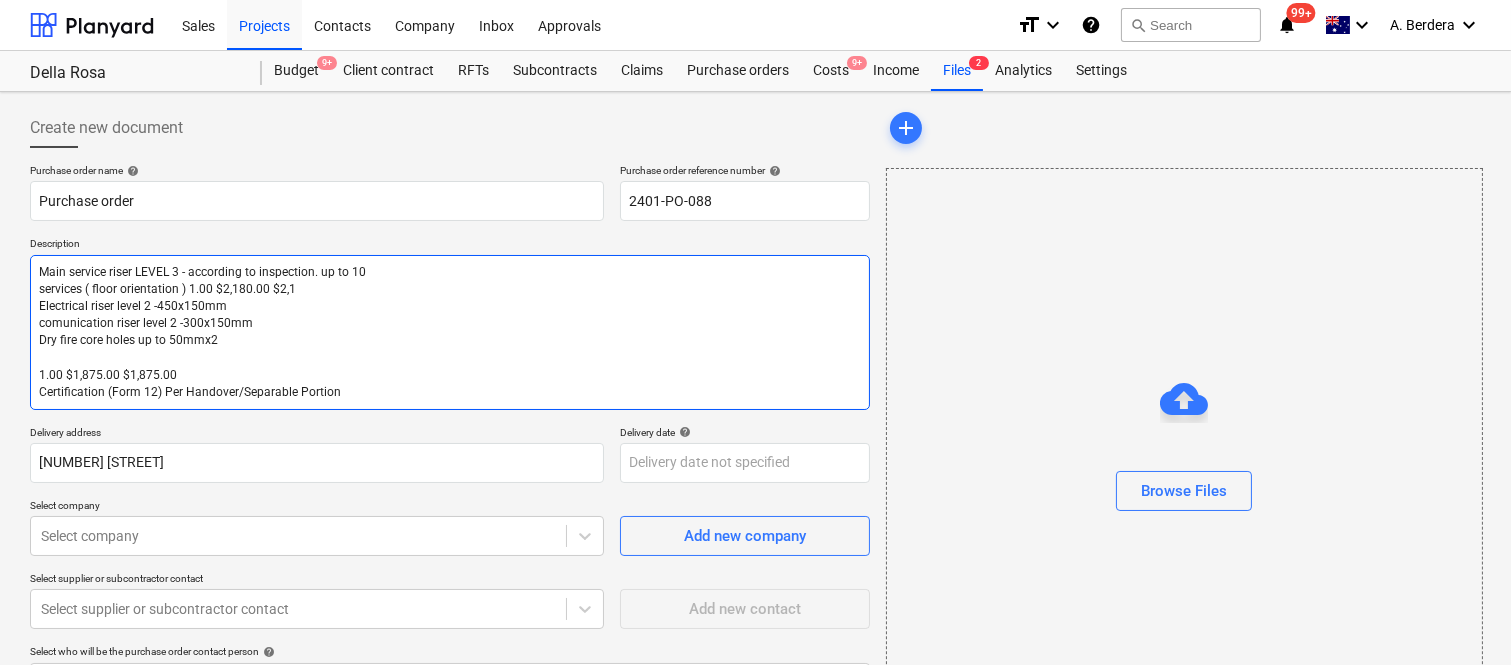 type on "x" 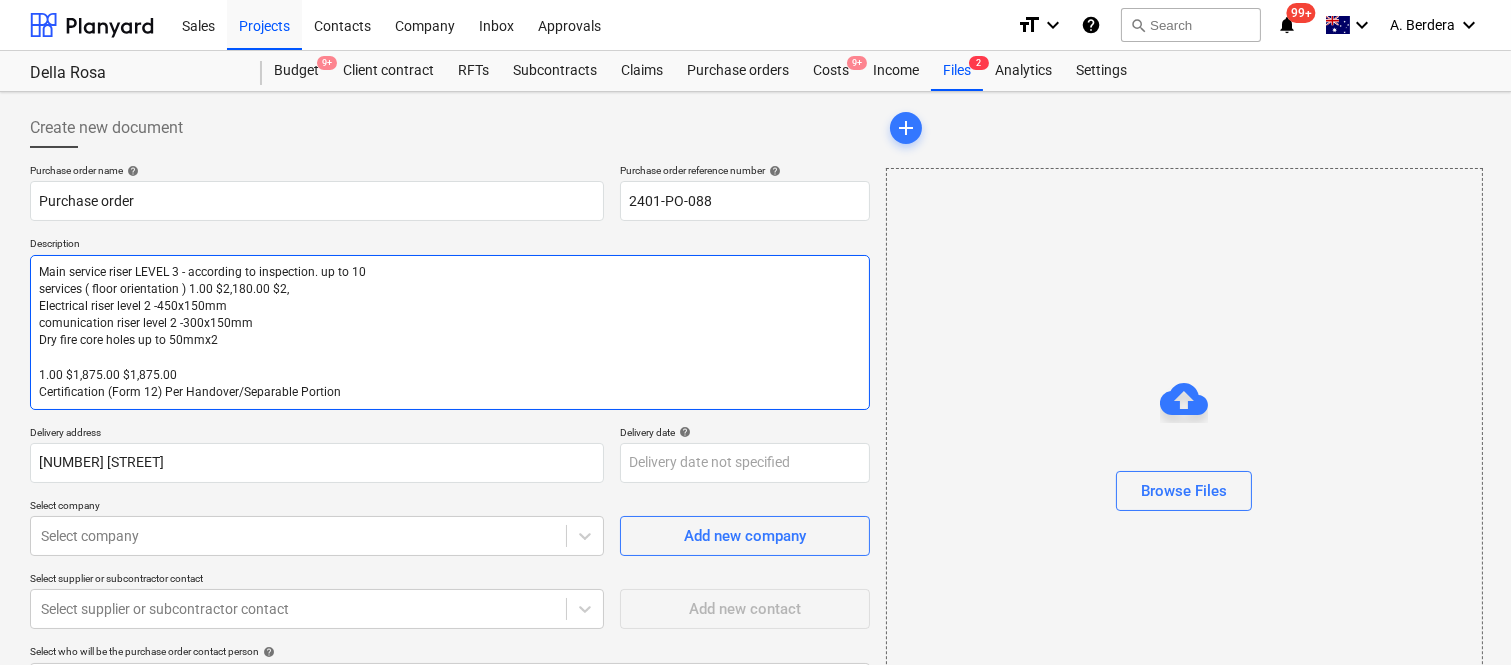 type on "x" 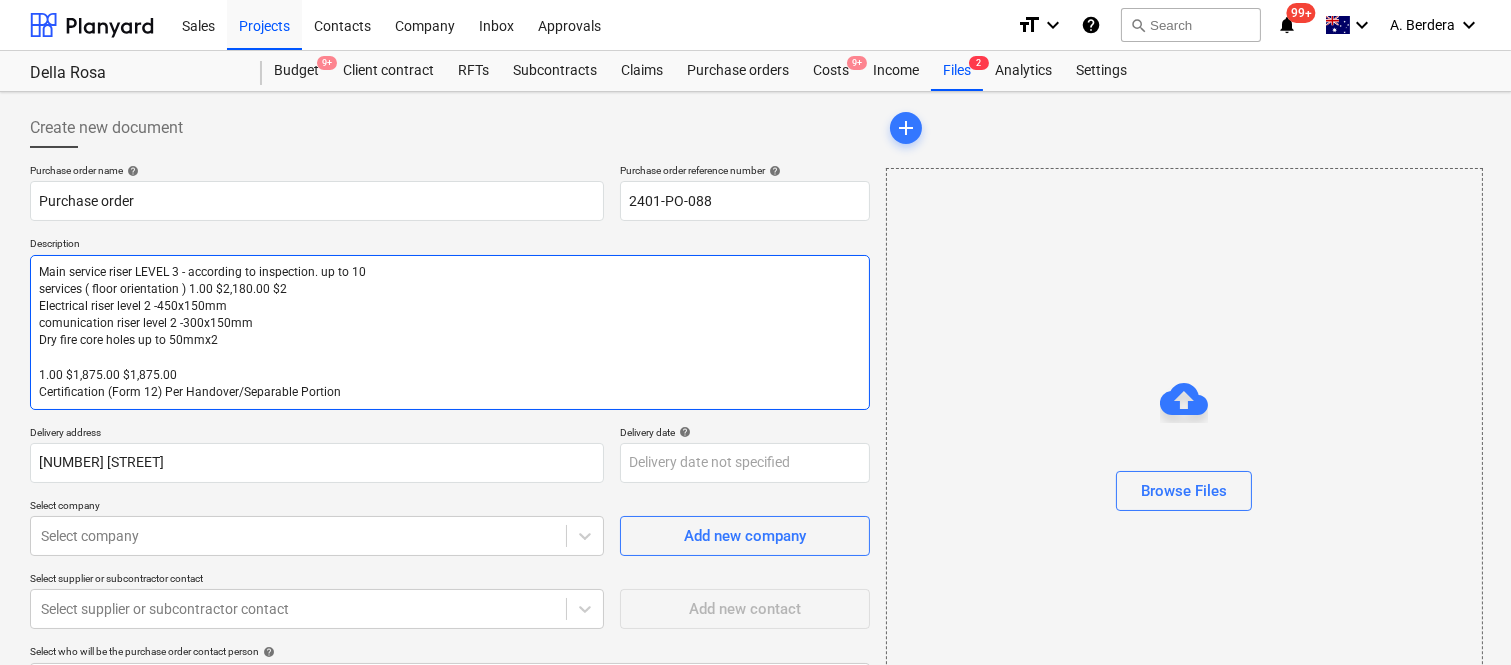 type on "x" 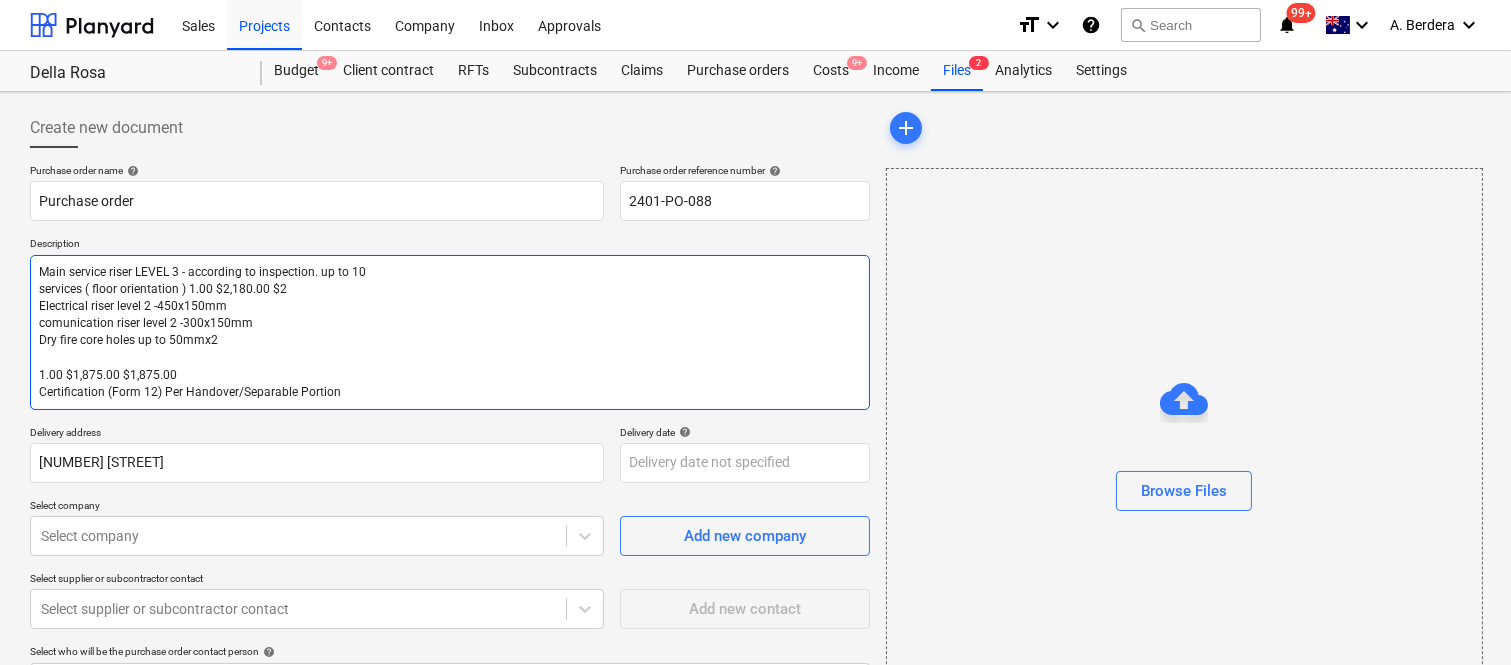 type on "Main service riser LEVEL 3 - according to inspection. up to 10
services ( floor orientation ) 1.00 $2,180.00 $
Electrical riser level 2 -450x150mm
comunication riser level 2 -300x150mm
Dry fire core holes up to 50mmx2
1.00 $1,875.00 $1,875.00
Certification (Form 12) Per Handover/Separable Portion" 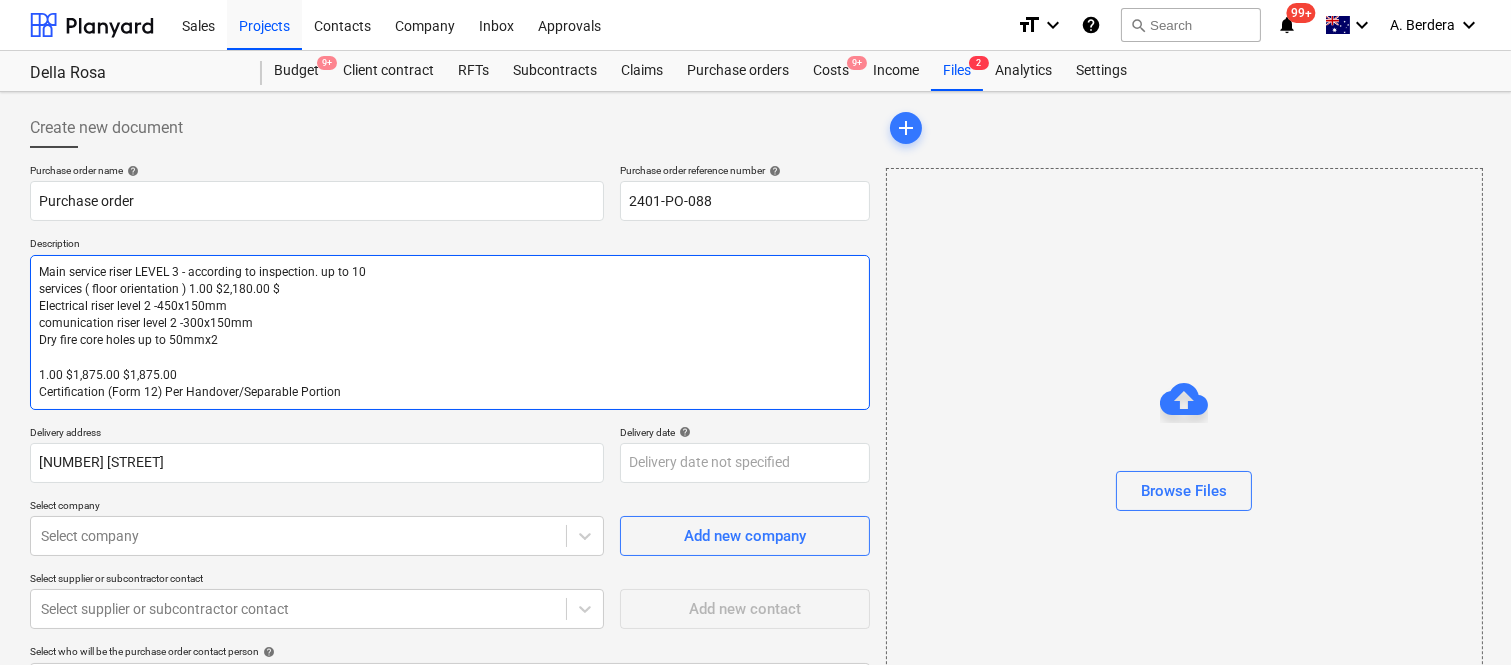type on "x" 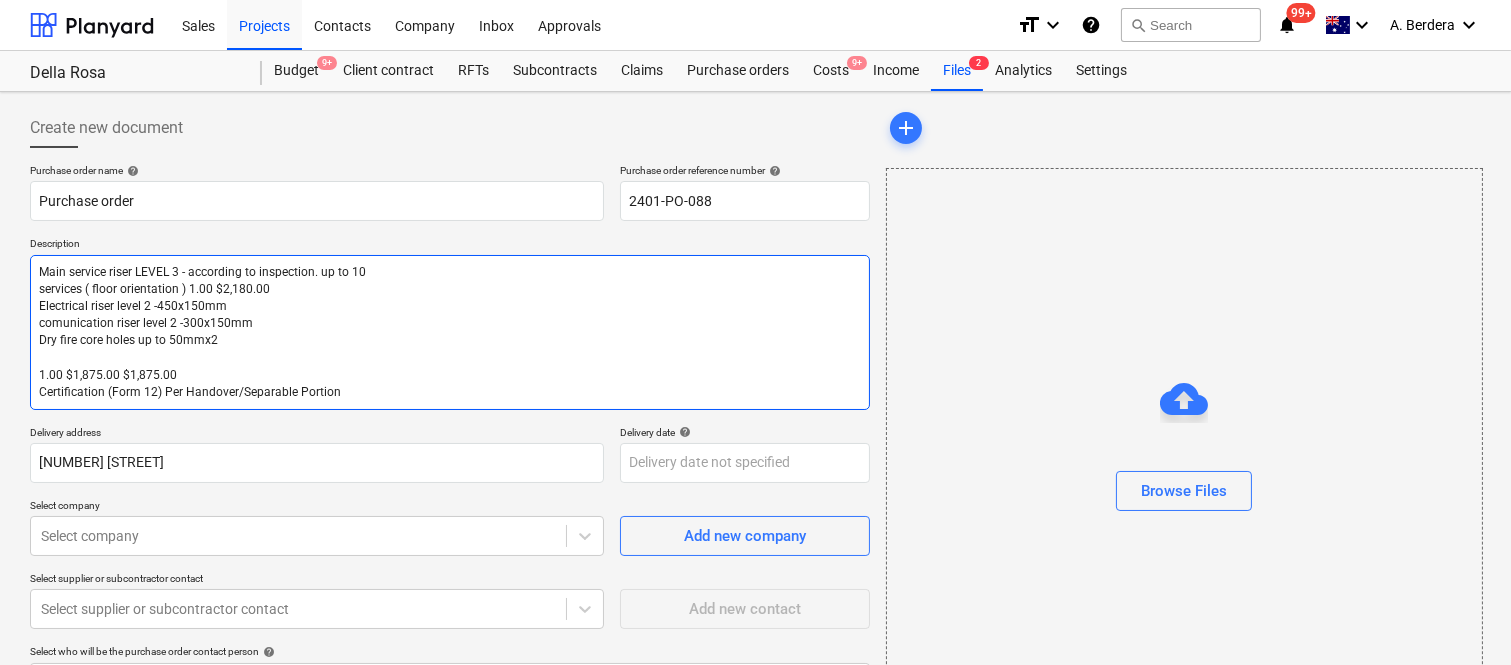type on "Main service riser LEVEL 3 - according to inspection. up to 10
services ( floor orientation ) 1.00 $2,180.00
Electrical riser level 2 -450x150mm
comunication riser level 2 -300x150mm
Dry fire core holes up to 50mmx2
1.00 $1,875.00 $1,875.00
Certification (Form 12) Per Handover/Separable Portion" 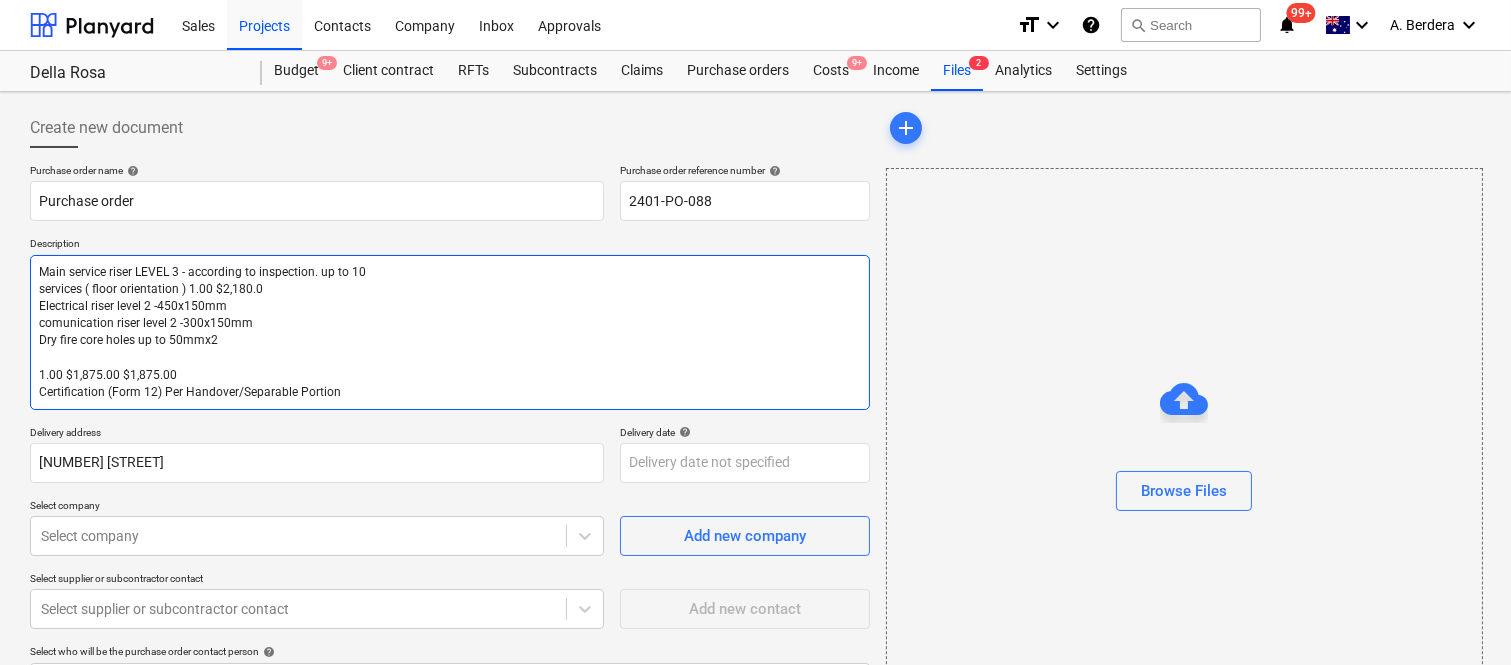 type on "x" 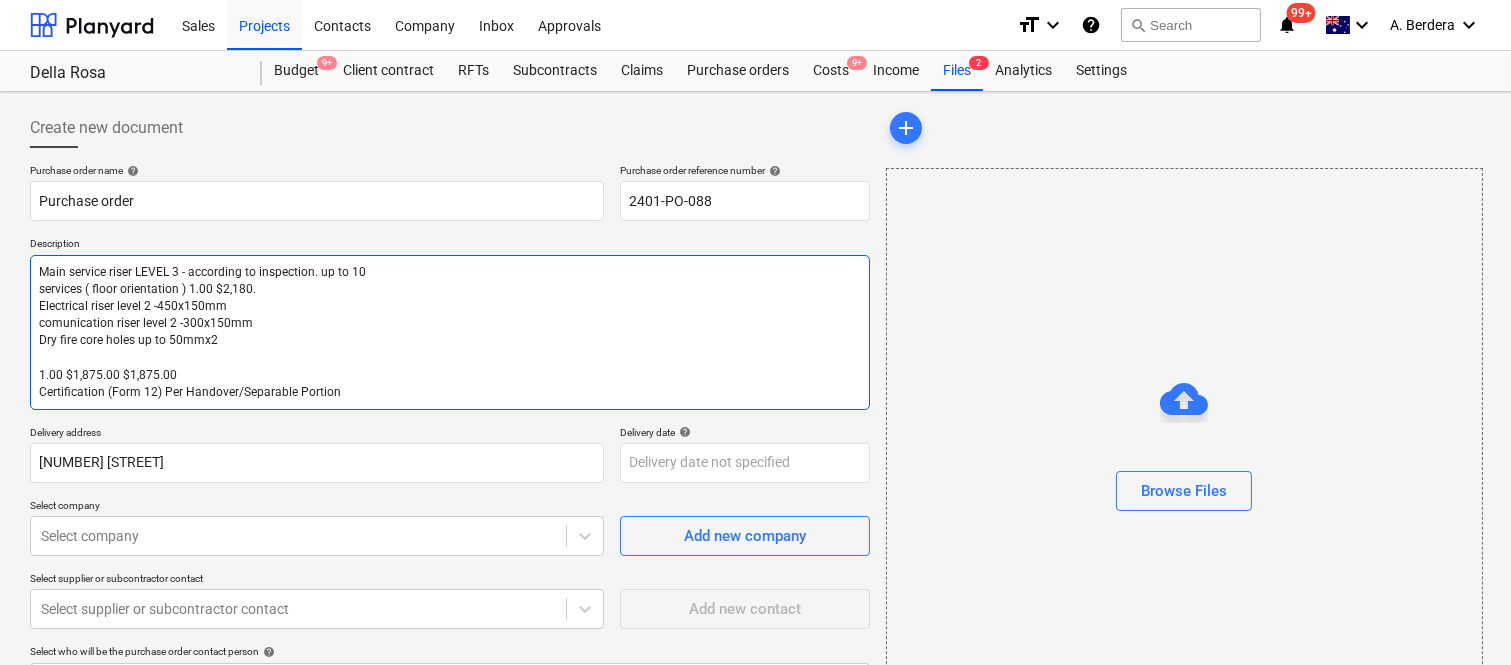 type on "x" 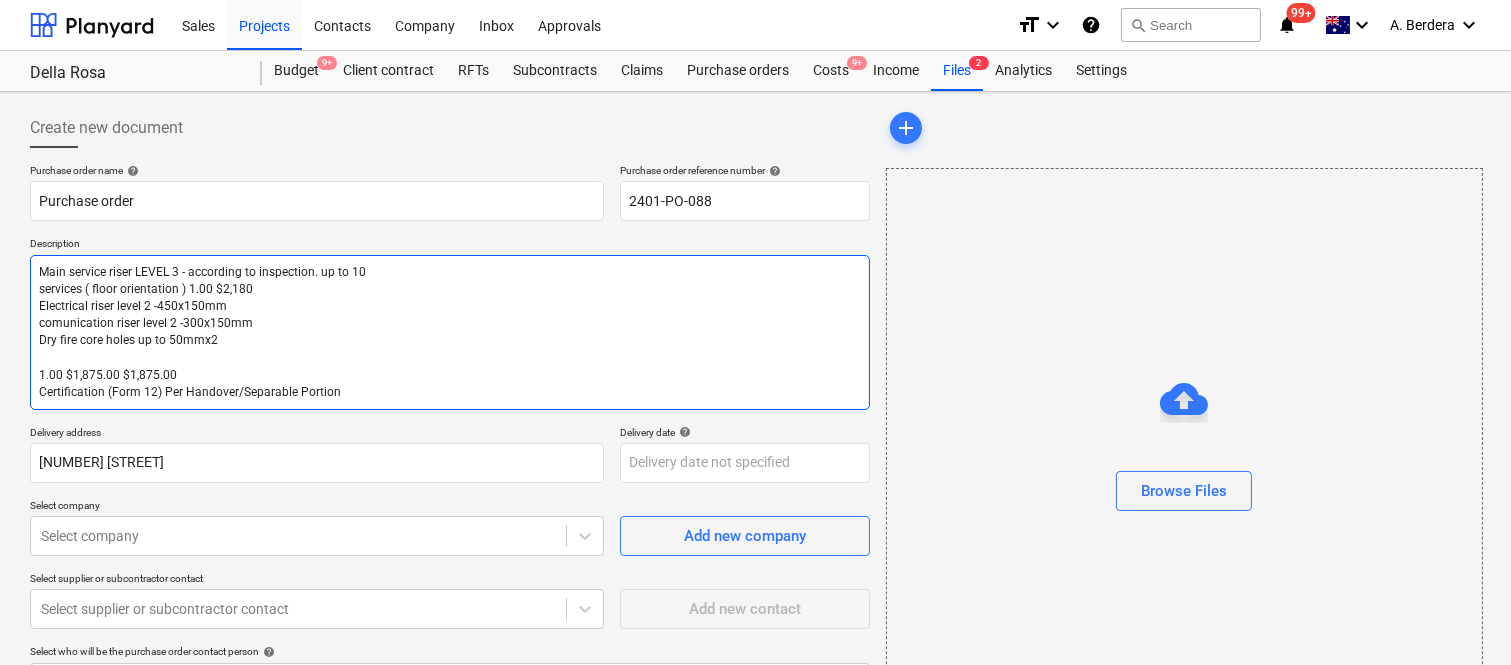 type on "x" 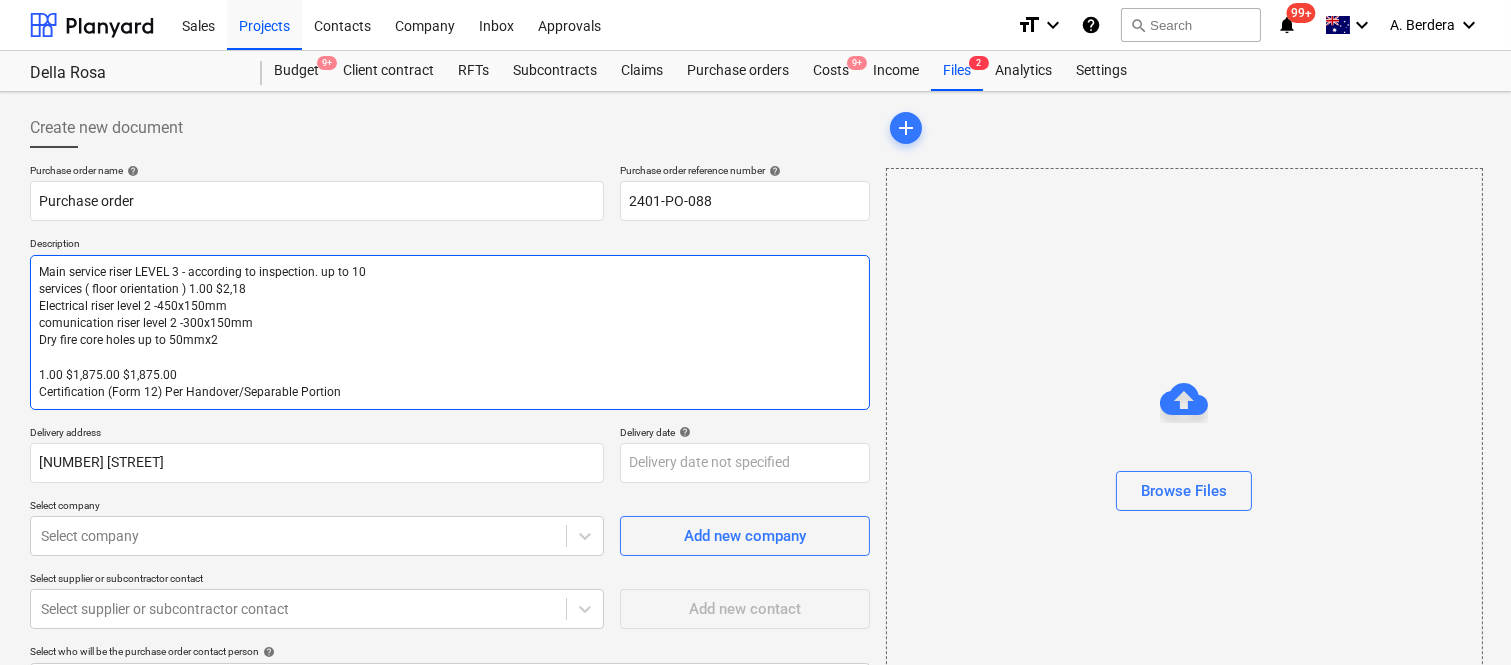 type on "x" 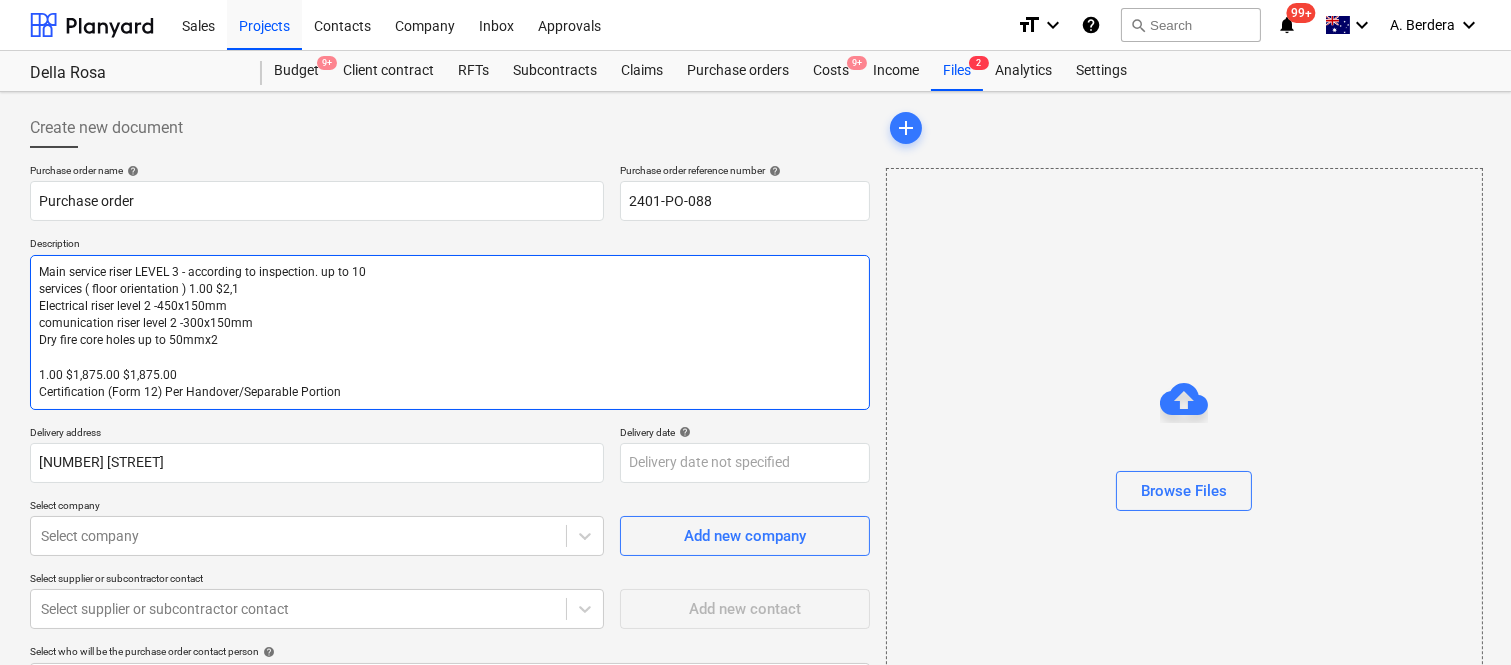 type on "x" 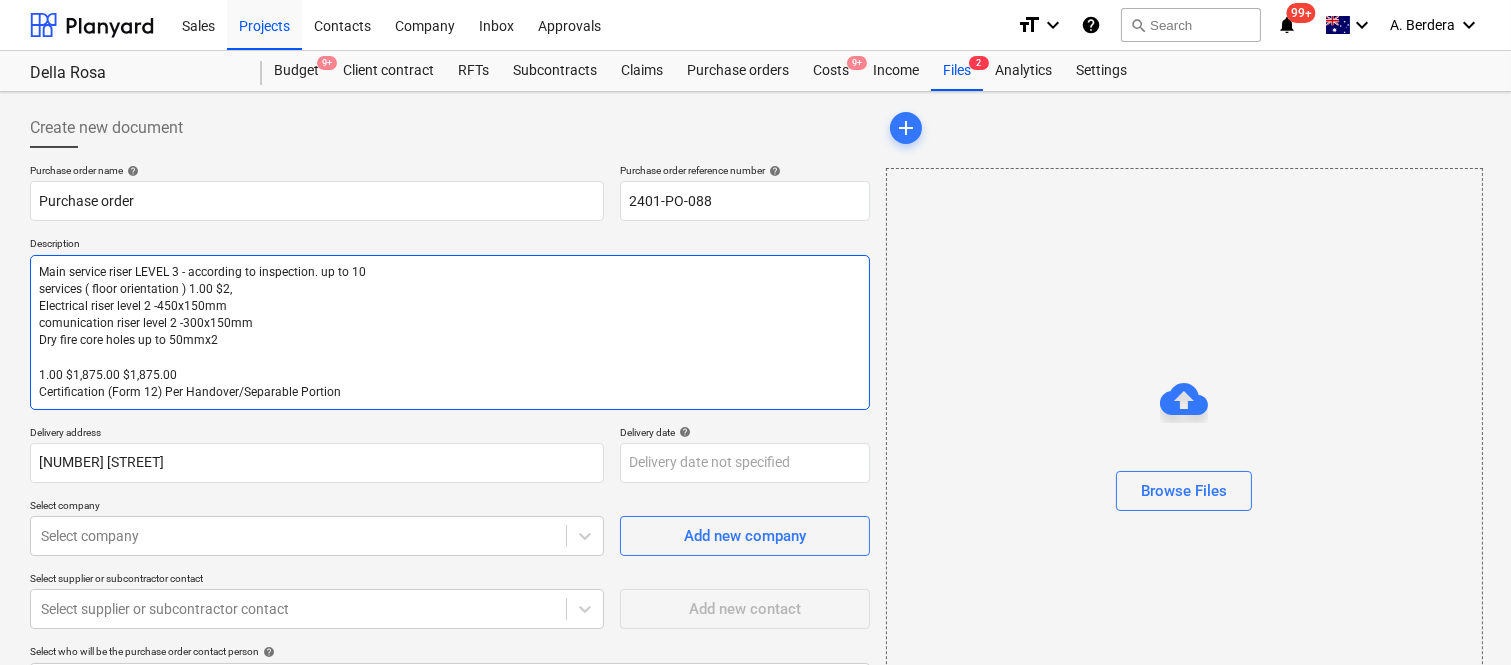 type on "x" 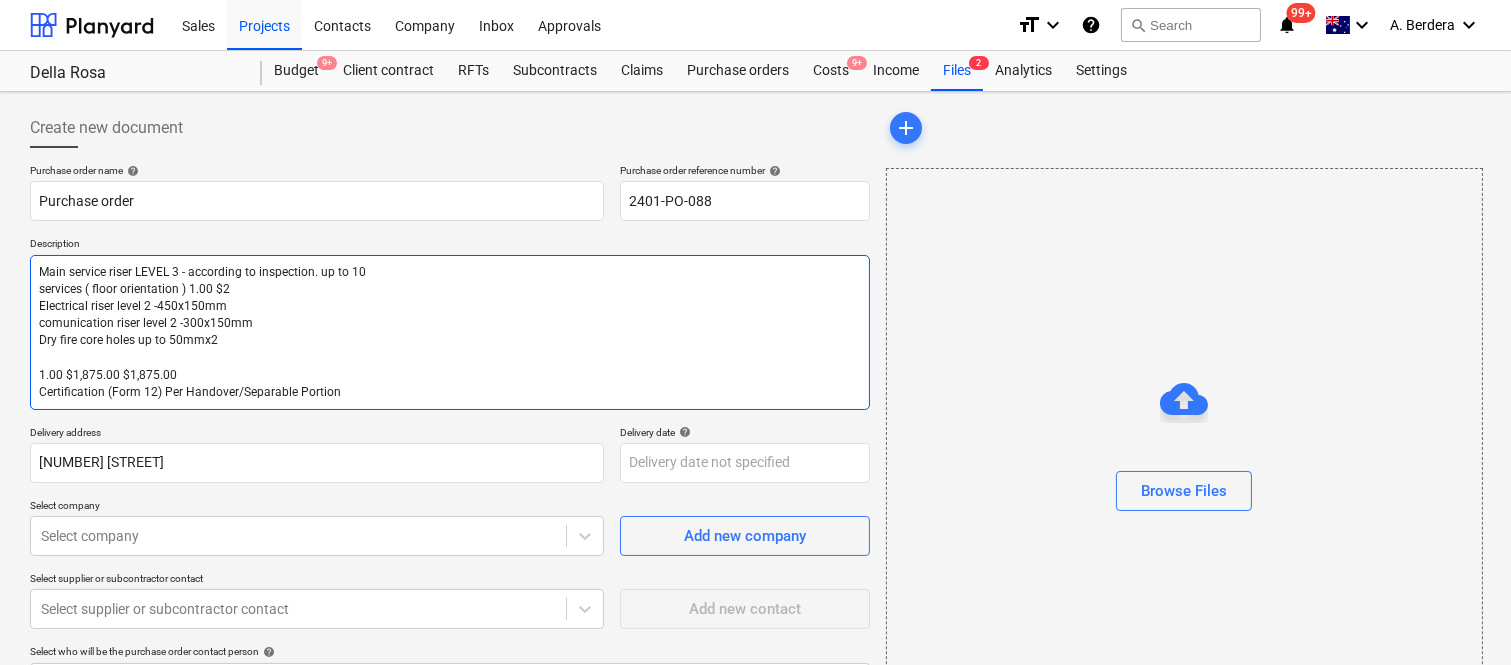 type on "x" 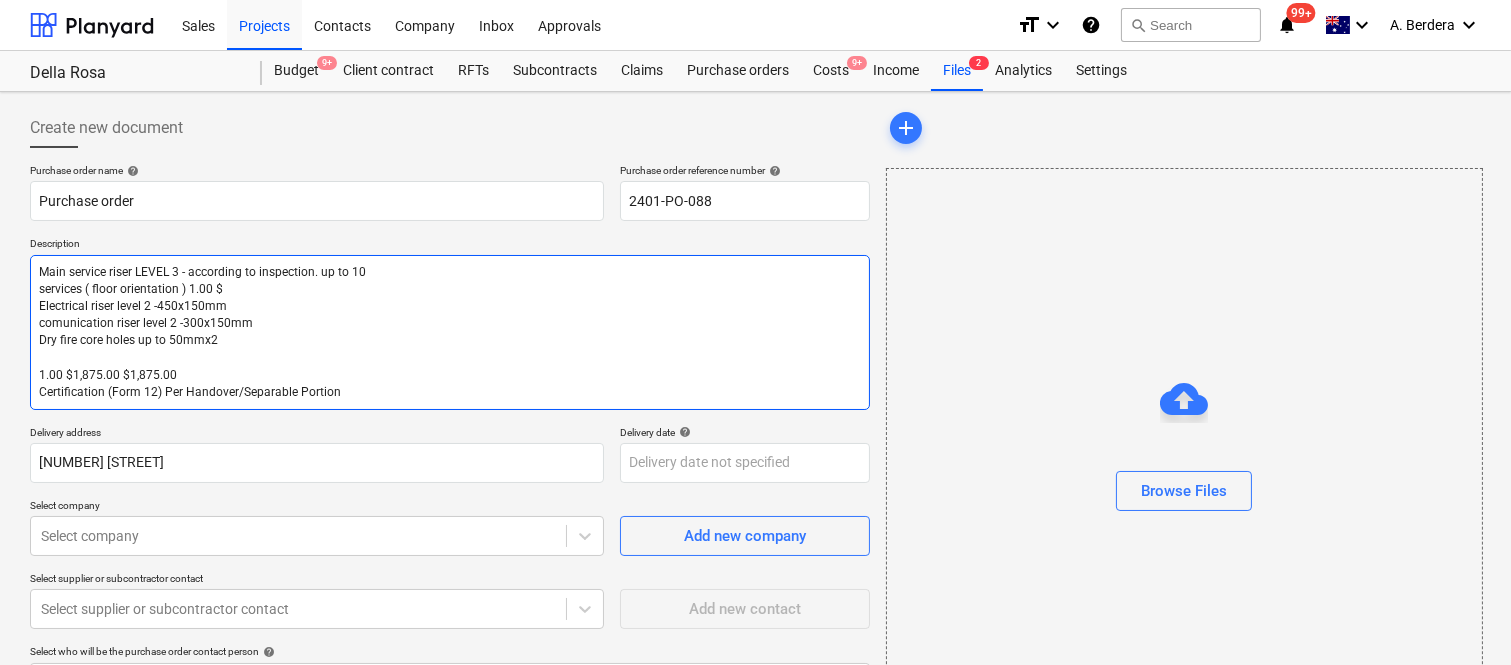 type on "x" 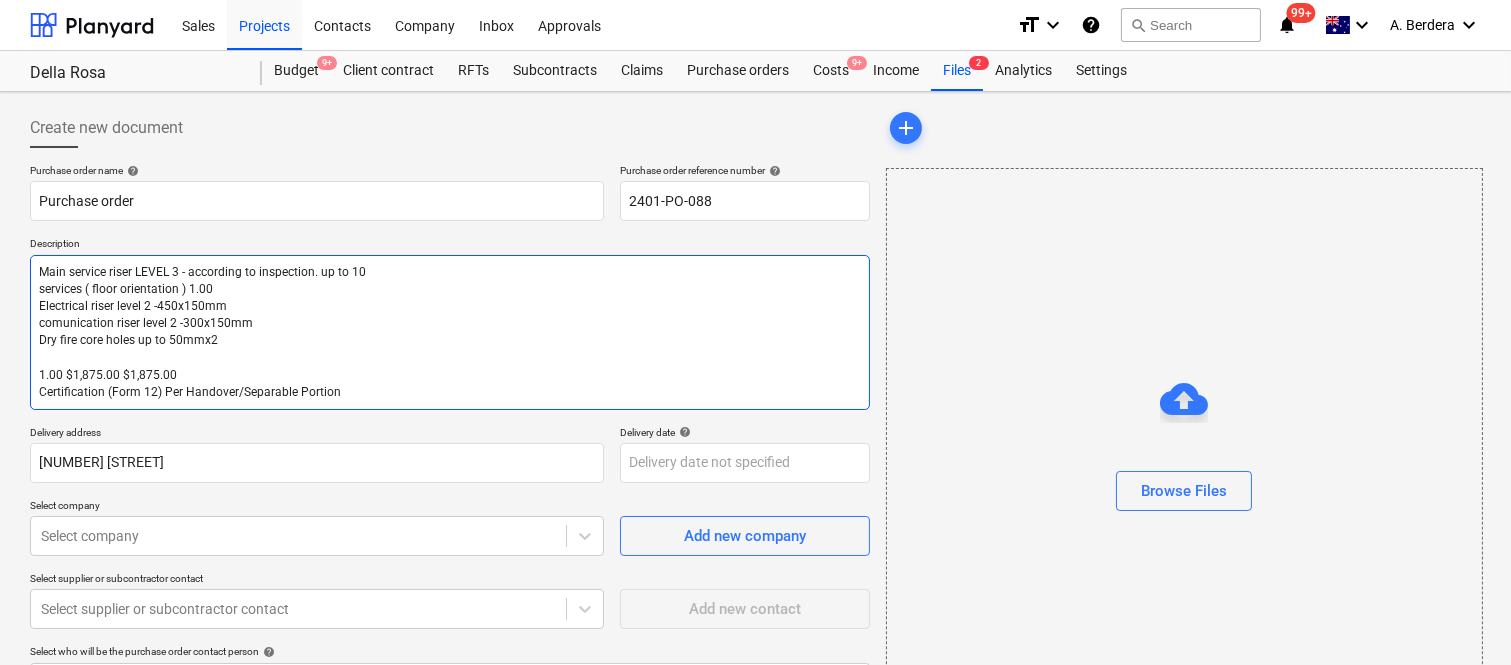 type on "x" 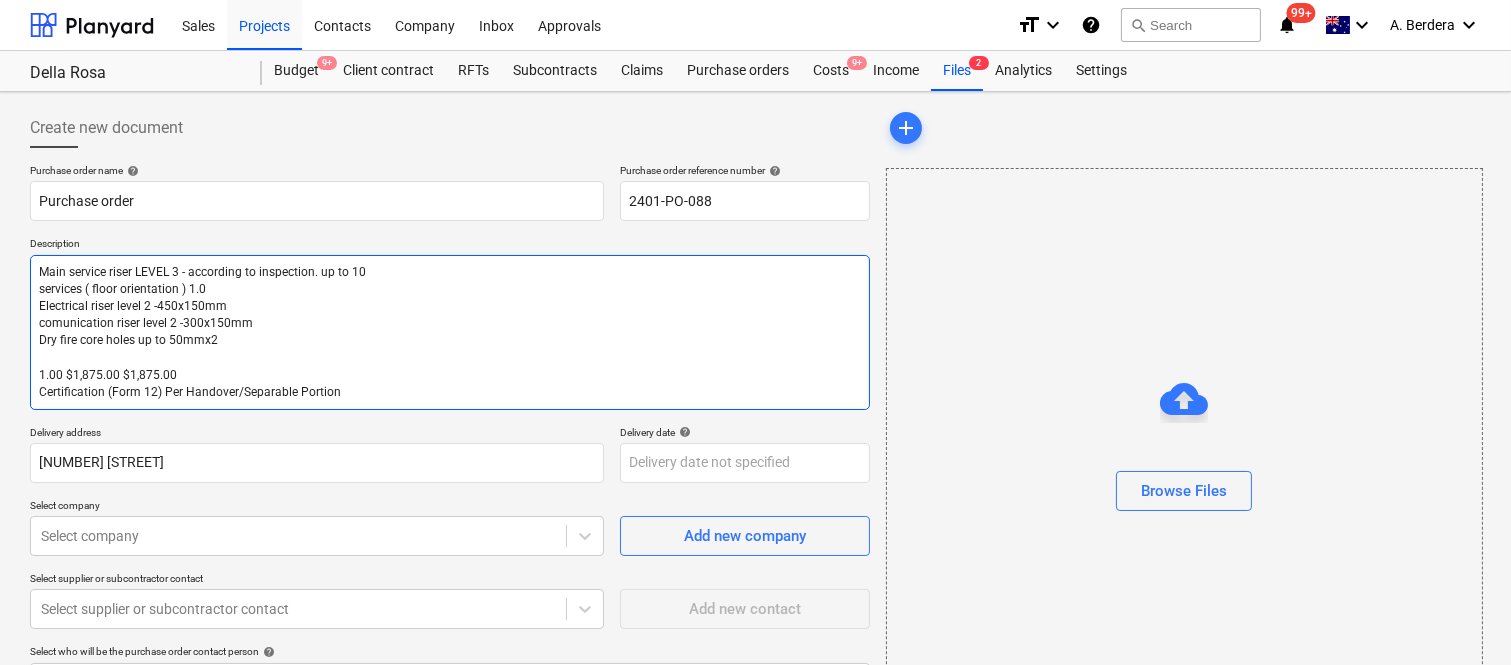 type on "x" 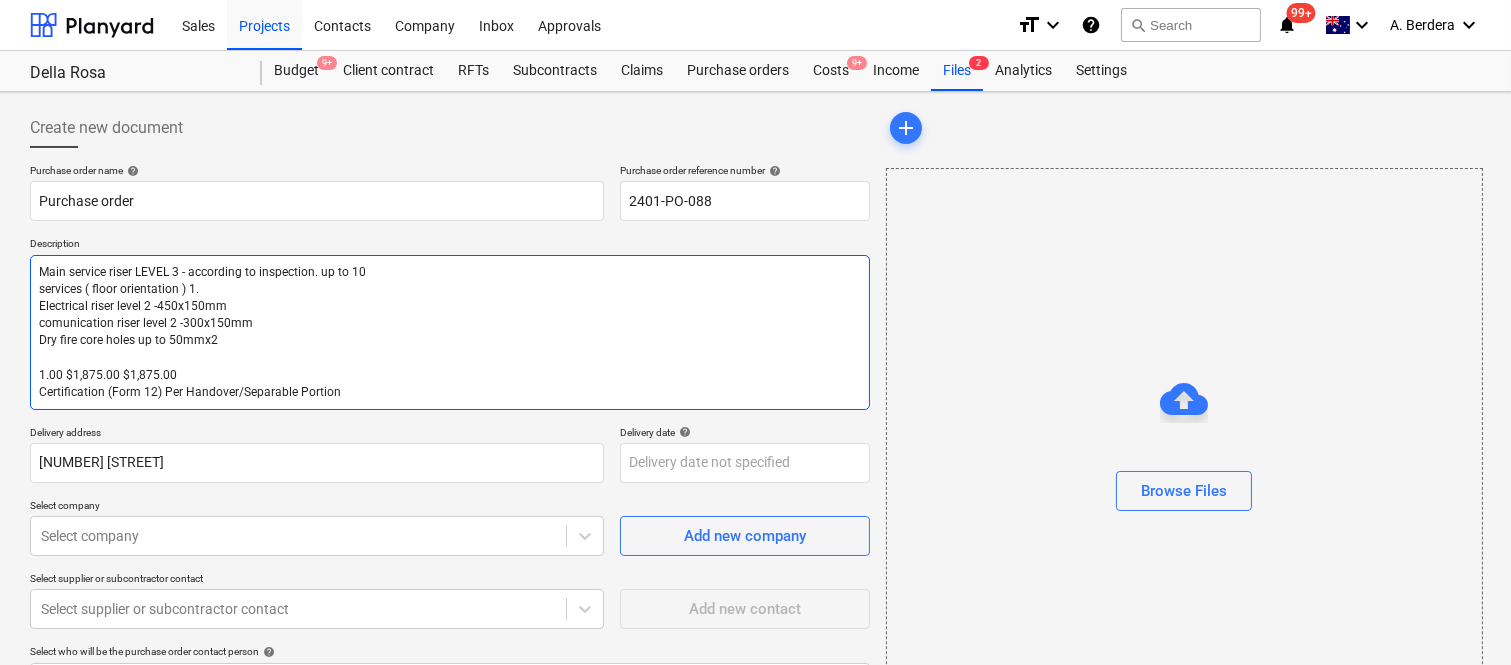 type on "x" 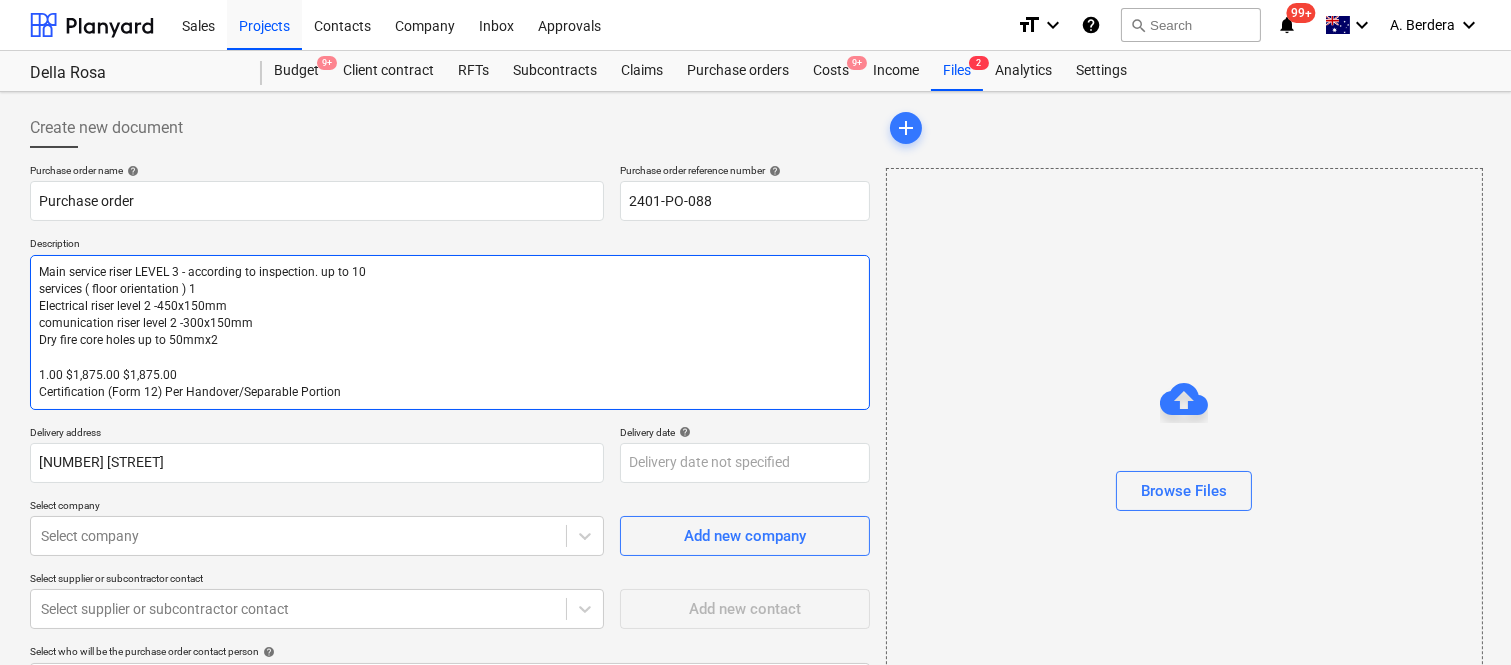 type on "x" 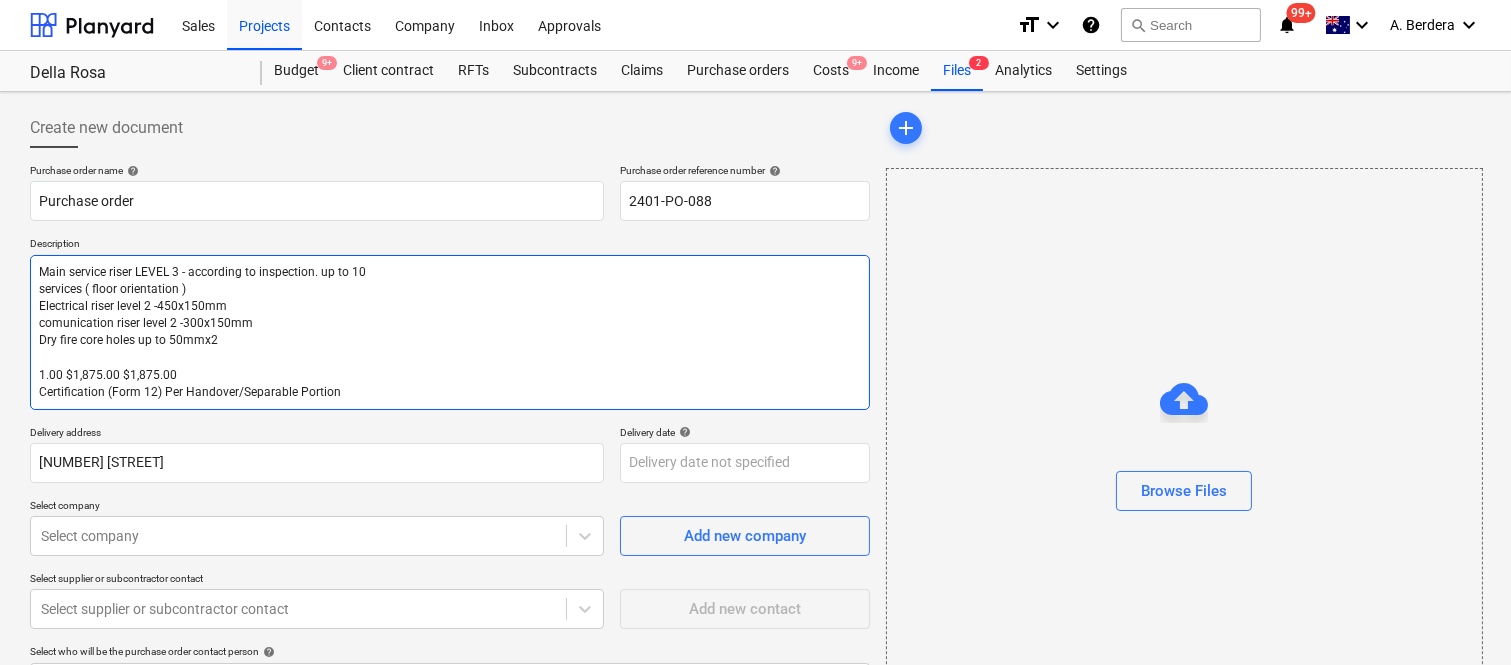 type on "x" 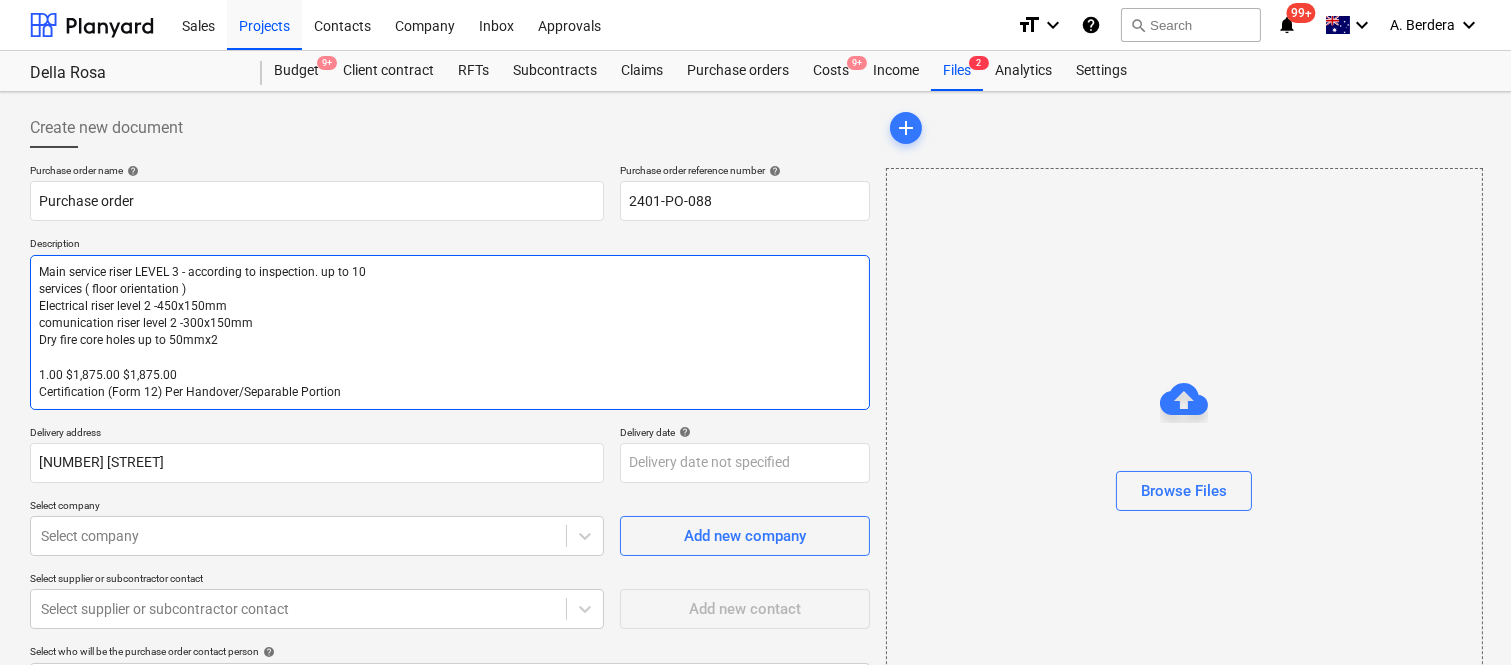 type on "Main service riser LEVEL 3 - according to inspection. up to 10
services ( floor orientation )
Electrical riser level 2 -450x150mm
comunication riser level 2 -300x150mm
Dry fire core holes up to 50mmx2
1.00 $1,875.00 $1,875.00
Certification (Form 12) Per Handover/Separable Portion" 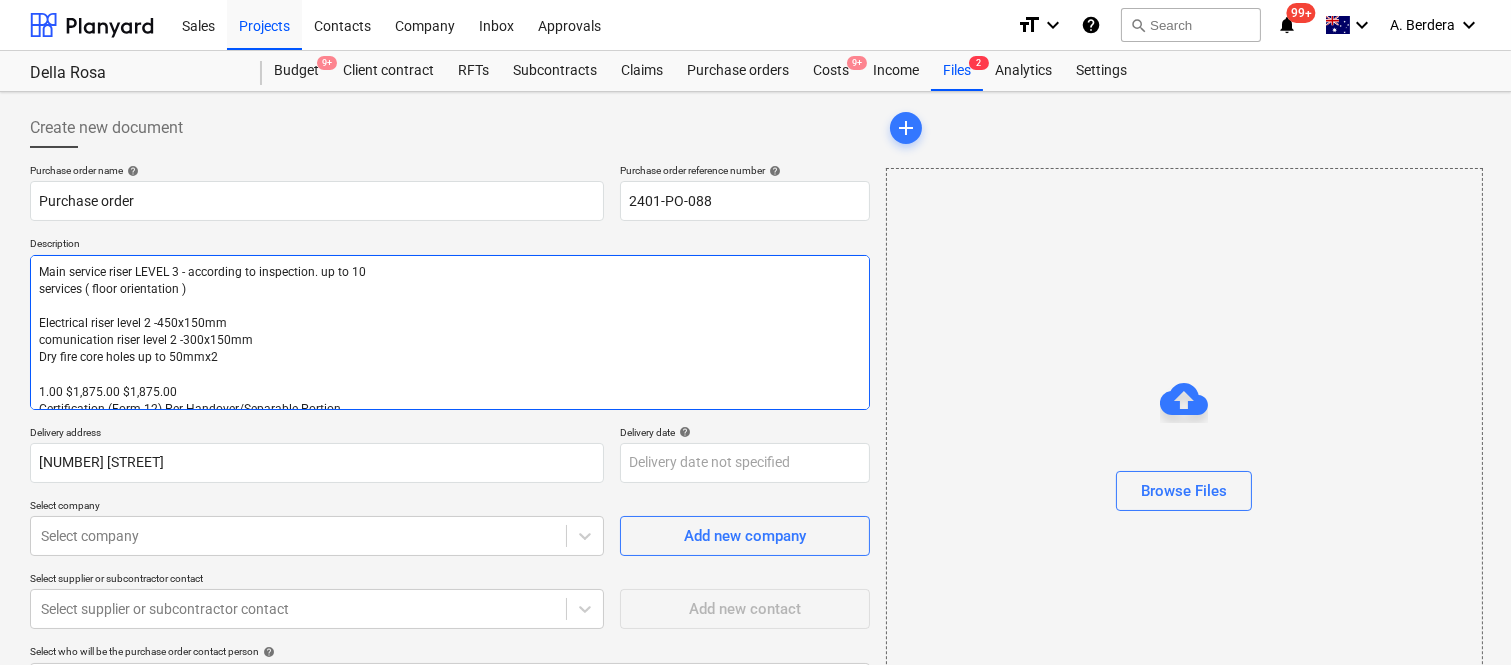 type on "x" 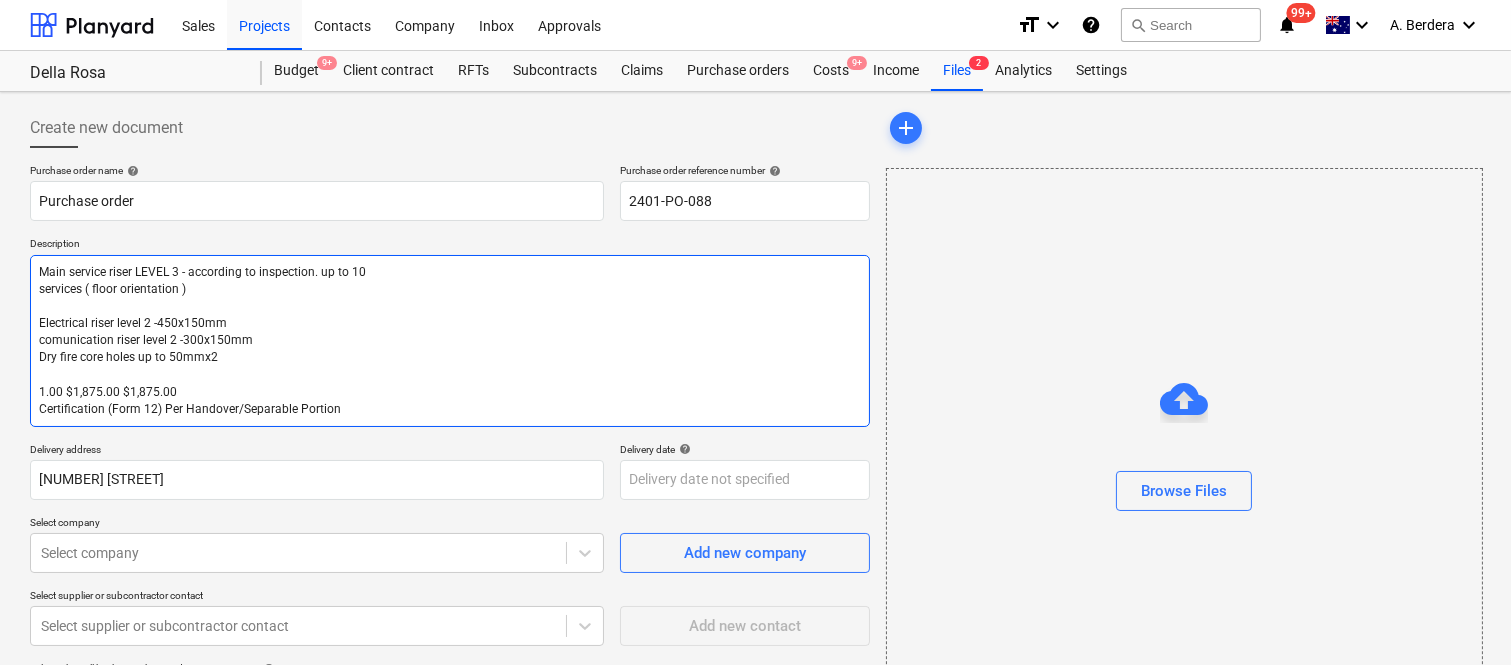 click on "Main service riser LEVEL 3 - according to inspection. up to 10
services ( floor orientation )
Electrical riser level 2 -450x150mm
comunication riser level 2 -300x150mm
Dry fire core holes up to 50mmx2
1.00 $1,875.00 $1,875.00
Certification (Form 12) Per Handover/Separable Portion" at bounding box center (450, 341) 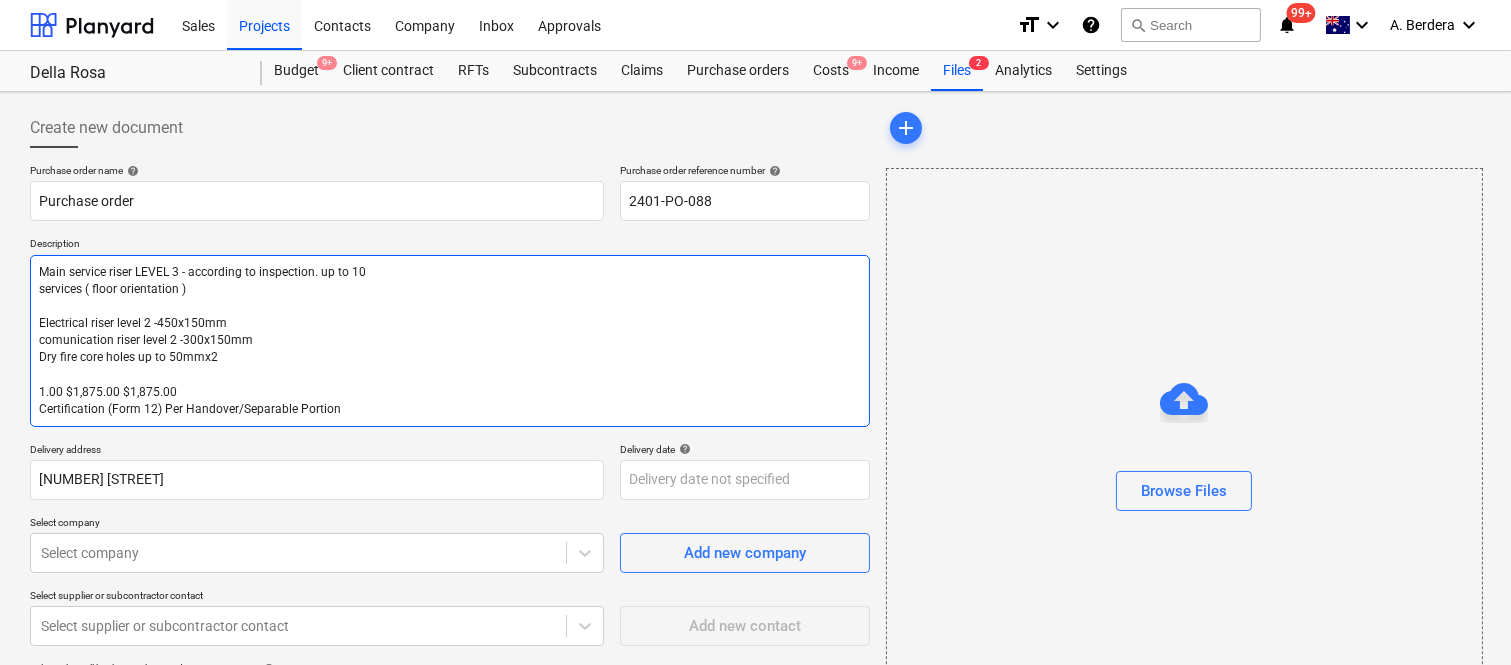 type on "1Main service riser LEVEL 3 - according to inspection. up to 10
services ( floor orientation )
Electrical riser level 2 -450x150mm
comunication riser level 2 -300x150mm
Dry fire core holes up to 50mmx2
1.00 $1,875.00 $1,875.00
Certification (Form 12) Per Handover/Separable Portion" 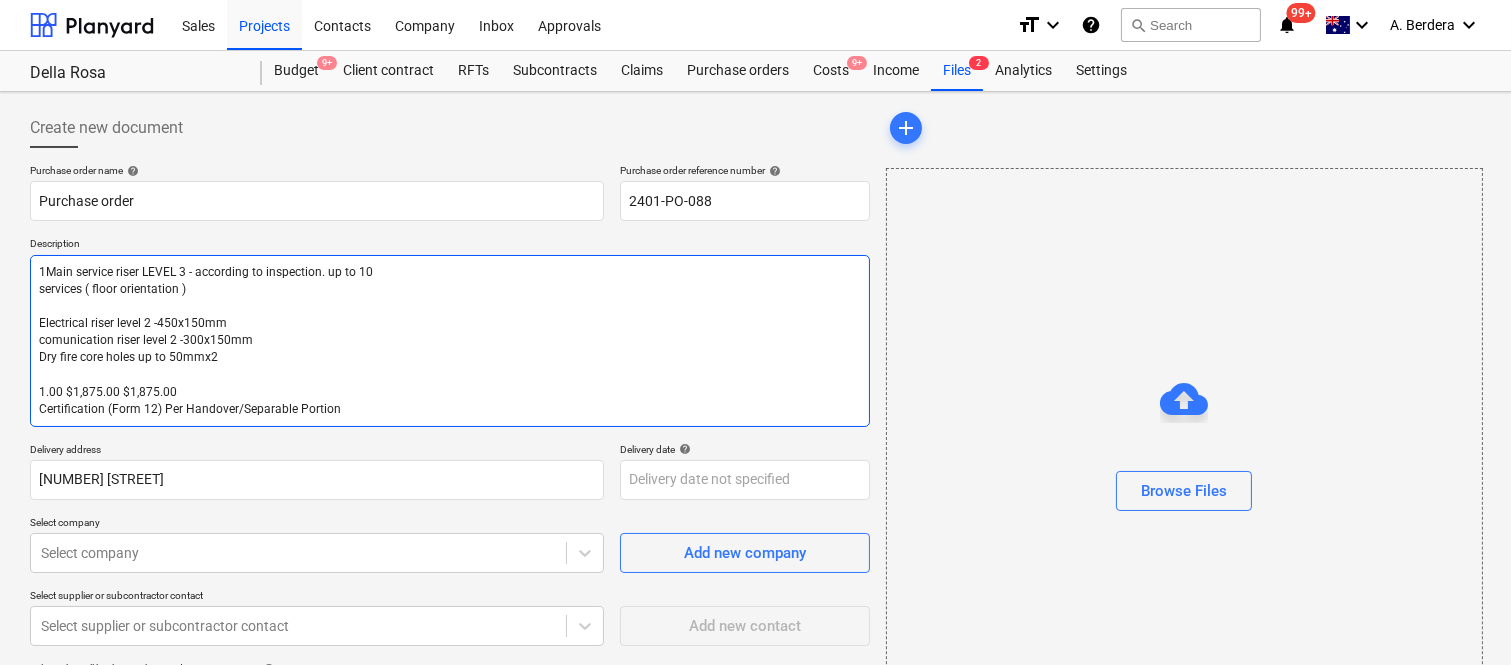type on "x" 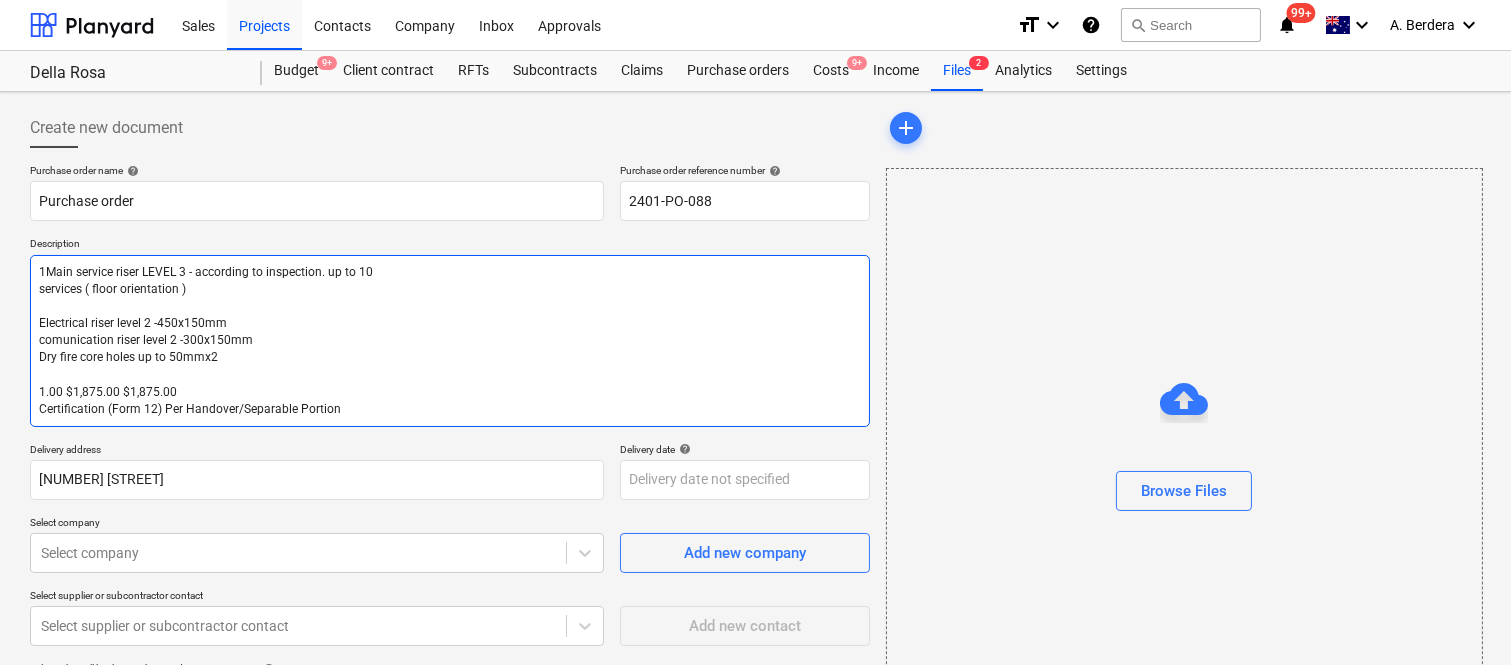 type on "1 Main service riser LEVEL 3 - according to inspection. up to 10
services ( floor orientation )
Electrical riser level 2 -450x150mm
comunication riser level 2 -300x150mm
Dry fire core holes up to 50mmx2
1.00 $1,875.00 $1,875.00
Certification (Form 12) Per Handover/Separable Portion" 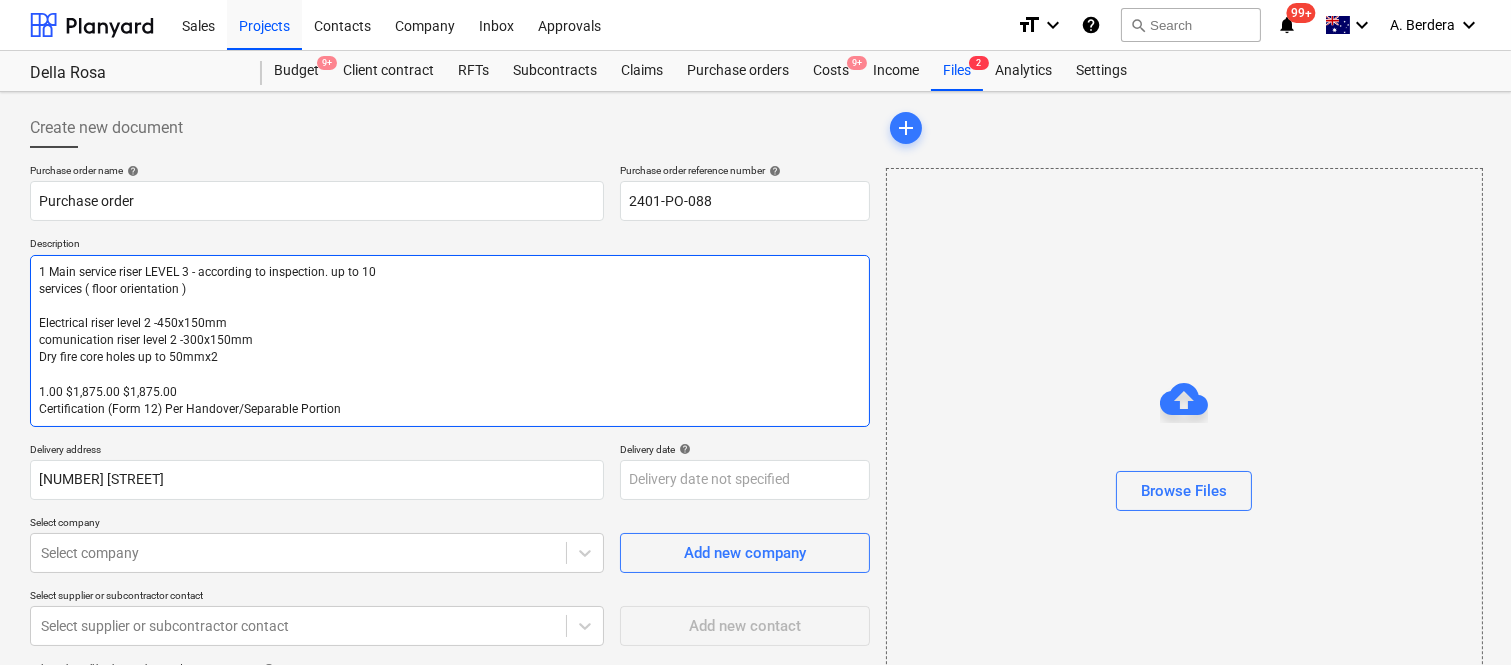 type on "x" 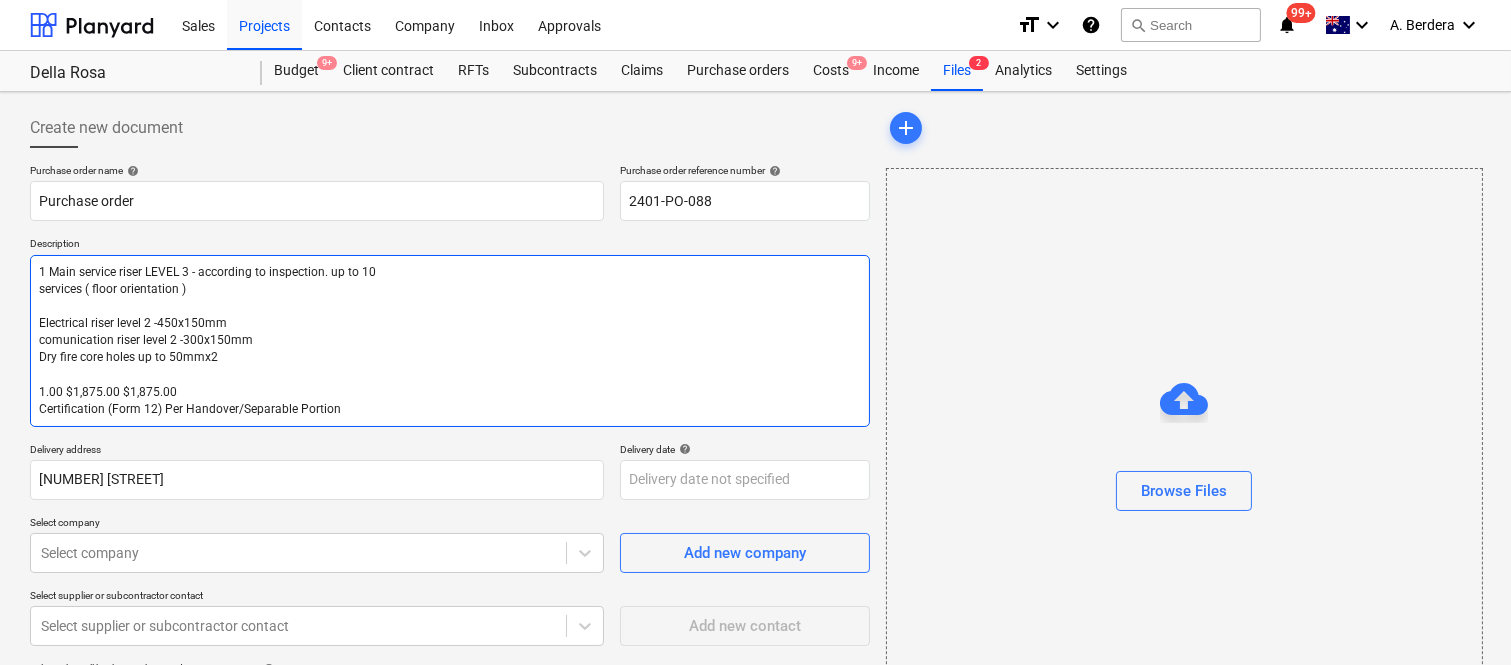 type on "1Main service riser LEVEL 3 - according to inspection. up to 10
services ( floor orientation )
Electrical riser level 2 -450x150mm
comunication riser level 2 -300x150mm
Dry fire core holes up to 50mmx2
1.00 $1,875.00 $1,875.00
Certification (Form 12) Per Handover/Separable Portion" 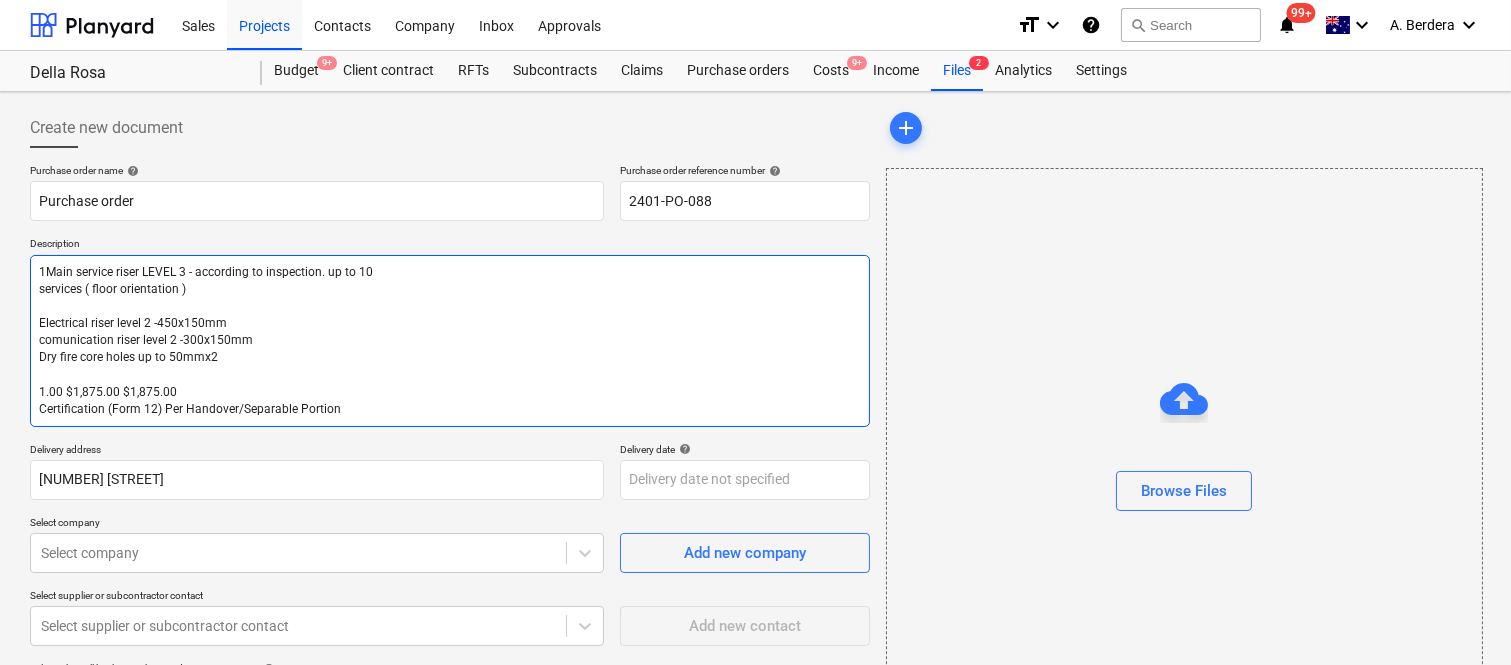 type on "x" 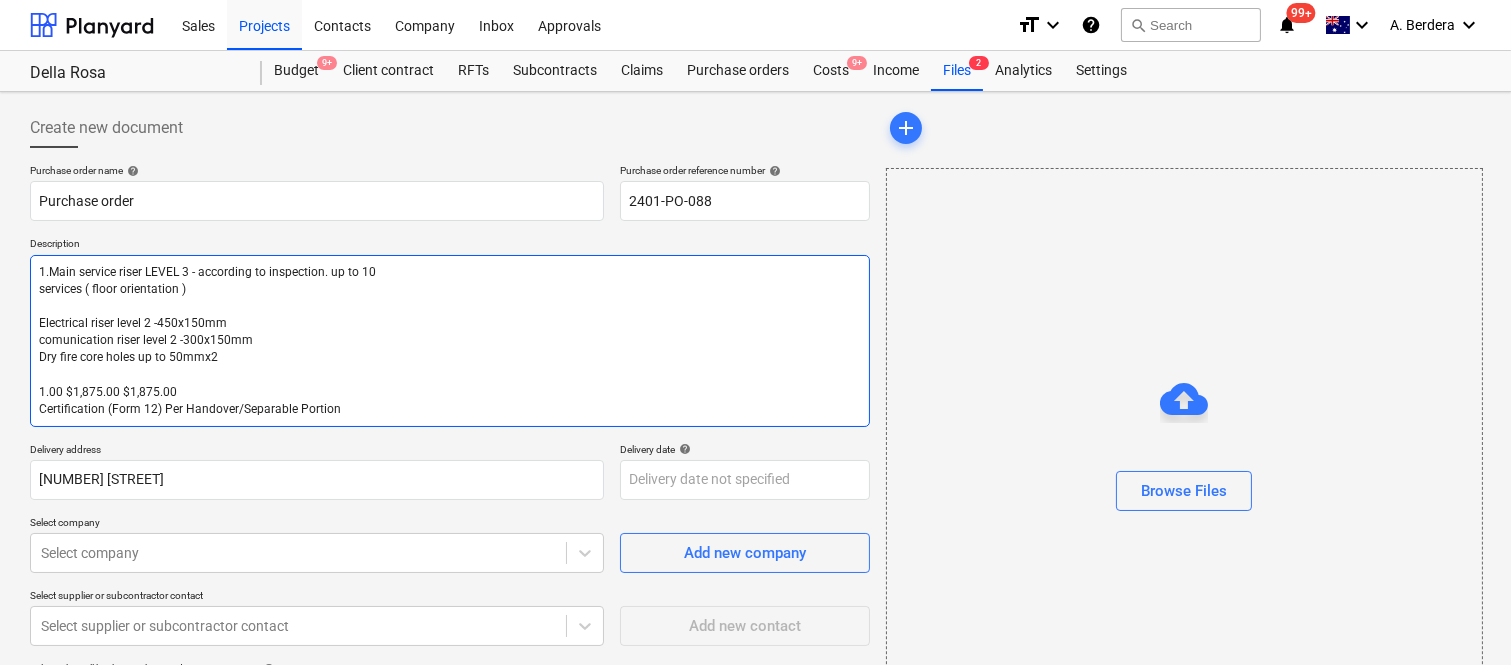 type on "1. Main service riser LEVEL 3 - according to inspection. up to 10
services ( floor orientation )
Electrical riser level 2 -450x150mm
comunication riser level 2 -300x150mm
Dry fire core holes up to 50mmx2
1.00 $1,875.00 $1,875.00
Certification (Form 12) Per Handover/Separable Portion" 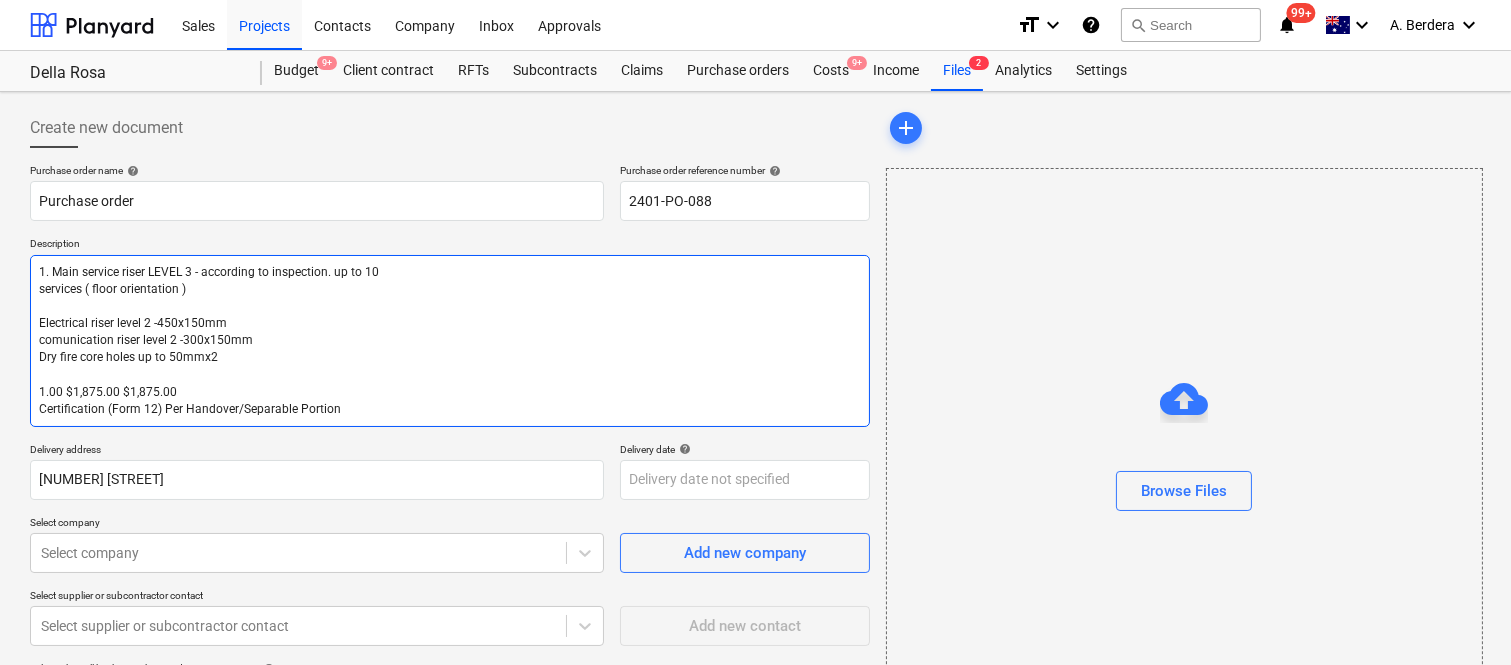 type on "x" 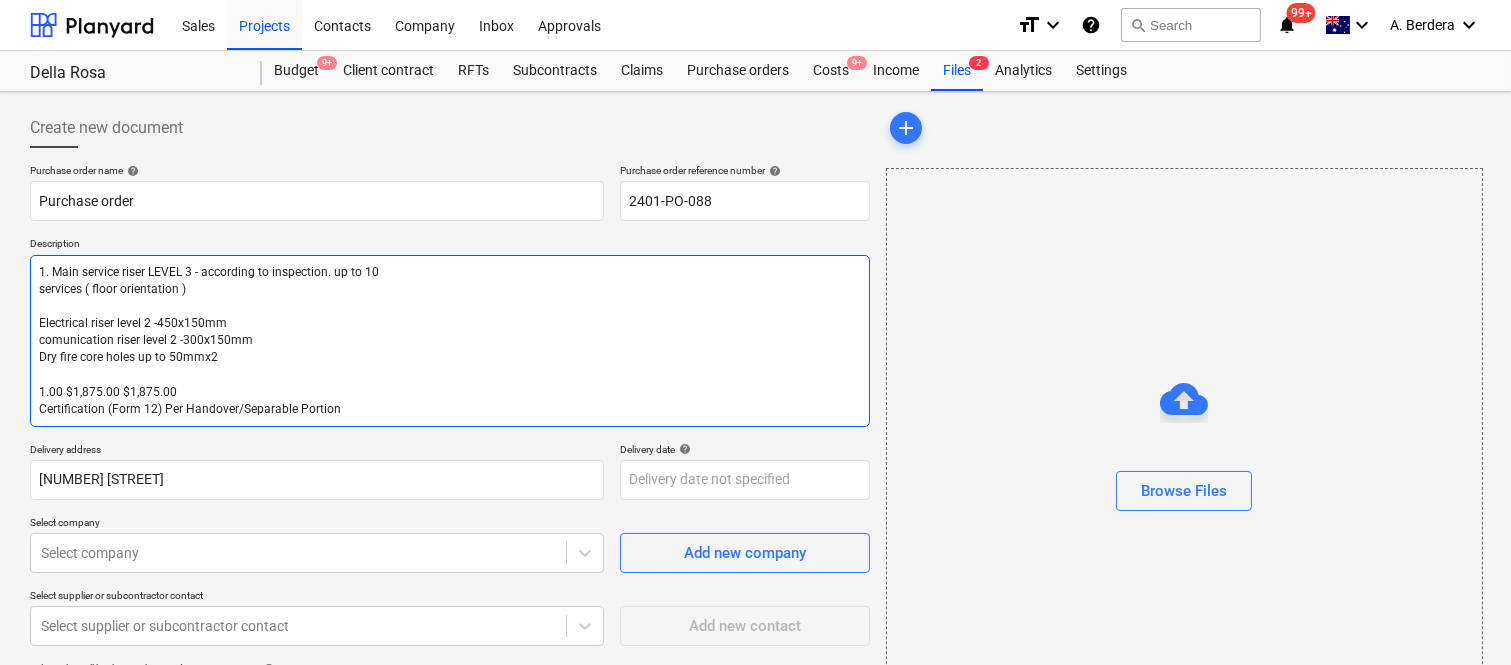 type on "1. Main service riser LEVEL 3 - according to inspection. up to 10
services ( floor orientation )
2Electrical riser level 2 -450x150mm
comunication riser level 2 -300x150mm
Dry fire core holes up to 50mmx2
1.00 $1,875.00 $1,875.00
Certification (Form 12) Per Handover/Separable Portion" 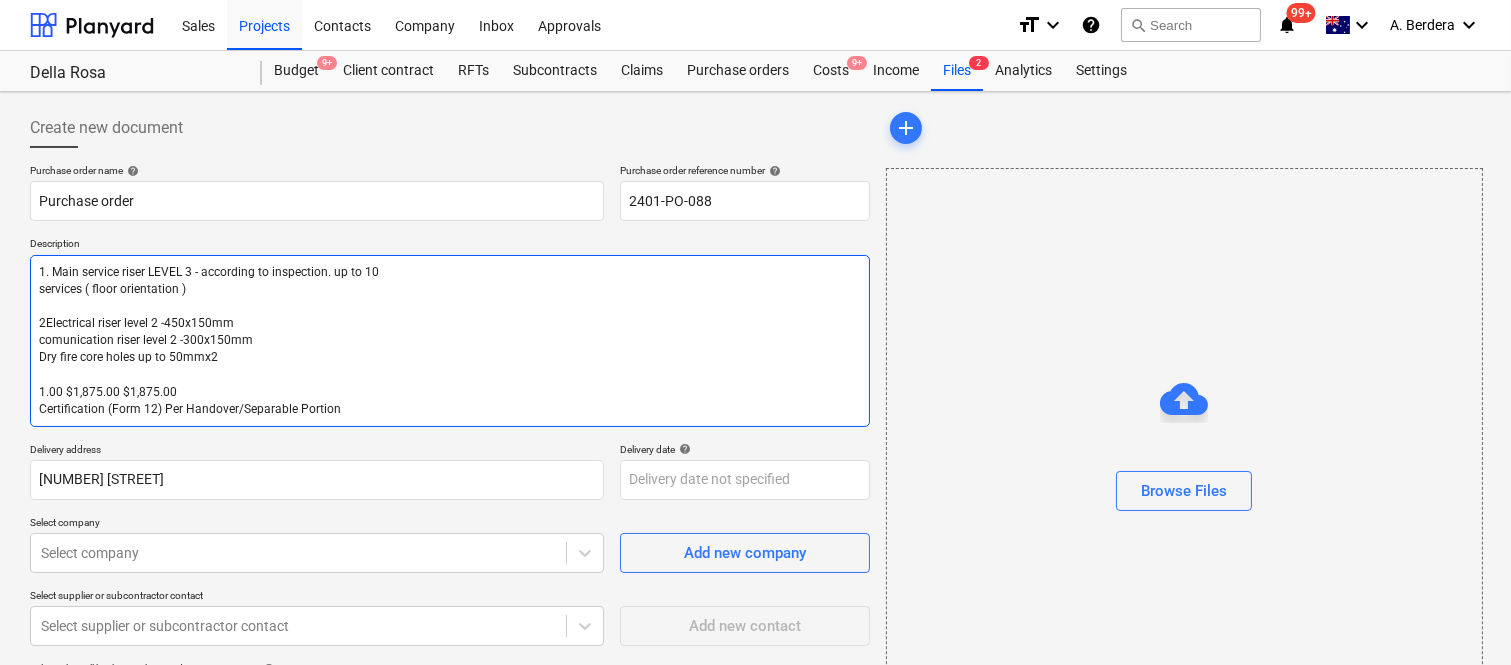 type on "x" 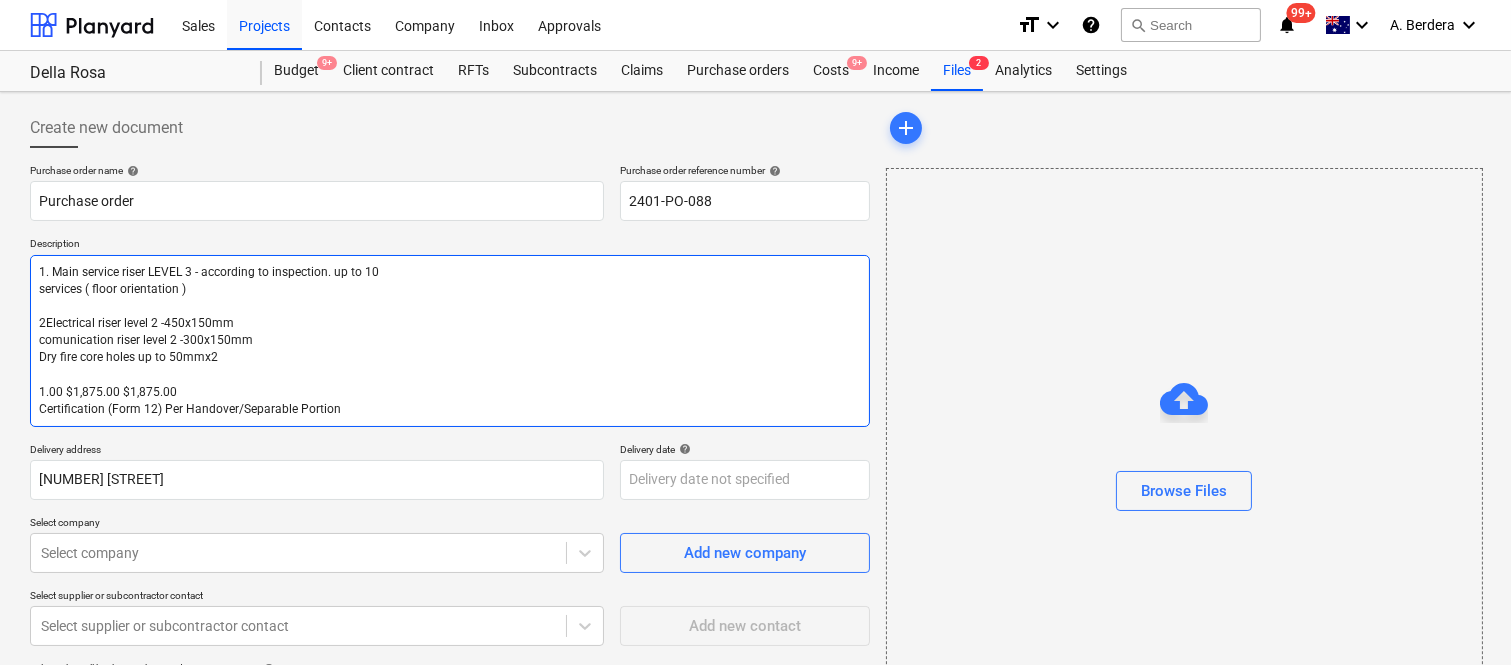 type on "1. Main service riser LEVEL 3 - according to inspection. up to 10
services ( floor orientation )
2.Electrical riser level 2 -450x150mm
comunication riser level 2 -300x150mm
Dry fire core holes up to 50mmx2
1.00 $1,875.00 $1,875.00
Certification (Form 12) Per Handover/Separable Portion" 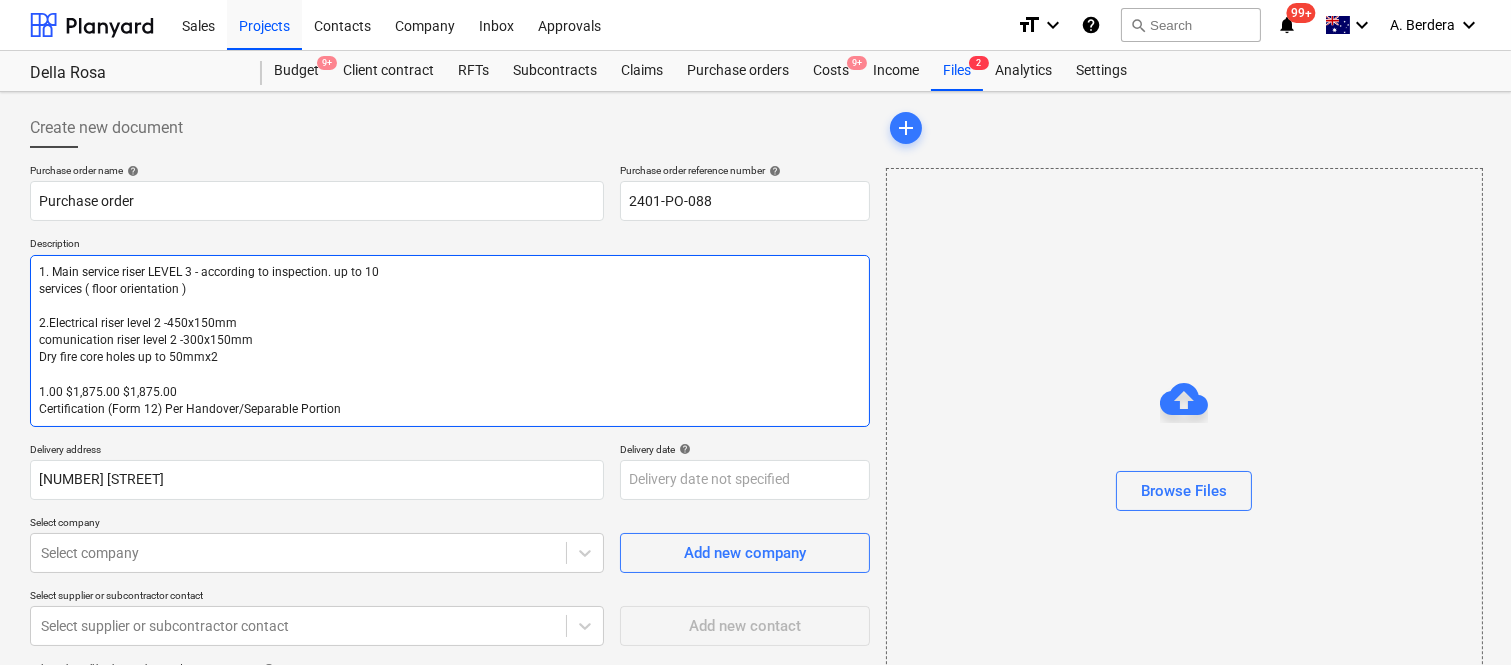 type on "x" 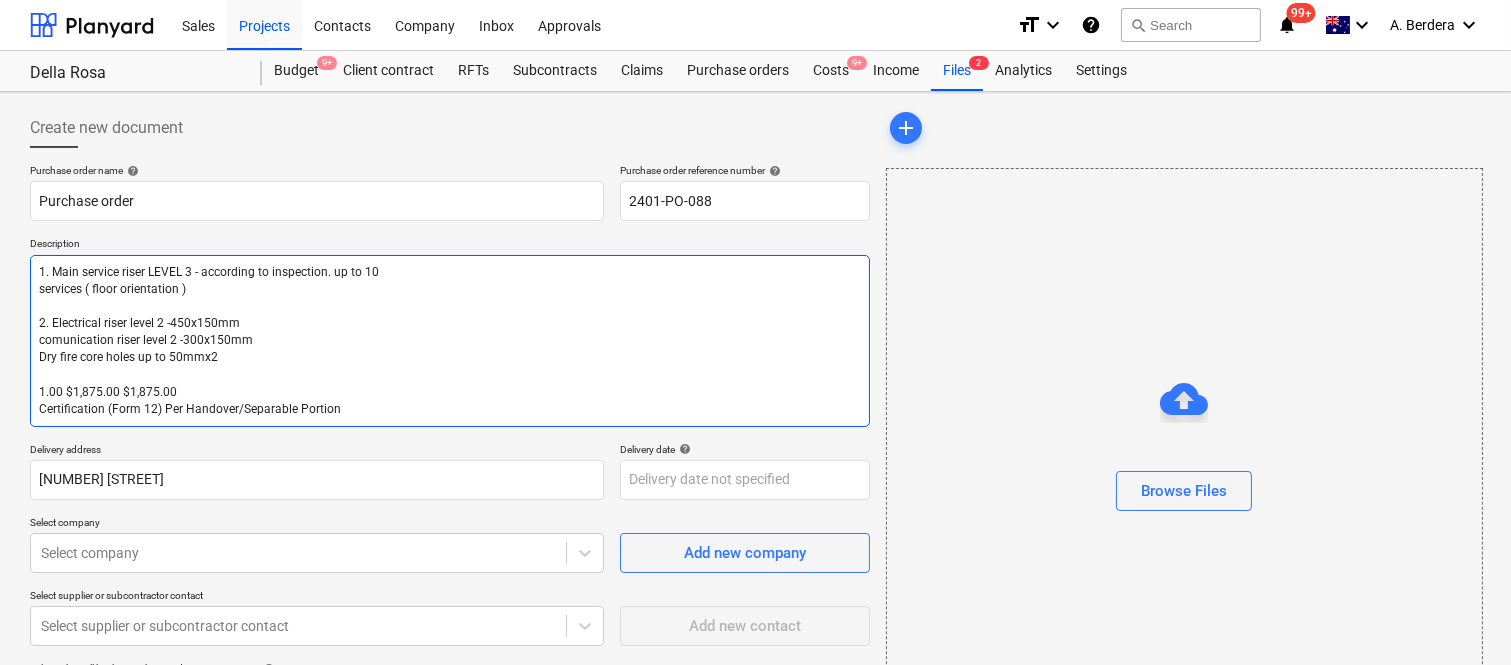 type on "x" 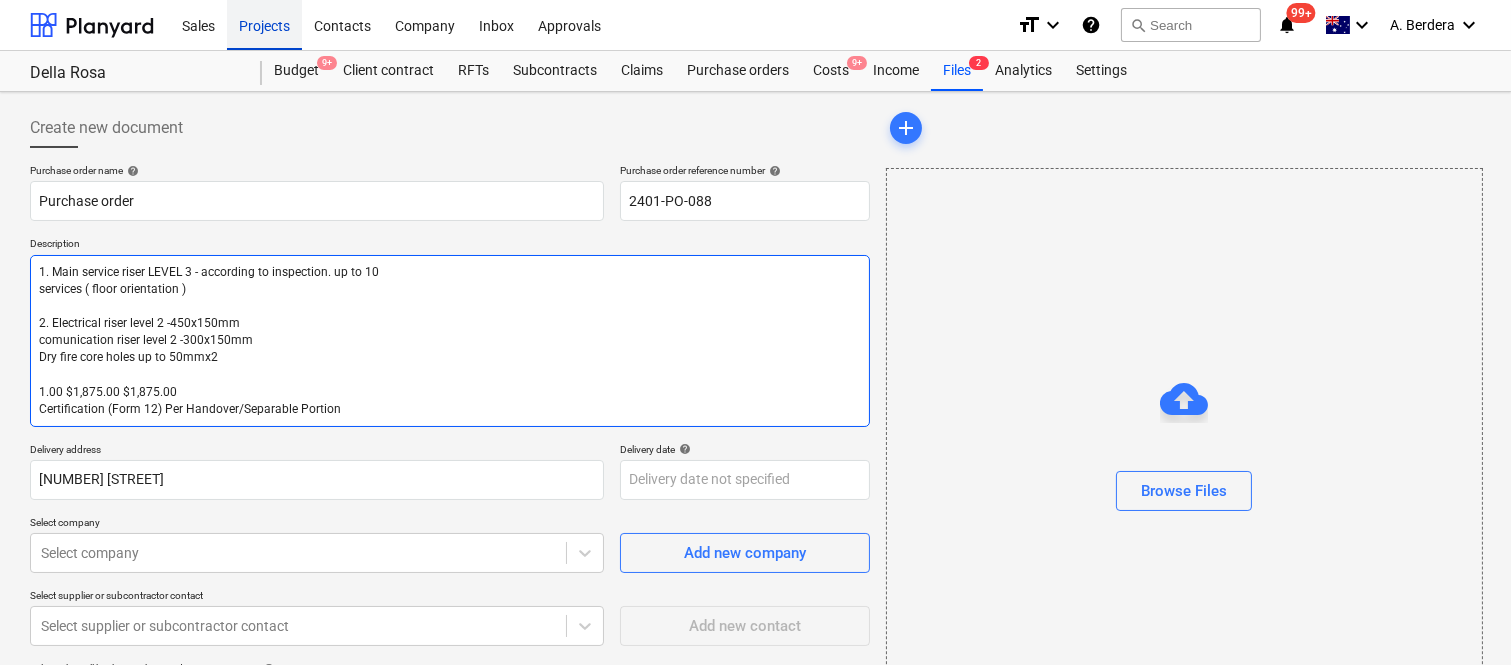 type on "1. Main service riser LEVEL 3 - according to inspection. up to 10
services ( floor orientation )
2. Electrical riser level 2 -450x150mm
comunication riser level 2 -300x150mm
Dry fire core holes up to 50mmx2
1.00 $1,875.00 $1,875.00
Certification (Form 12) Per Handover/Separable Portion" 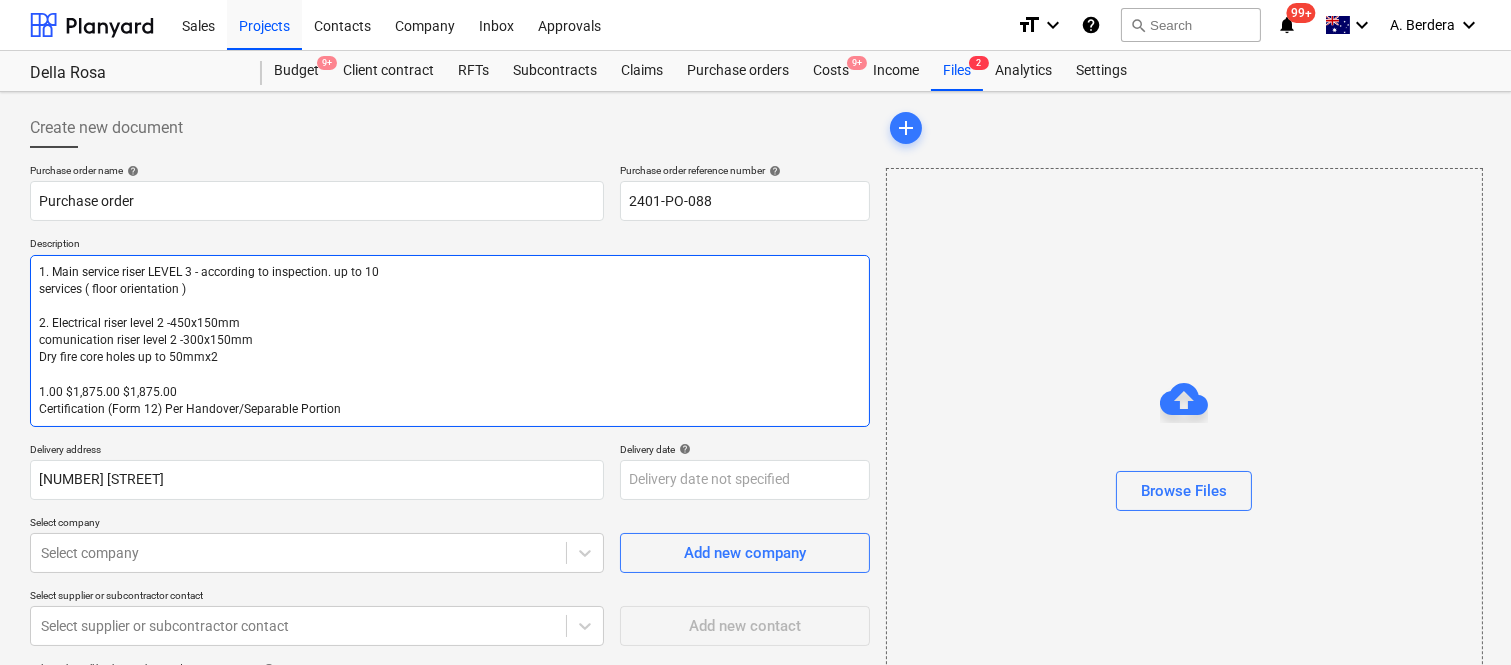click on "1. Main service riser LEVEL 3 - according to inspection. up to 10
services ( floor orientation )
2. Electrical riser level 2 -450x150mm
comunication riser level 2 -300x150mm
Dry fire core holes up to 50mmx2
1.00 $1,875.00 $1,875.00
Certification (Form 12) Per Handover/Separable Portion" at bounding box center (450, 341) 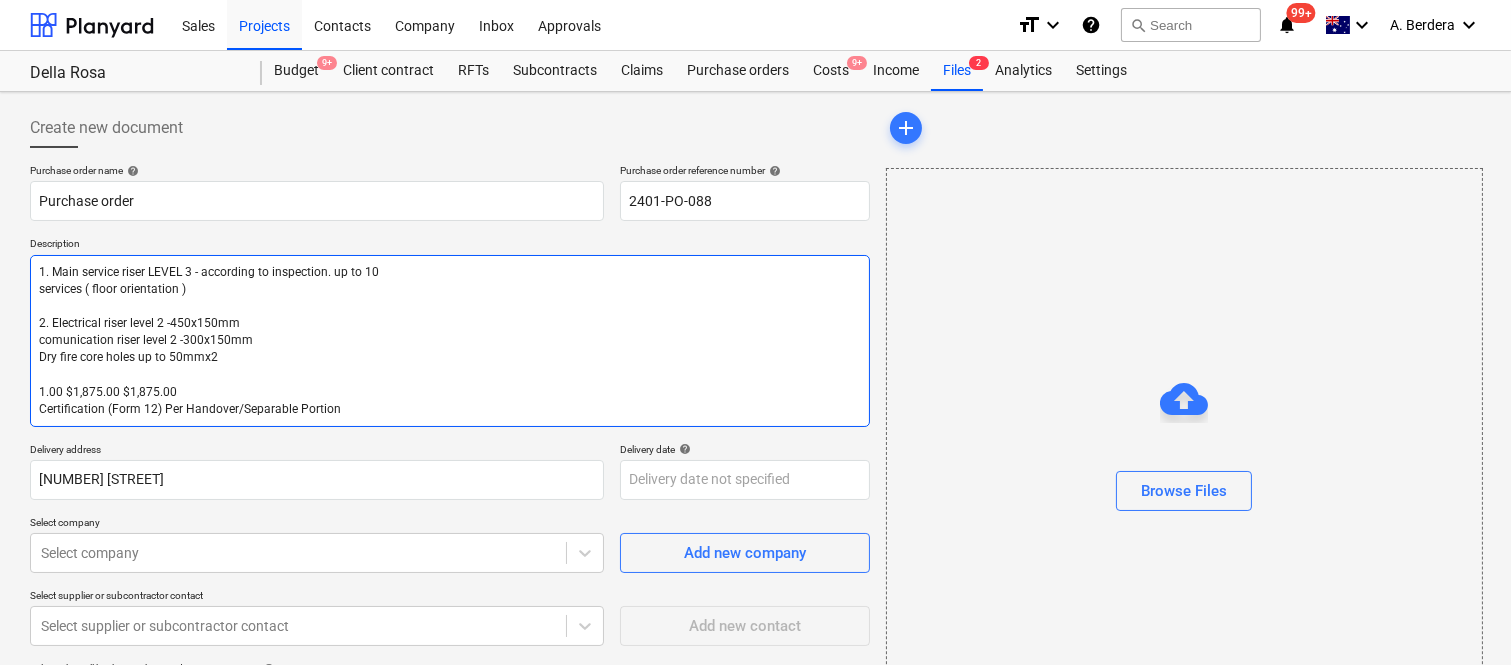 type on "x" 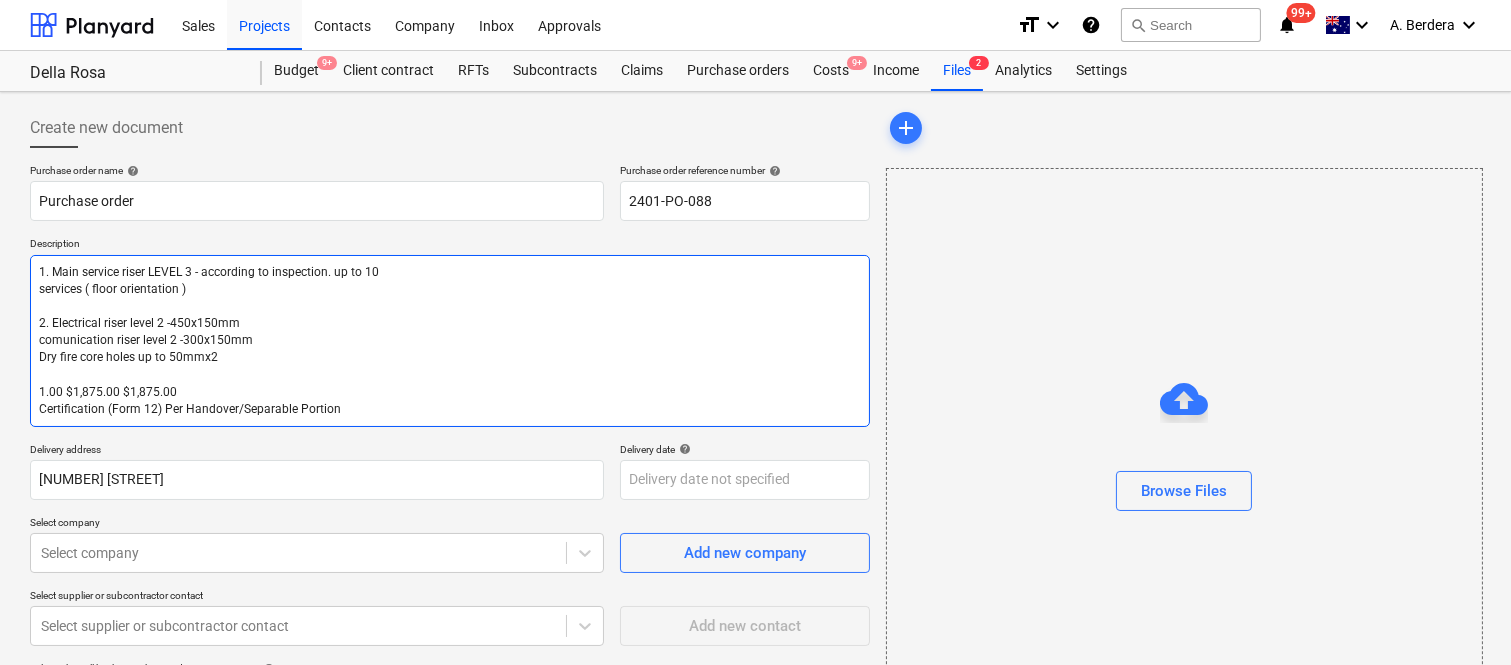 type on "1. Main service riser LEVEL 3 - according to inspection. up to 10
services ( floor orientation )
2. Electrical riser level 2 -450x150mm
comunication riser level 2 -300x150mm
Dry fire core holes up to 50mmx2
1.00 $1,875.00 $1,875.0
Certification (Form 12) Per Handover/Separable Portion" 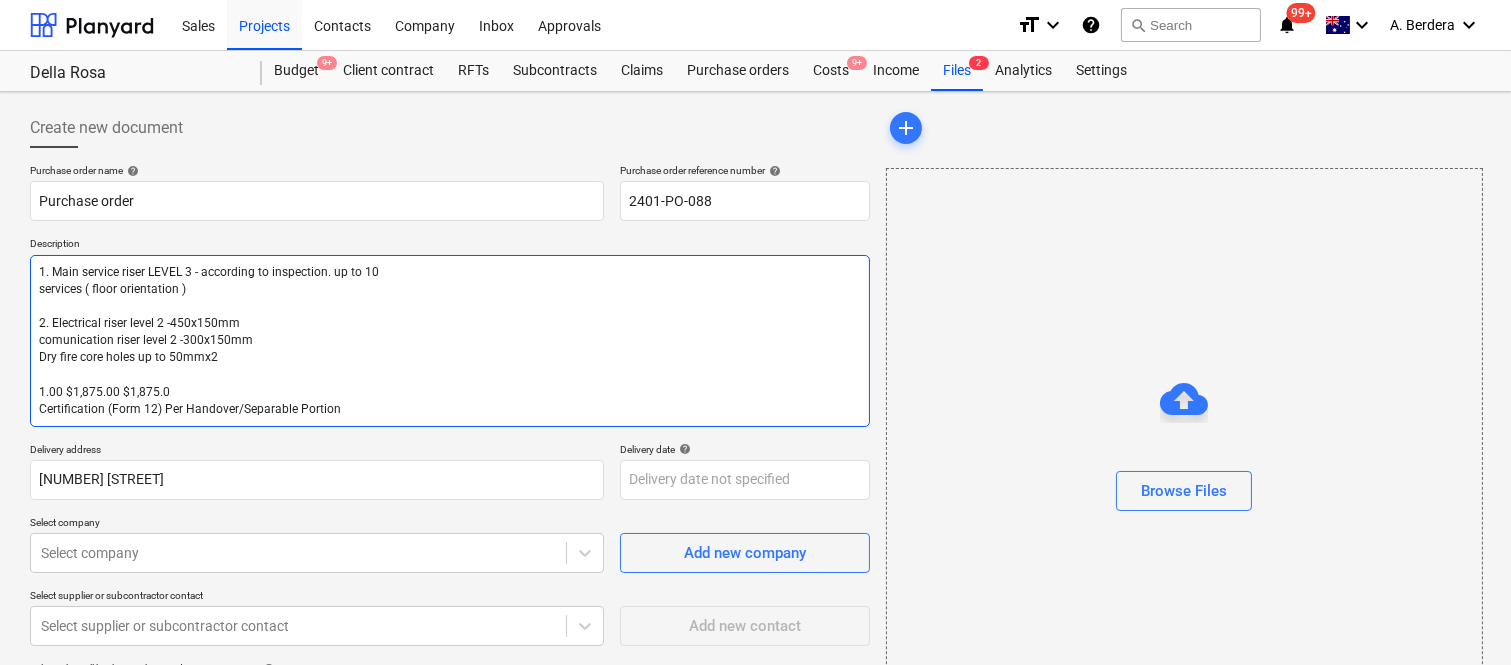 type on "x" 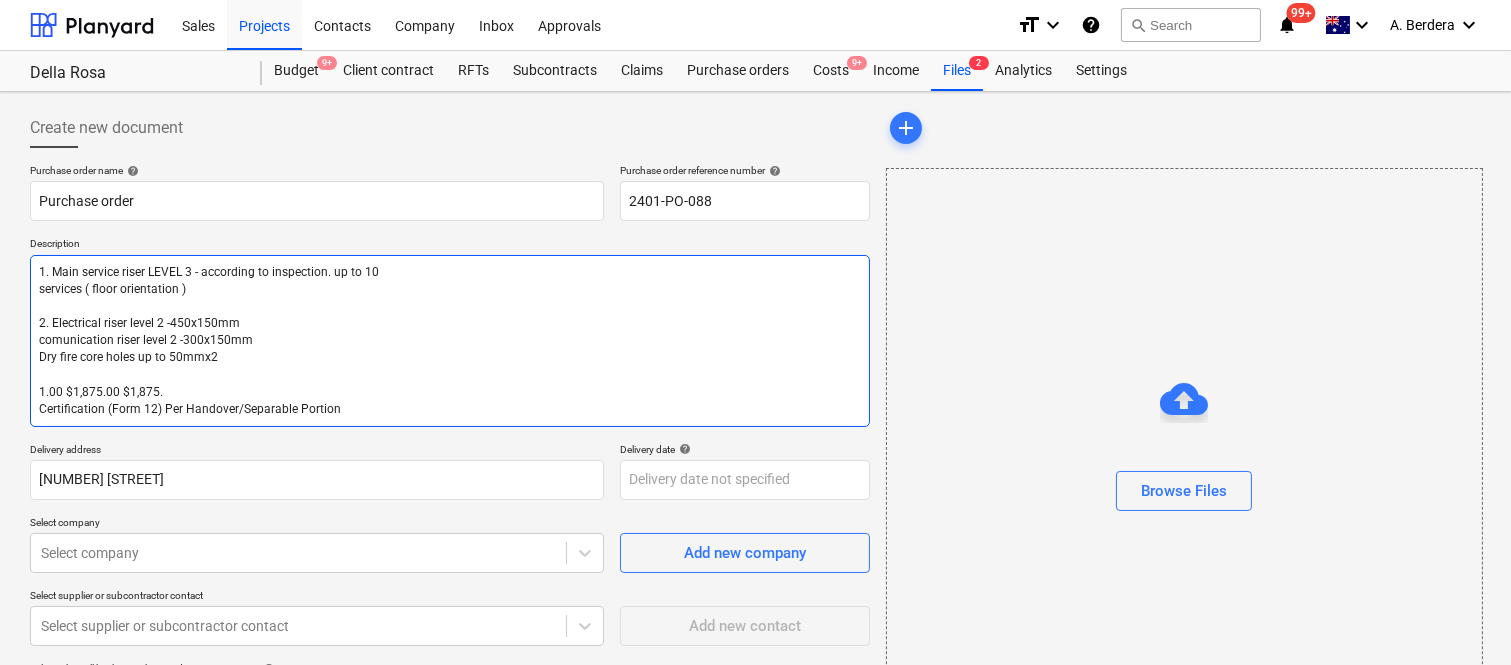 type on "1. Main service riser LEVEL 3 - according to inspection. up to 10
services ( floor orientation )
2. Electrical riser level 2 -450x150mm
comunication riser level 2 -300x150mm
Dry fire core holes up to 50mmx2
1.00 $1,875.00 $1,875
Certification (Form 12) Per Handover/Separable Portion" 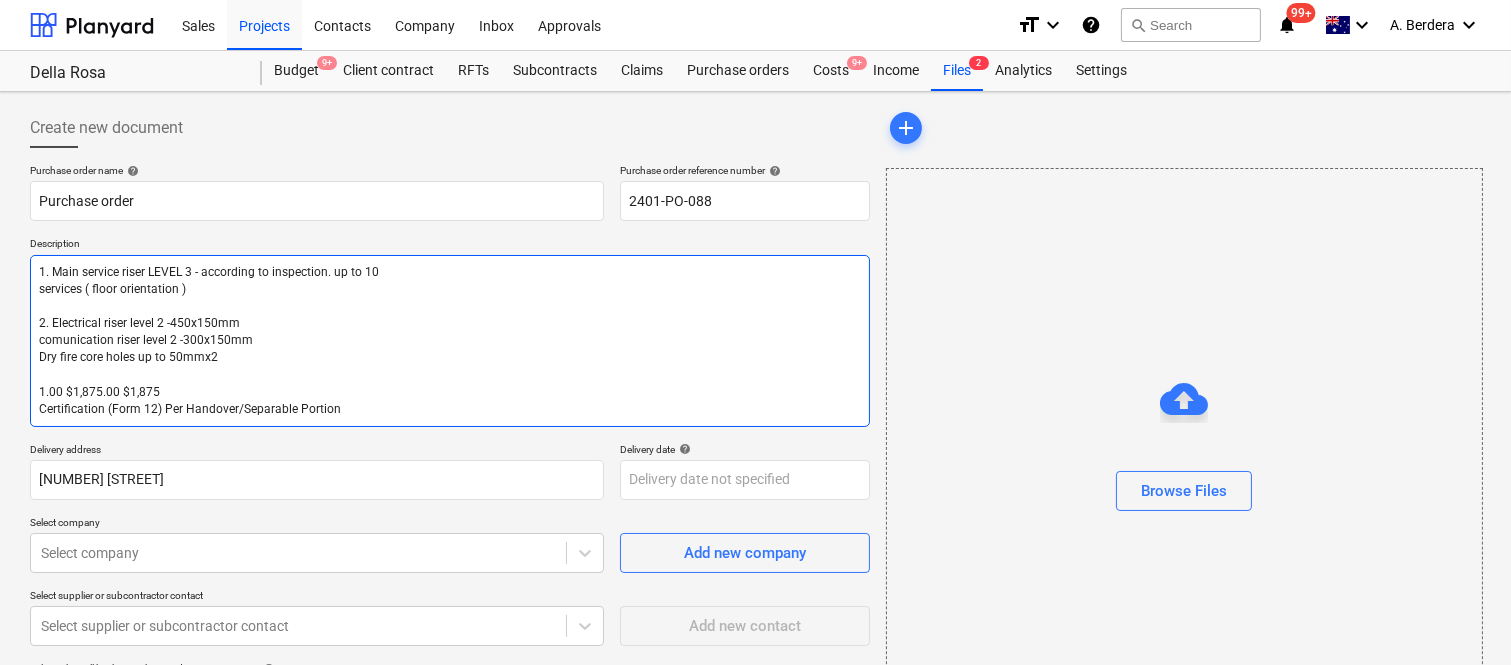 type on "x" 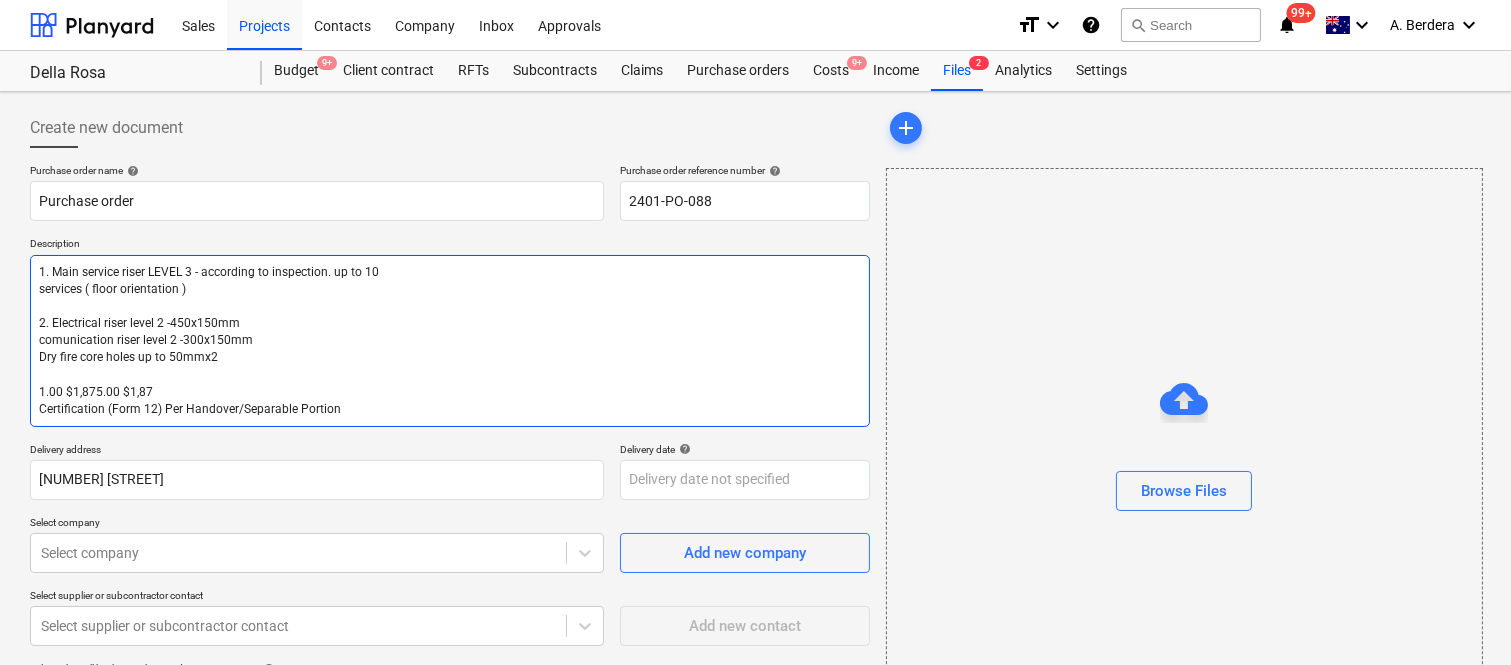 type on "x" 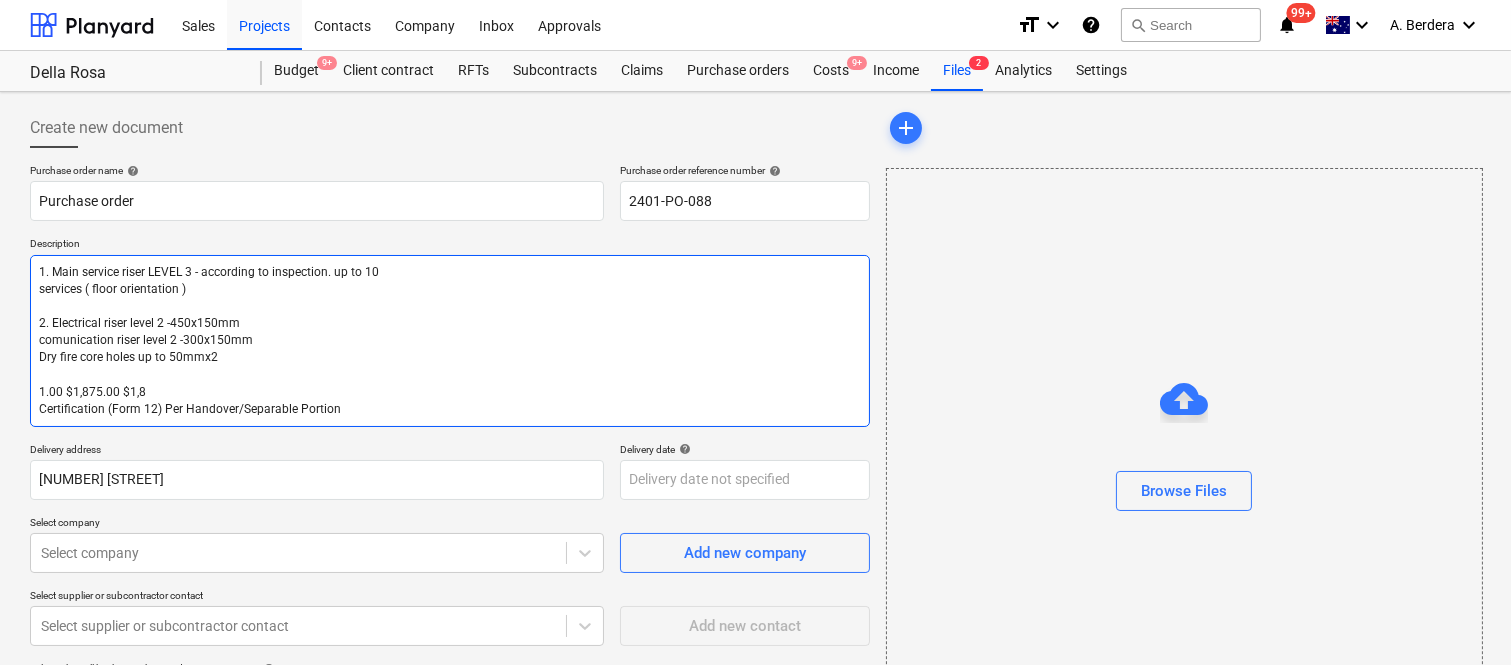 type on "x" 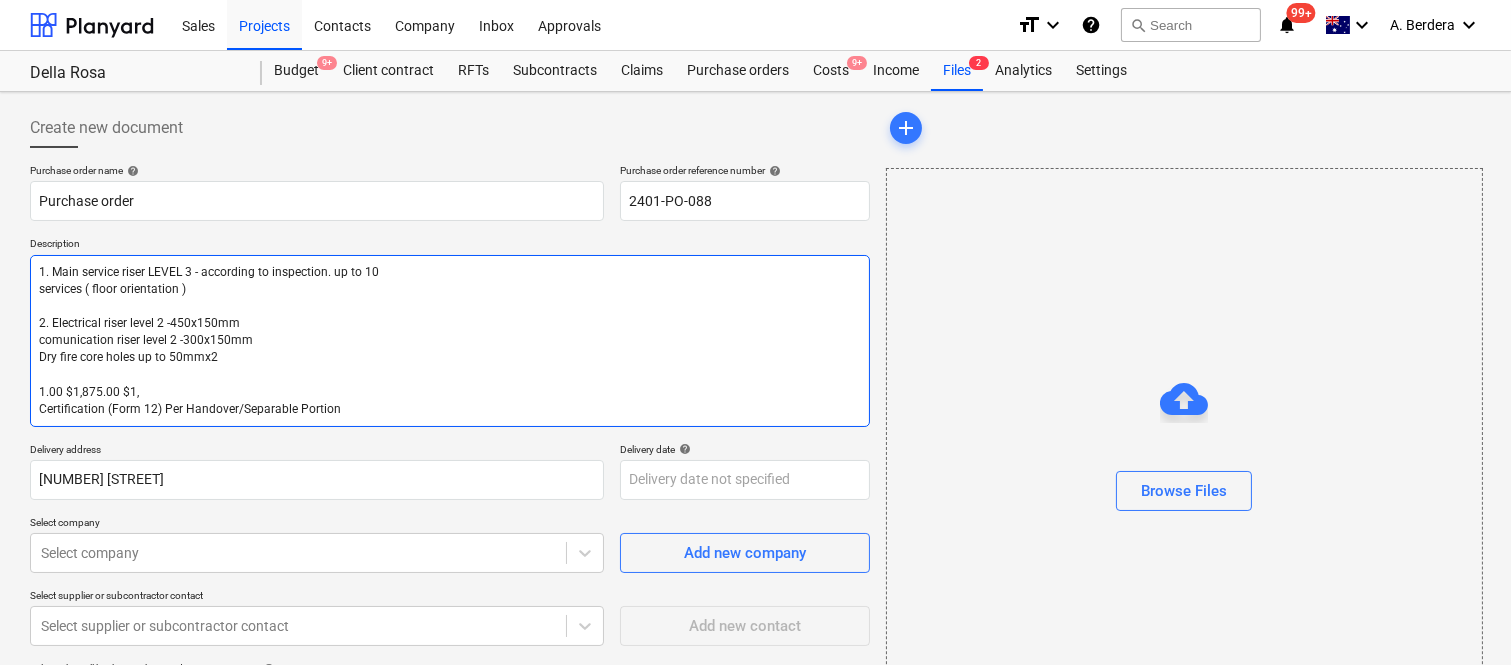 type on "x" 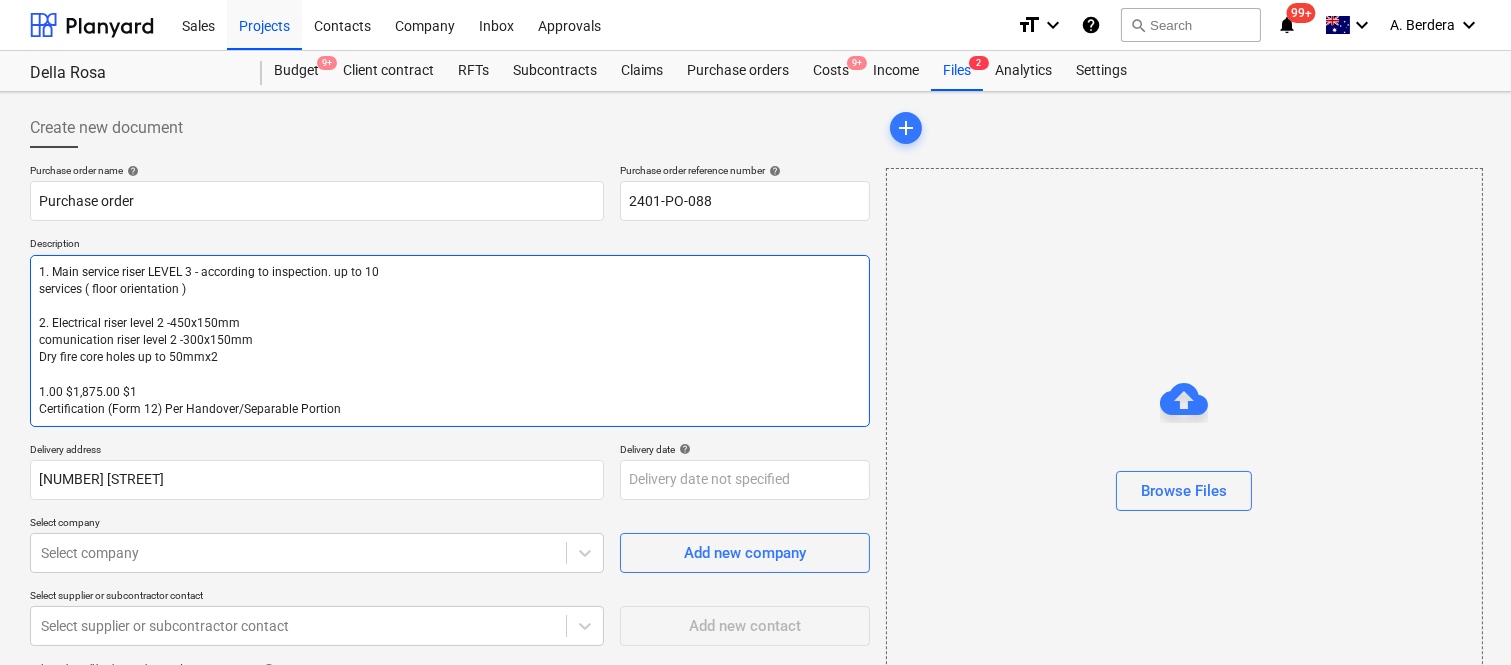 type on "x" 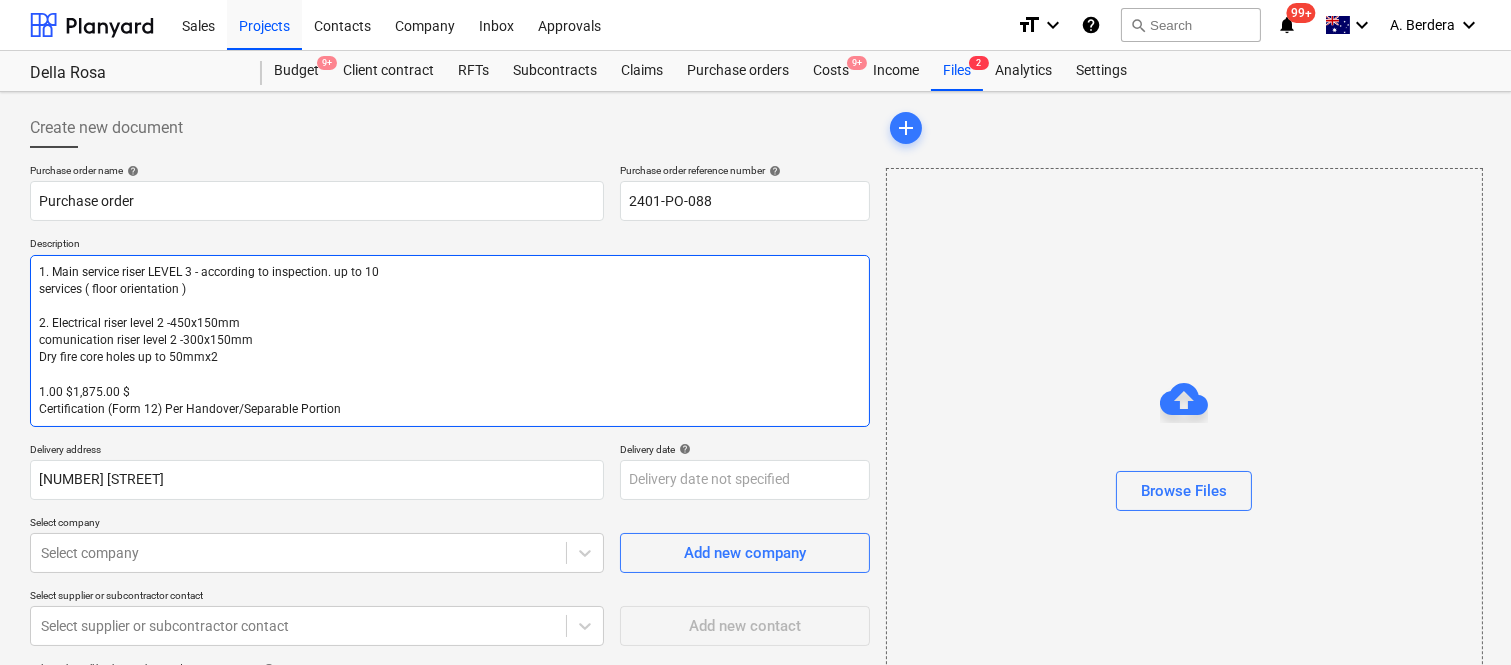 type on "x" 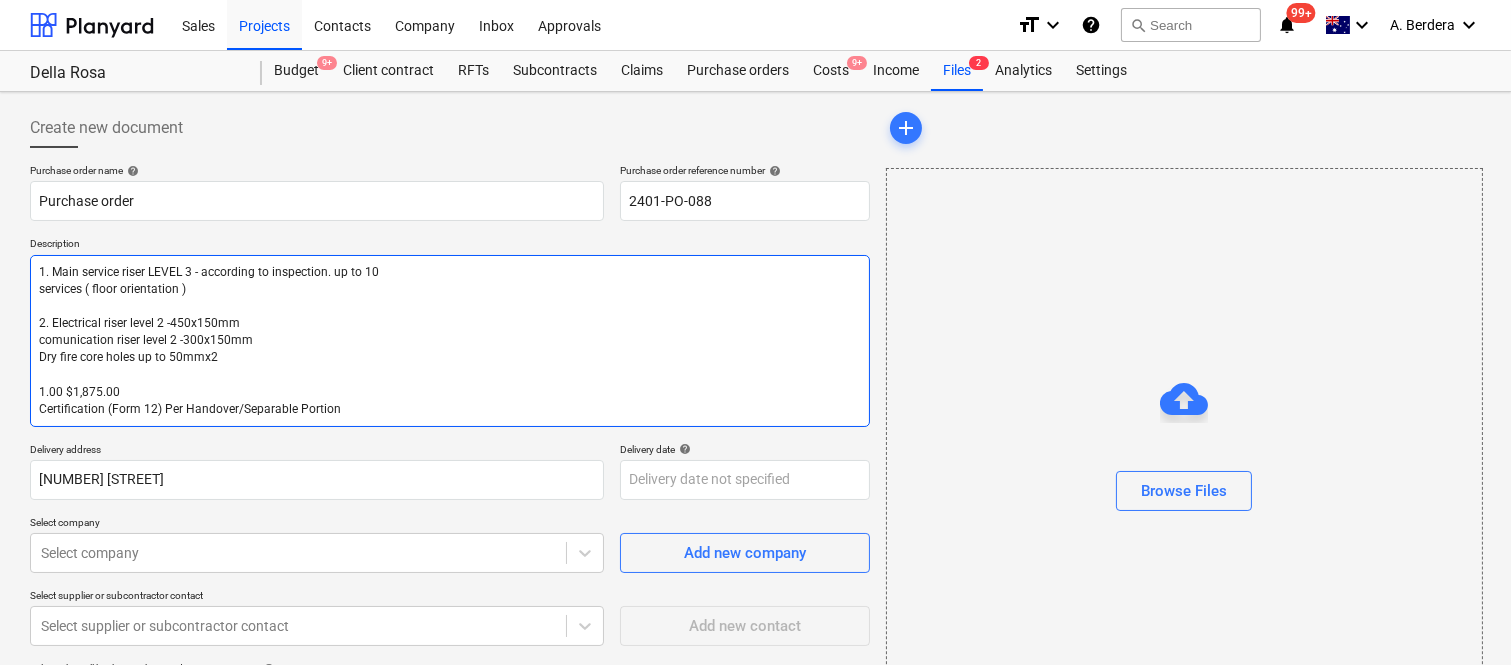 type on "x" 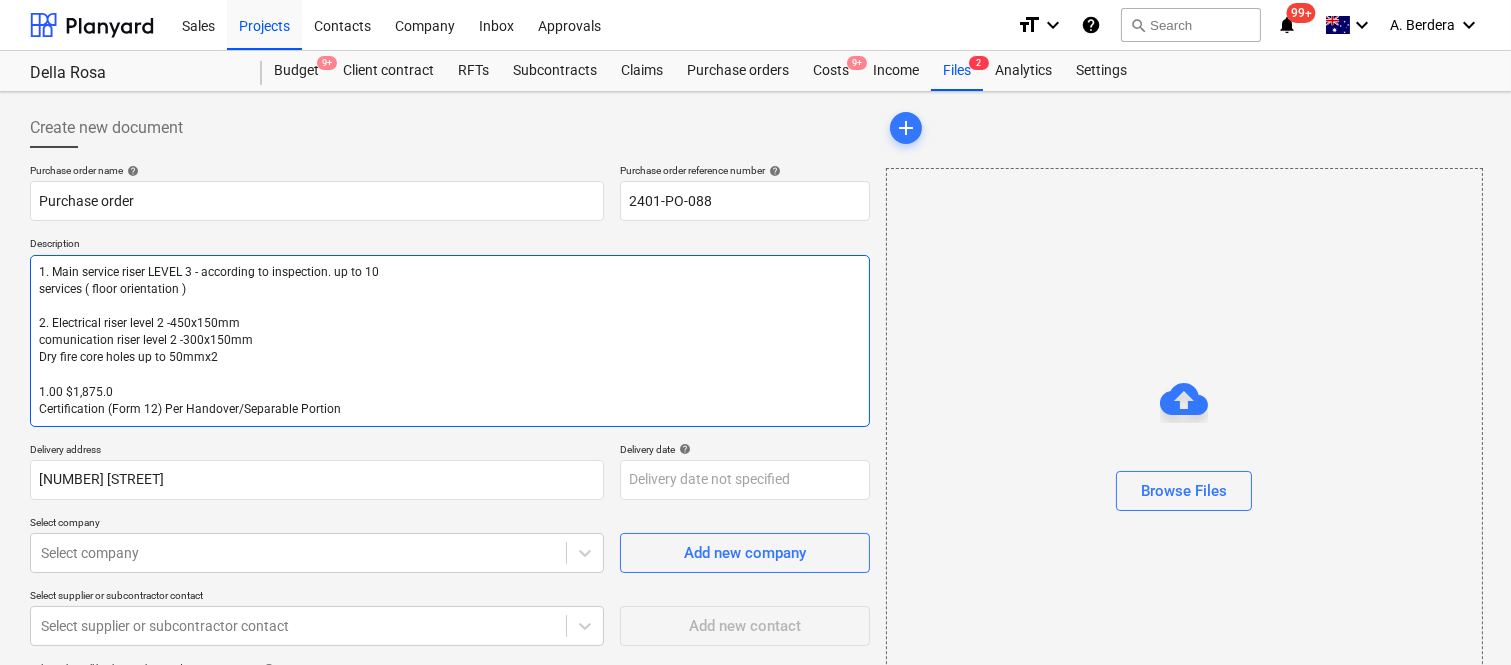 type on "x" 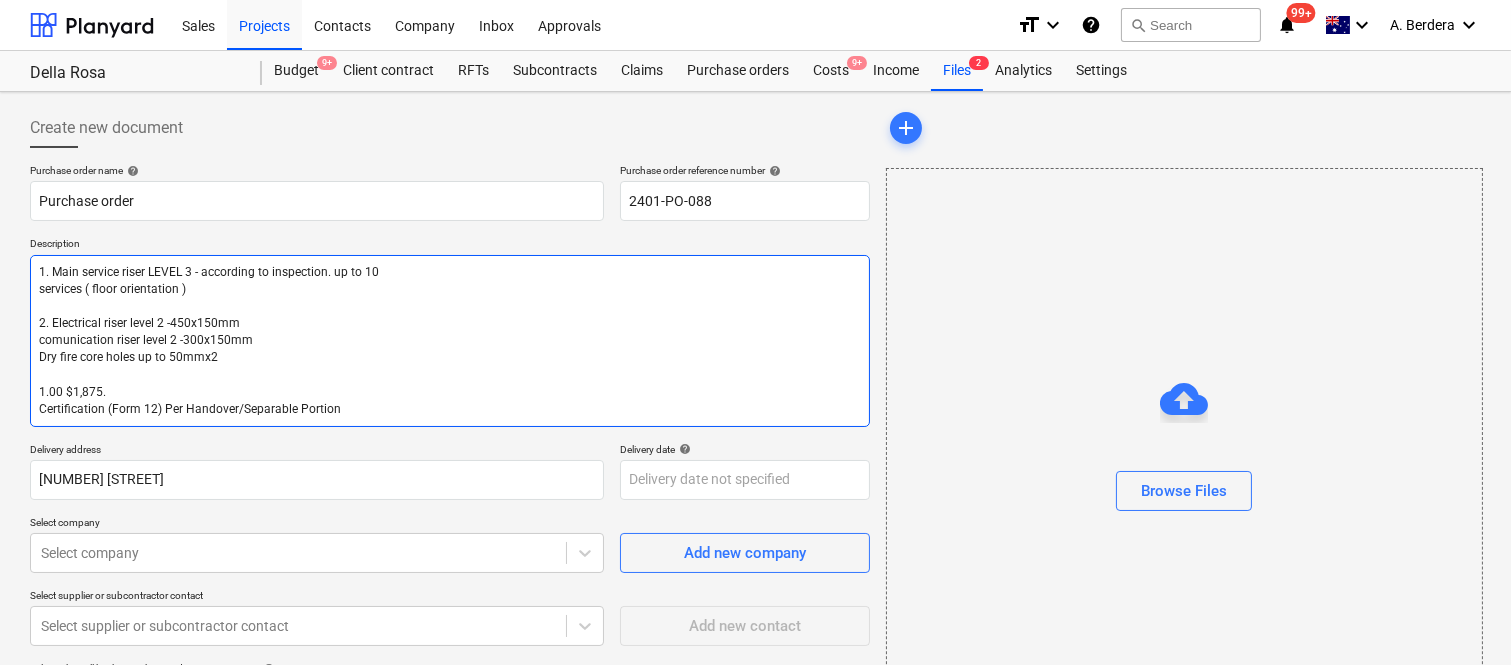 type on "x" 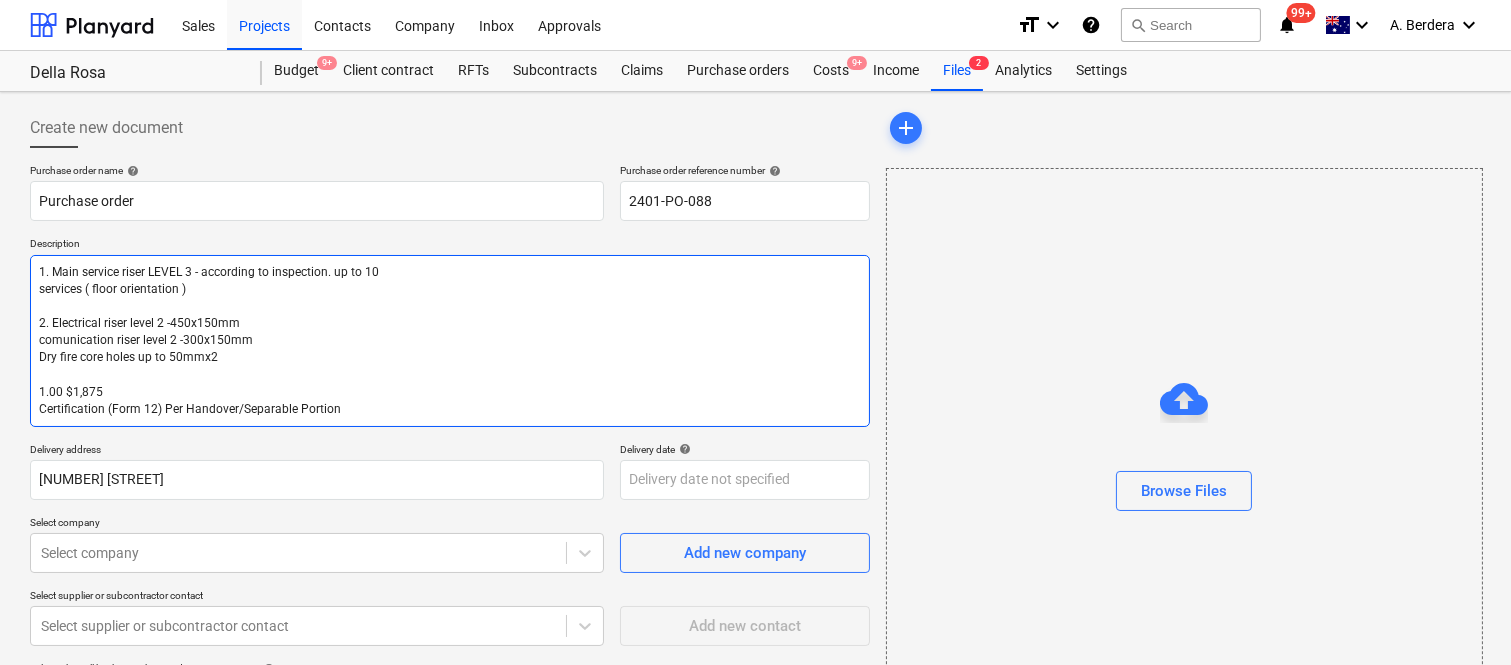 type on "x" 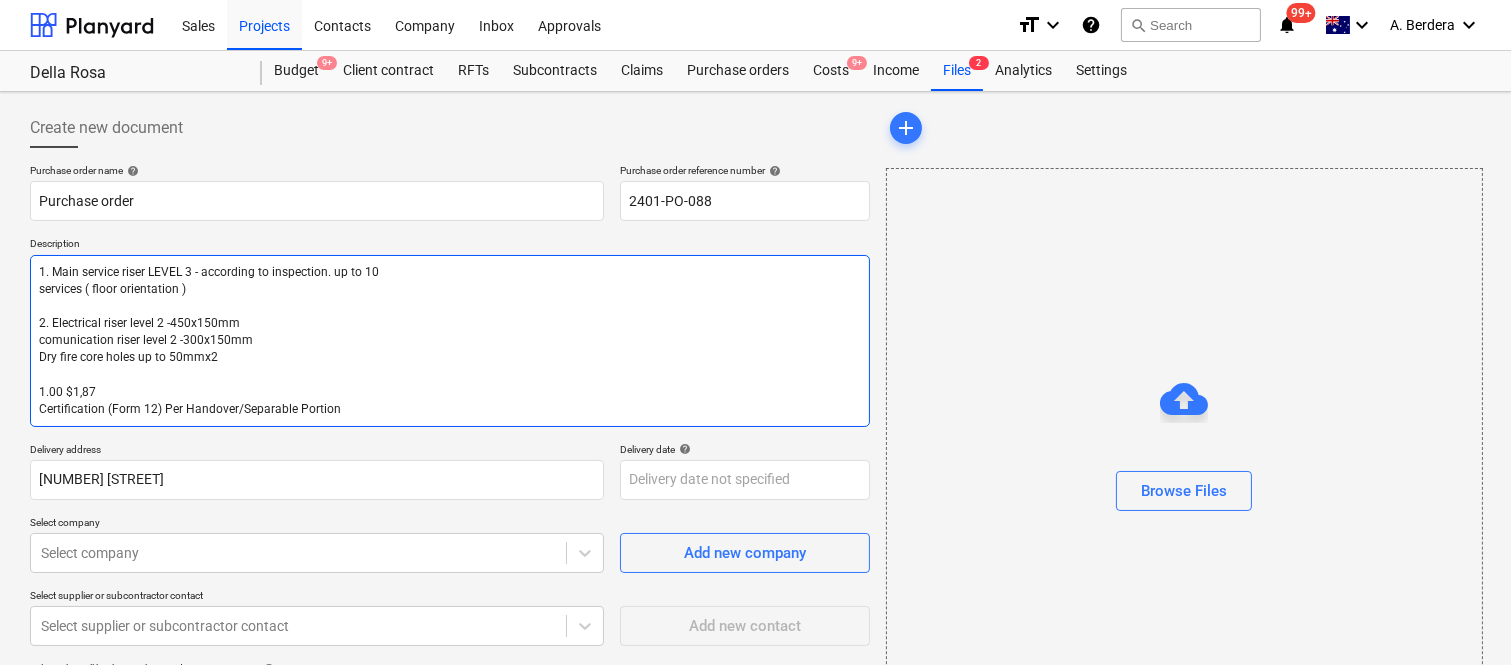 type on "x" 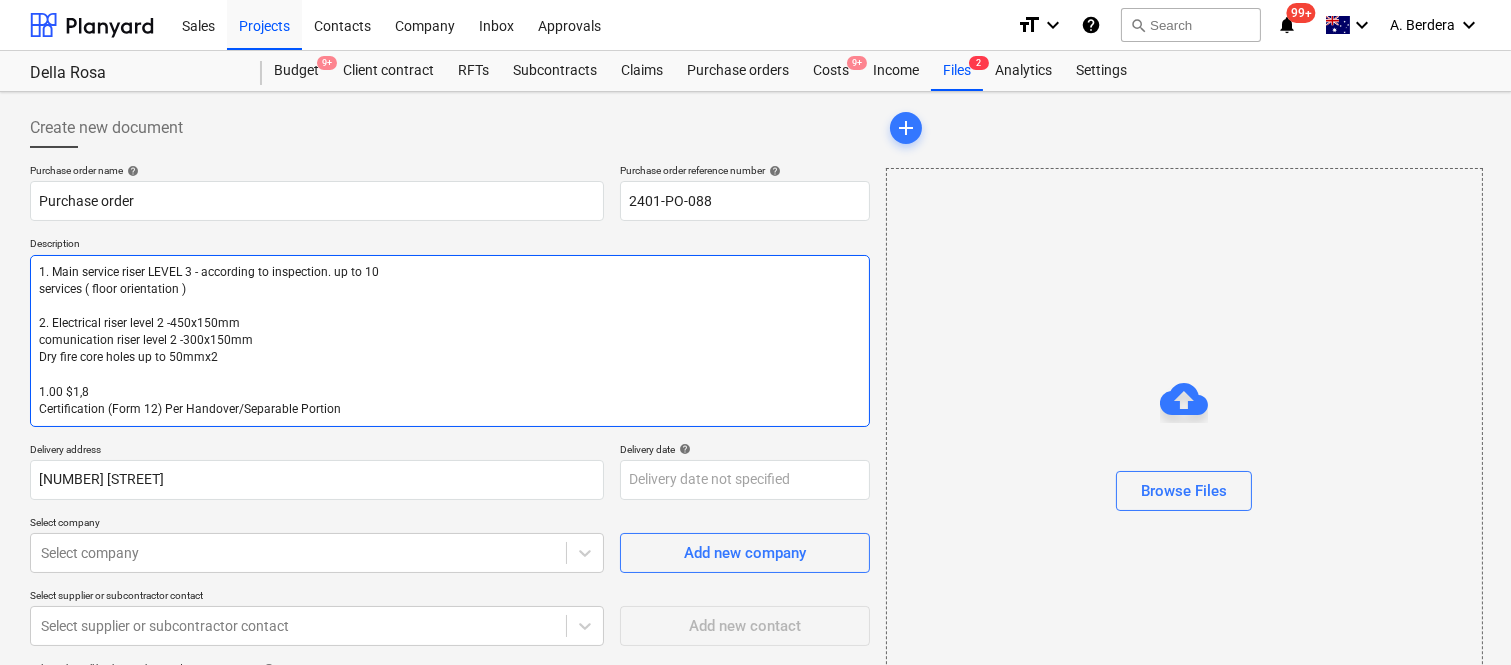 type on "x" 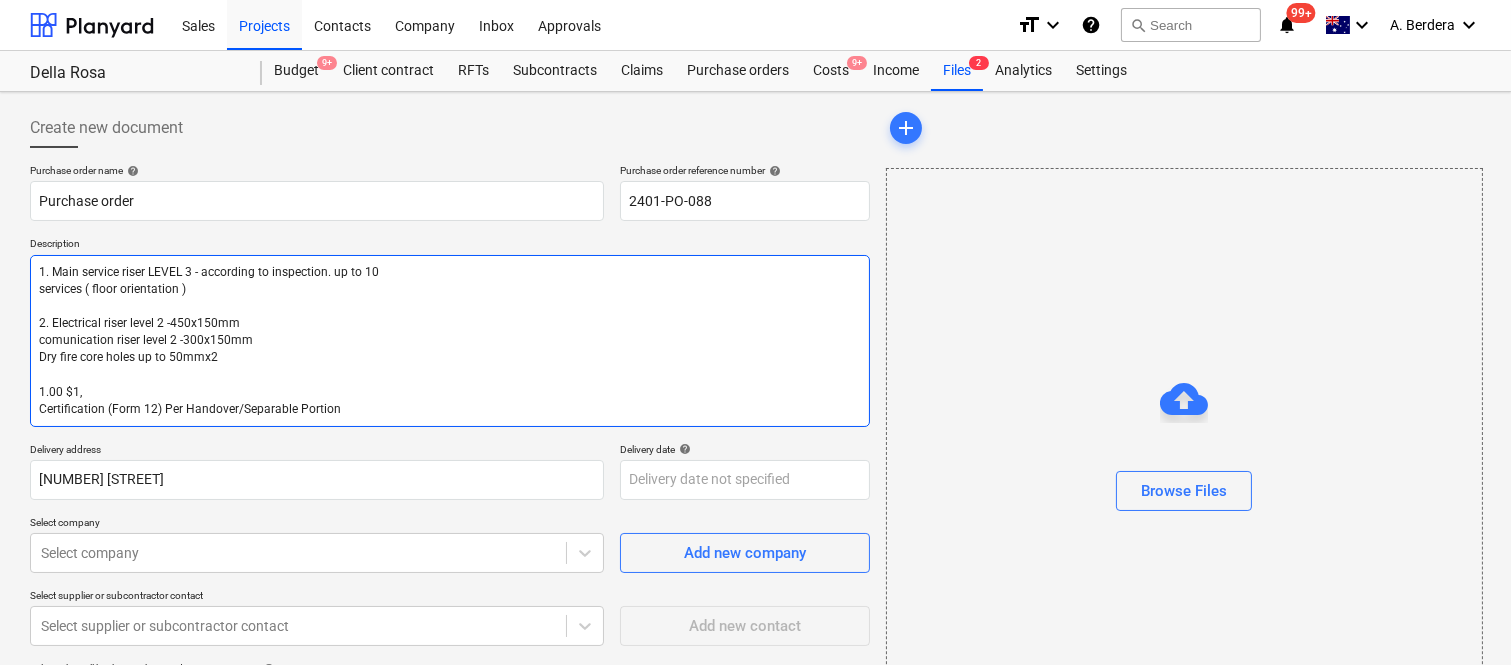 type on "x" 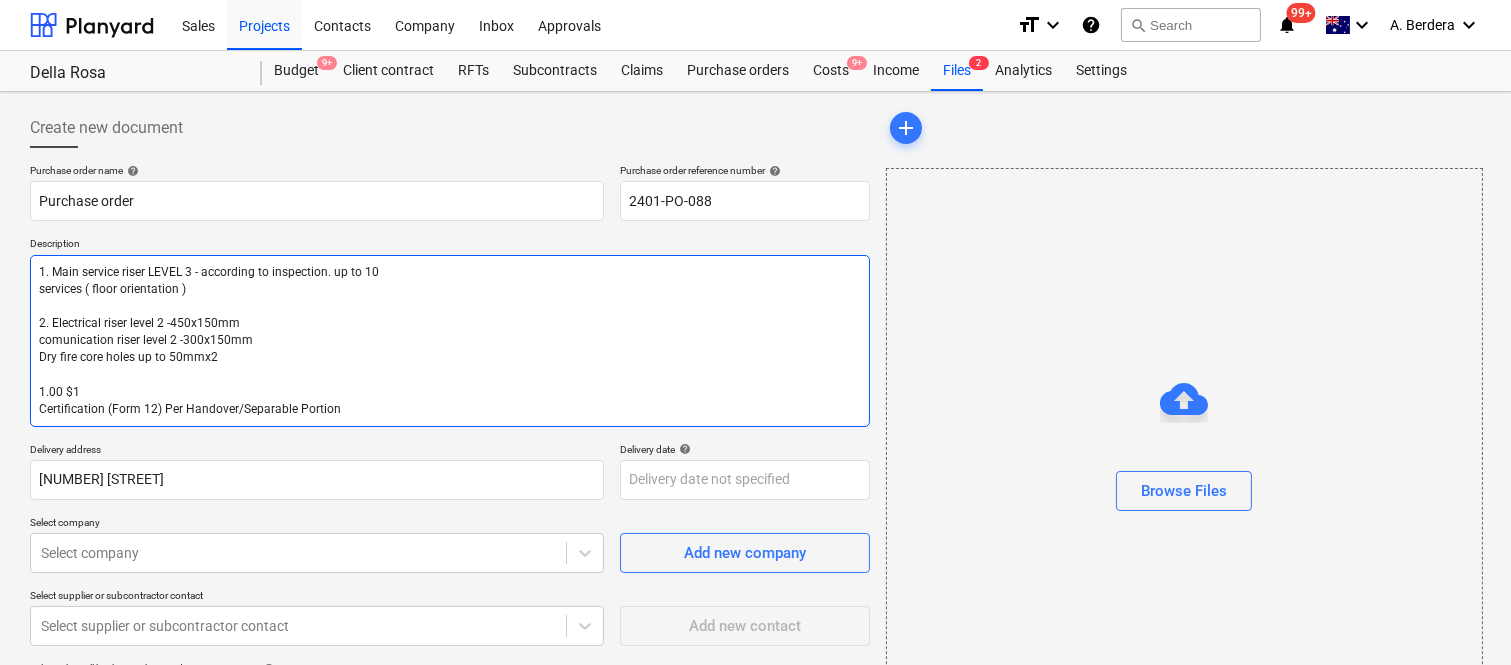 type on "x" 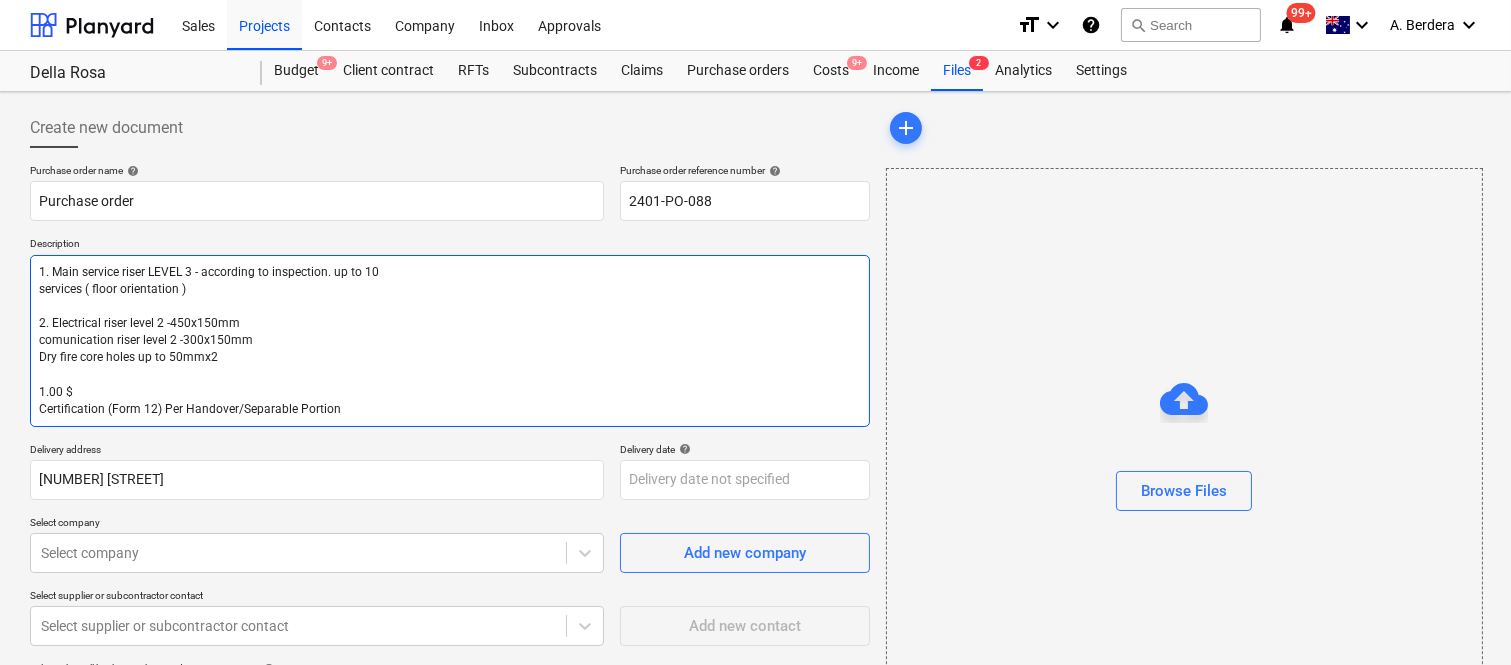 type on "x" 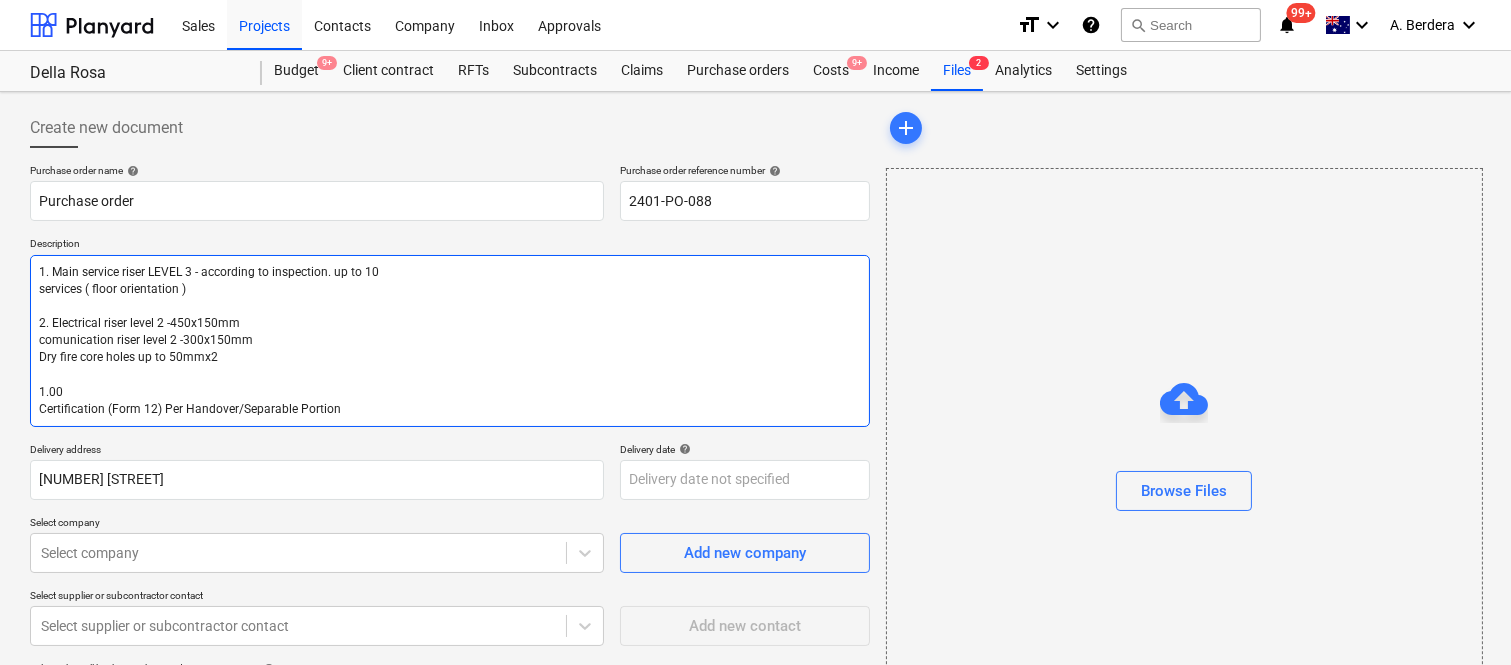 type on "x" 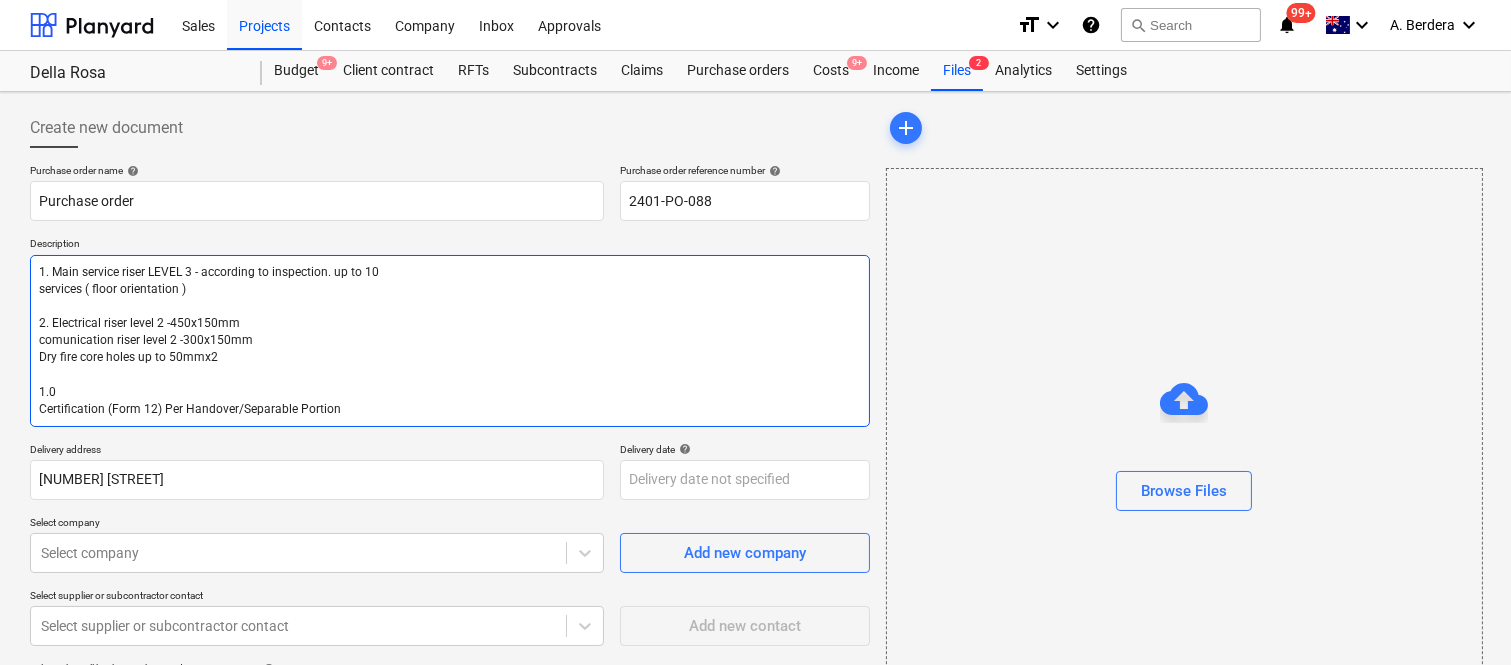 type on "x" 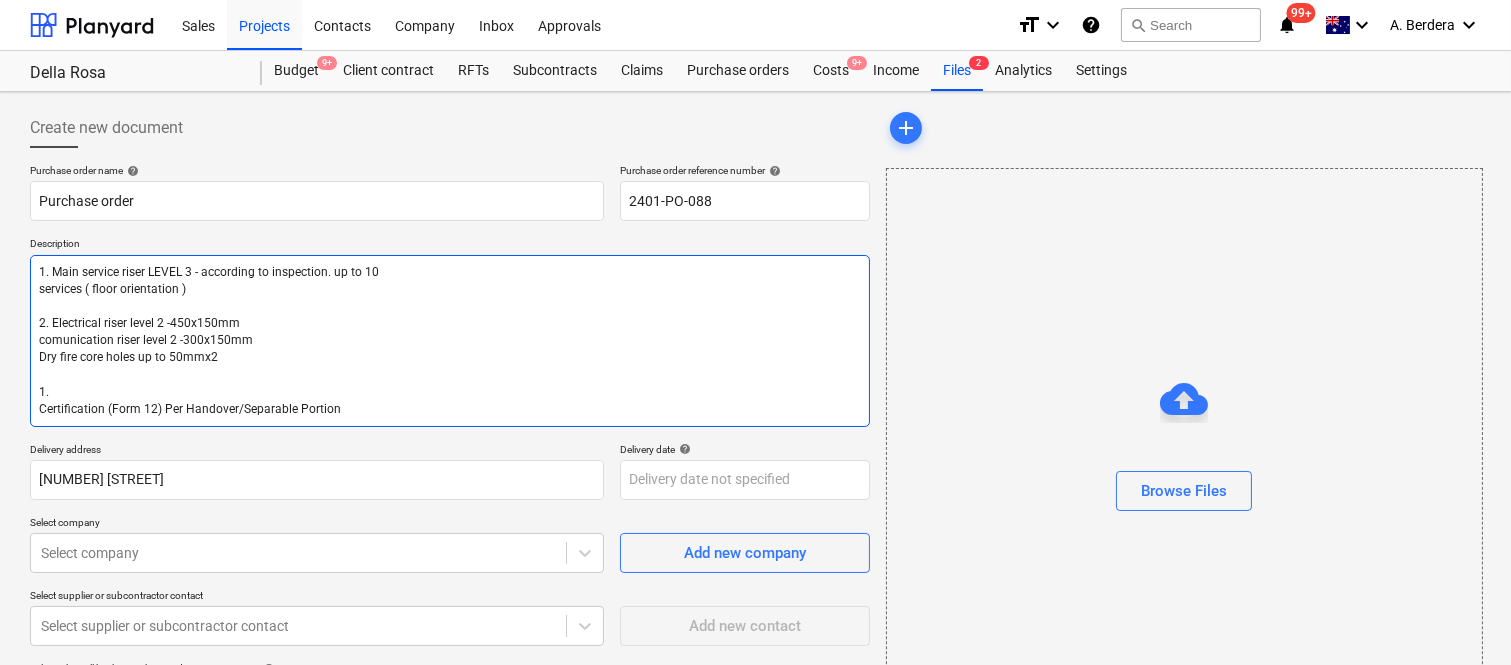 type on "x" 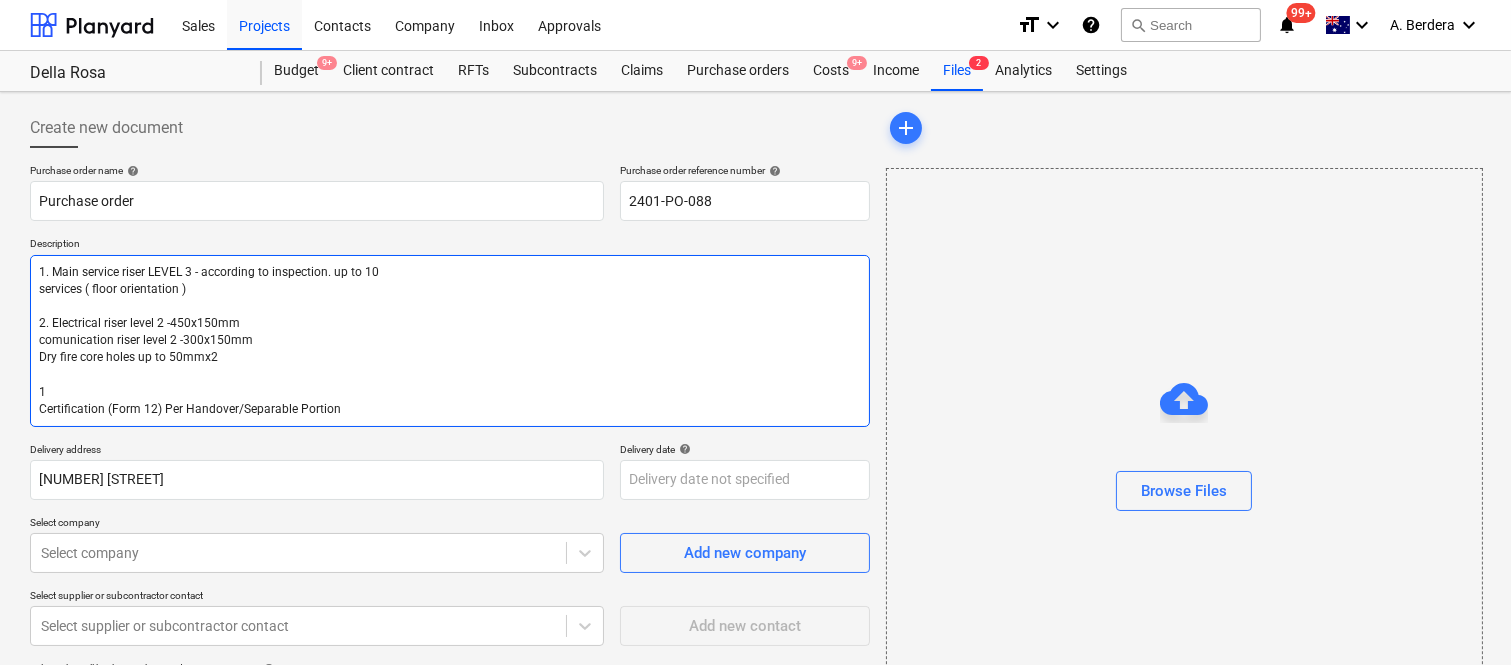 type on "x" 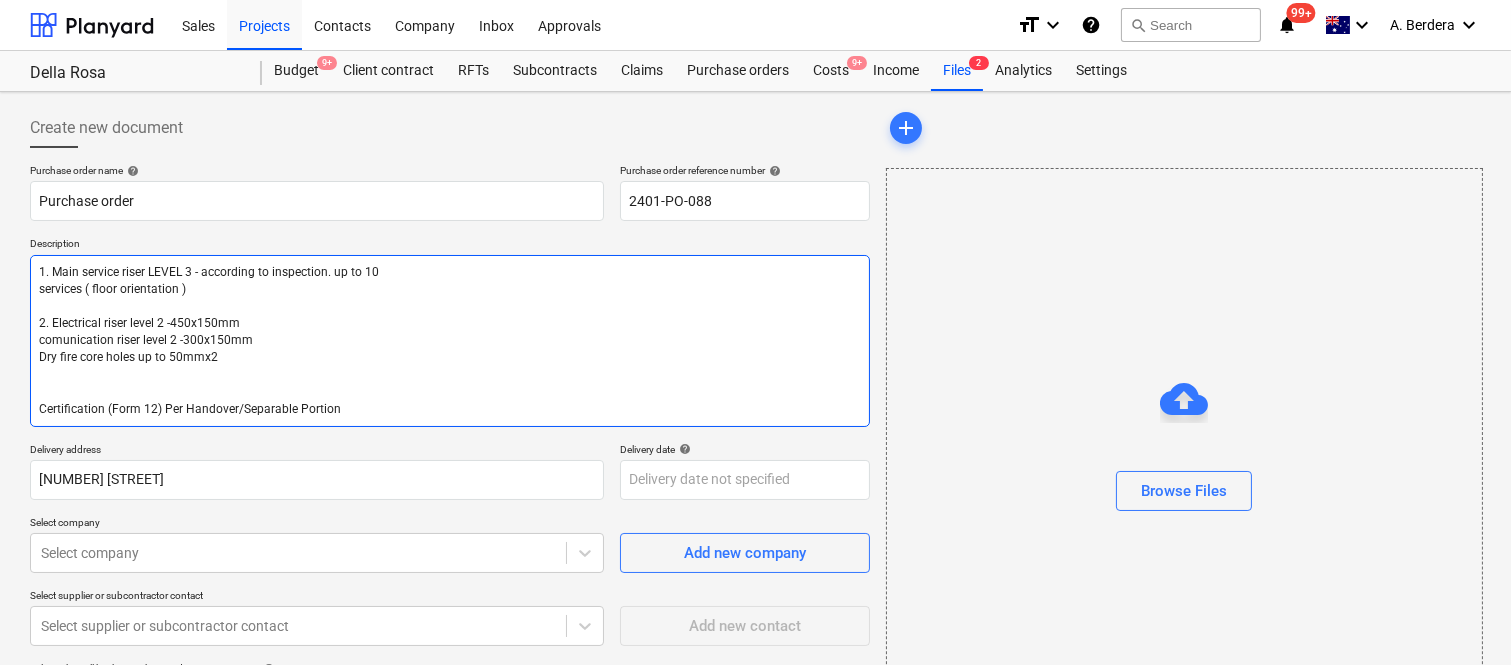 type on "x" 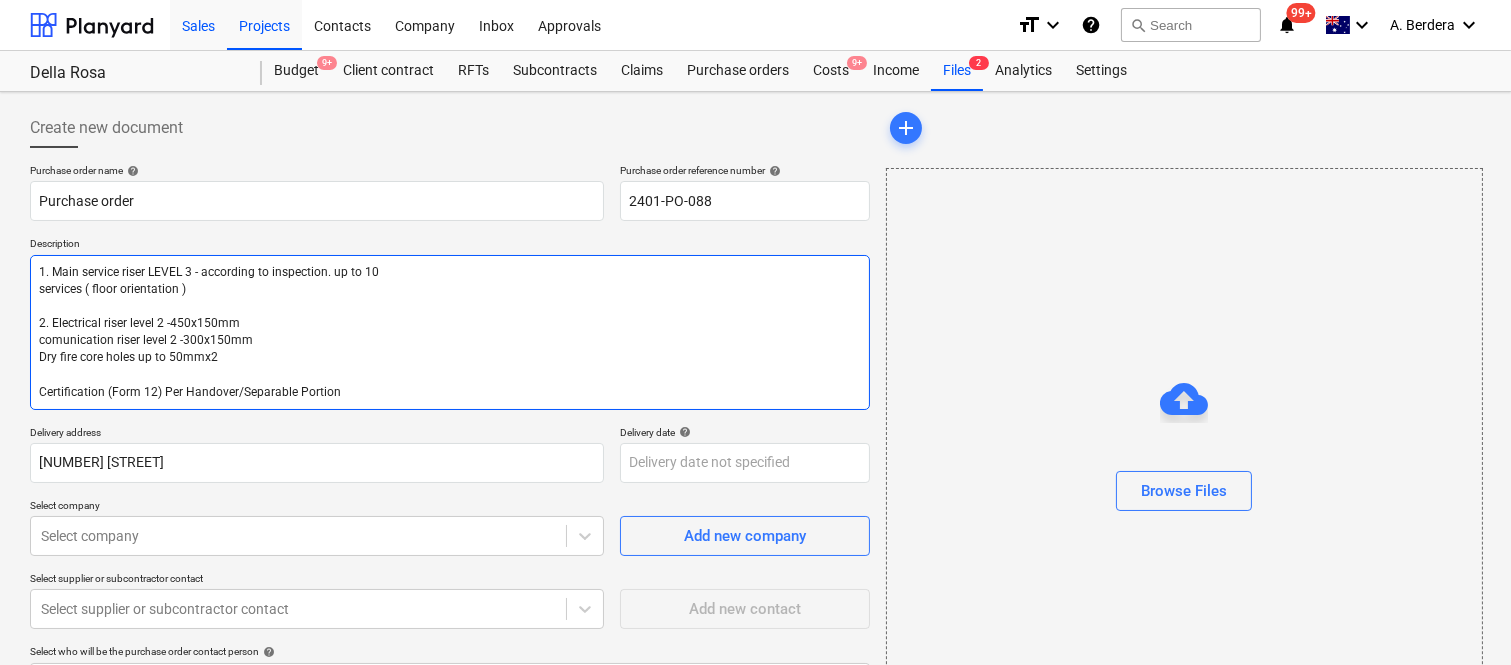type on "1. Main service riser LEVEL 3 - according to inspection. up to 10
services ( floor orientation )
2. Electrical riser level 2 -450x150mm
comunication riser level 2 -300x150mm
Dry fire core holes up to 50mmx2
Certification (Form 12) Per Handover/Separable Portion" 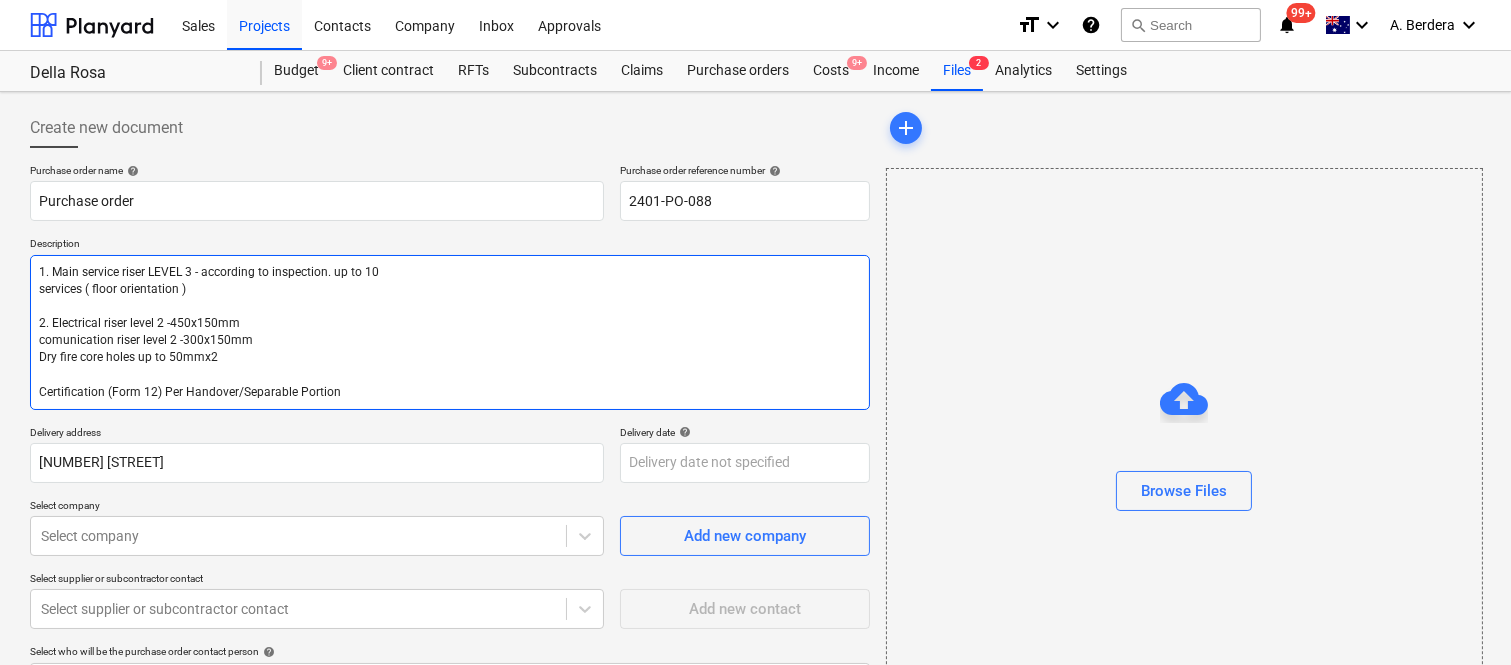 click on "1. Main service riser LEVEL 3 - according to inspection. up to 10
services ( floor orientation )
2. Electrical riser level 2 -450x150mm
comunication riser level 2 -300x150mm
Dry fire core holes up to 50mmx2
Certification (Form 12) Per Handover/Separable Portion" at bounding box center (450, 332) 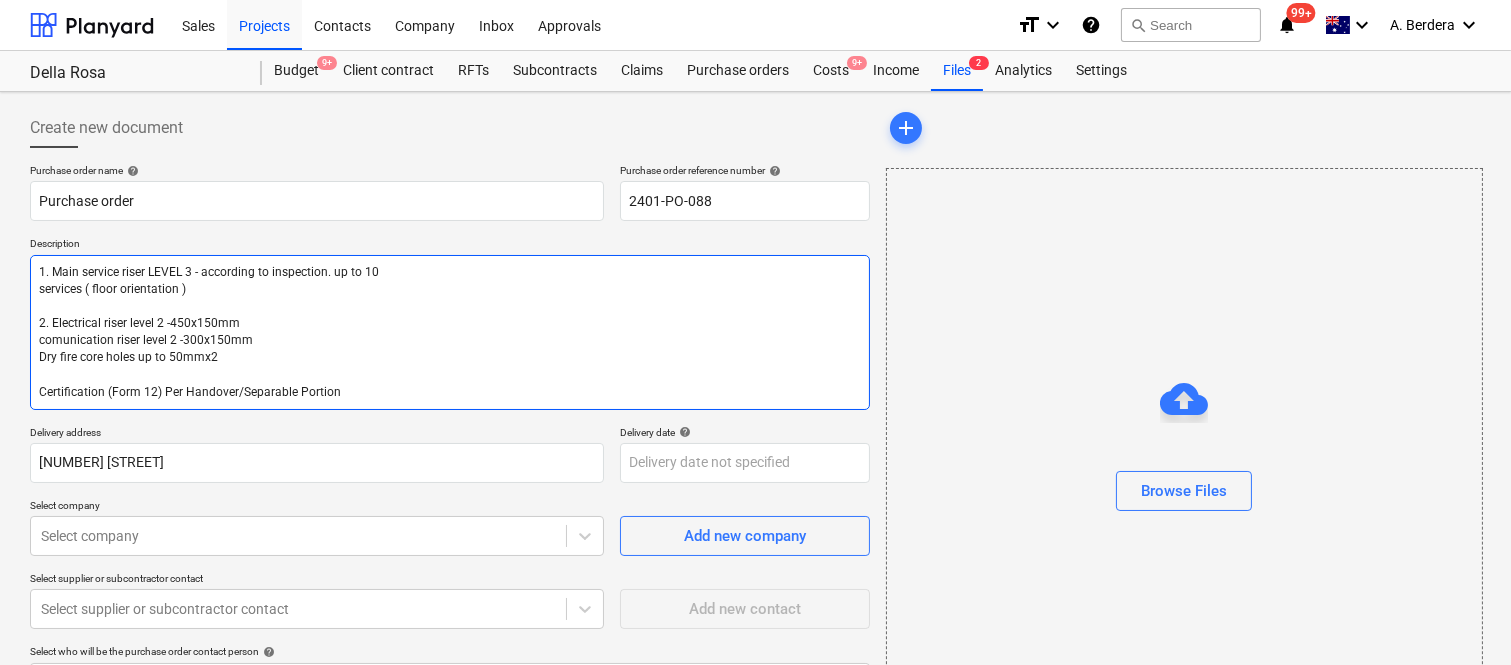 type on "x" 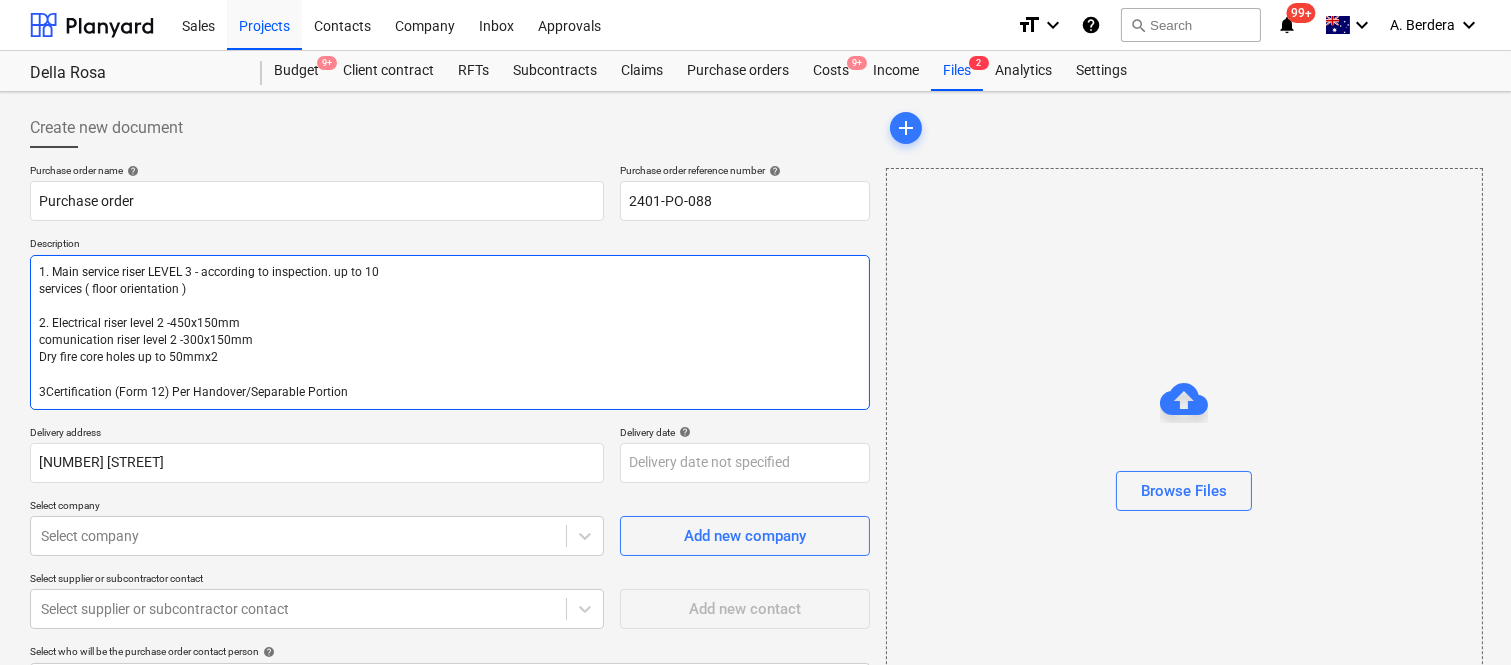 type on "1. Main service riser LEVEL 3 - according to inspection. up to 10
services ( floor orientation )
2. Electrical riser level 2 -450x150mm
comunication riser level 2 -300x150mm
Dry fire core holes up to 50mmx2
3.Certification (Form 12) Per Handover/Separable Portion" 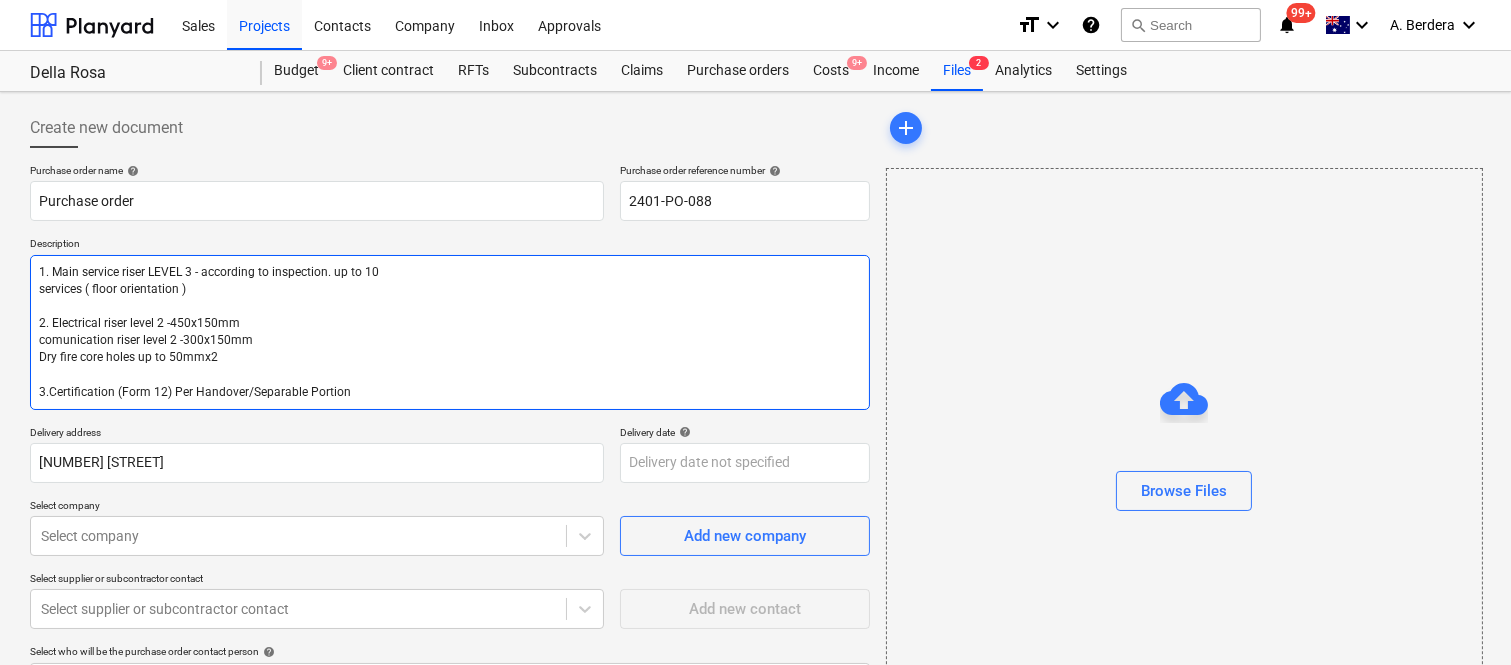 type on "x" 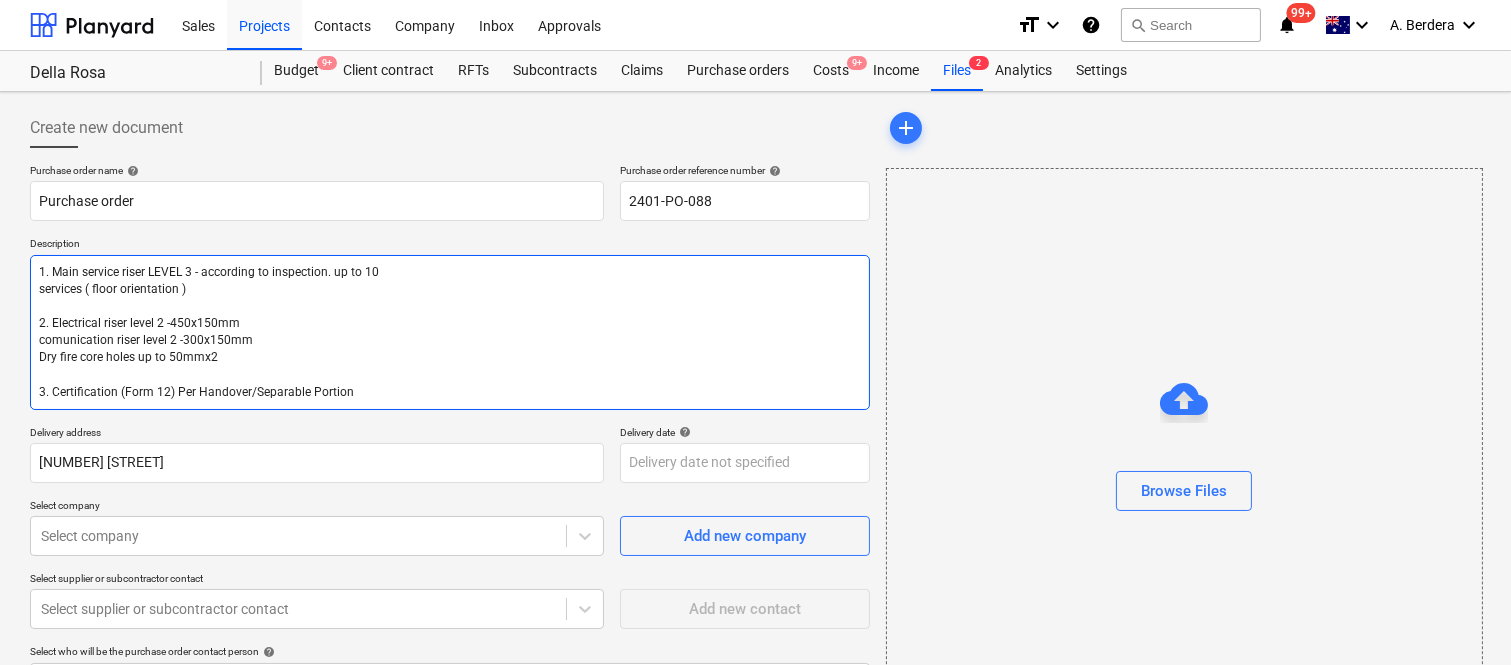 type on "x" 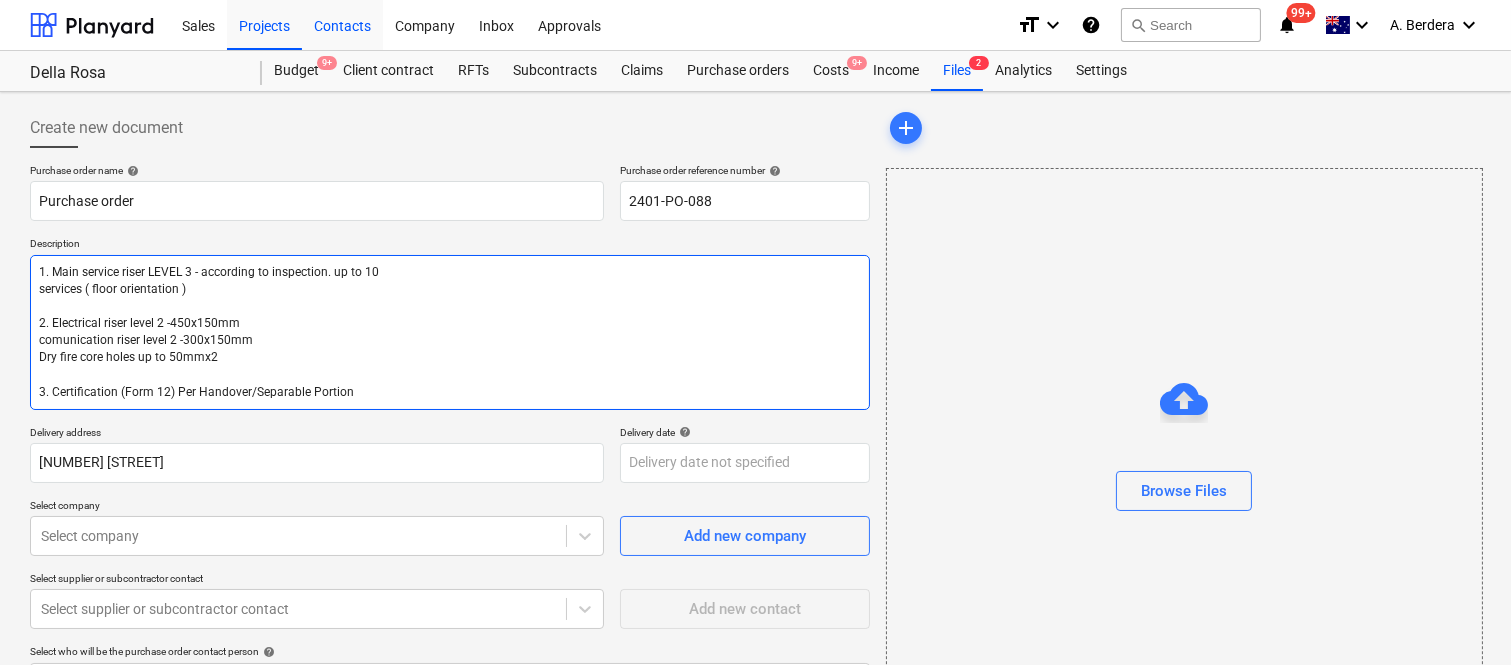 type on "1. Main service riser LEVEL 3 - according to inspection. up to 10
services ( floor orientation )
2. Electrical riser level 2 -450x150mm
comunication riser level 2 -300x150mm
Dry fire core holes up to 50mmx2
3. Certification (Form 12) Per Handover/Separable Portion" 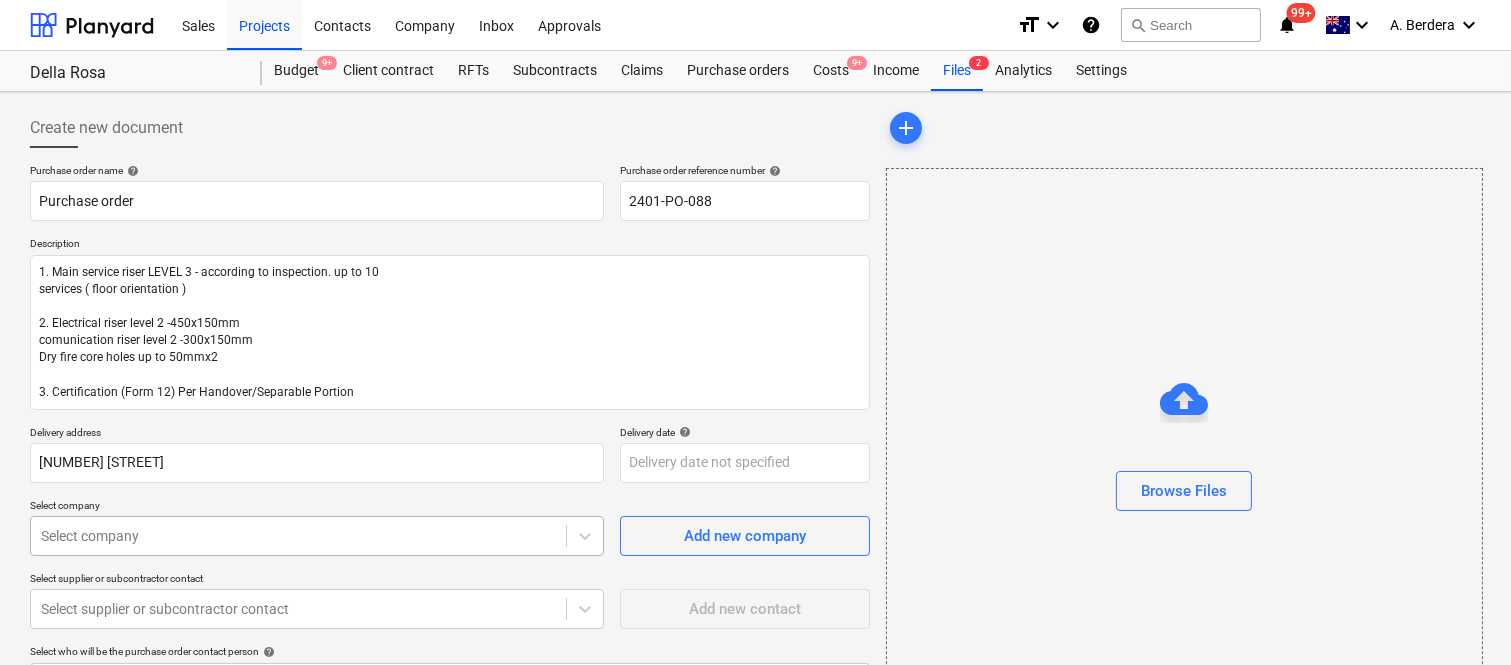 click on "Sales Projects Contacts Company Inbox Approvals format_size keyboard_arrow_down help search Search notifications 99+ keyboard_arrow_down A. [LAST] keyboard_arrow_down Della Rosa Della Rosa Budget 9+ Client contract RFTs Subcontracts Claims Purchase orders Costs 9+ Income Files 2 Analytics Settings Create new document Purchase order name help Purchase order Purchase order reference number help 2401-PO-088 Description 1. Main service riser LEVEL 3 - according to inspection. up to 10
services ( floor orientation )
2. Electrical riser level 2 -450x150mm
comunication riser level 2 -300x150mm
Dry fire core holes up to 50mmx2
3. Certification (Form 12) Per Handover/Separable Portion Delivery address [NUMBER] [STREET], [CITY] Delivery date help Press the down arrow key to interact with the calendar and
select a date. Press the question mark key to get the keyboard shortcuts for changing dates. Select company Select company Add new company Select supplier or subcontractor contact Add new contact help Save" at bounding box center [755, 332] 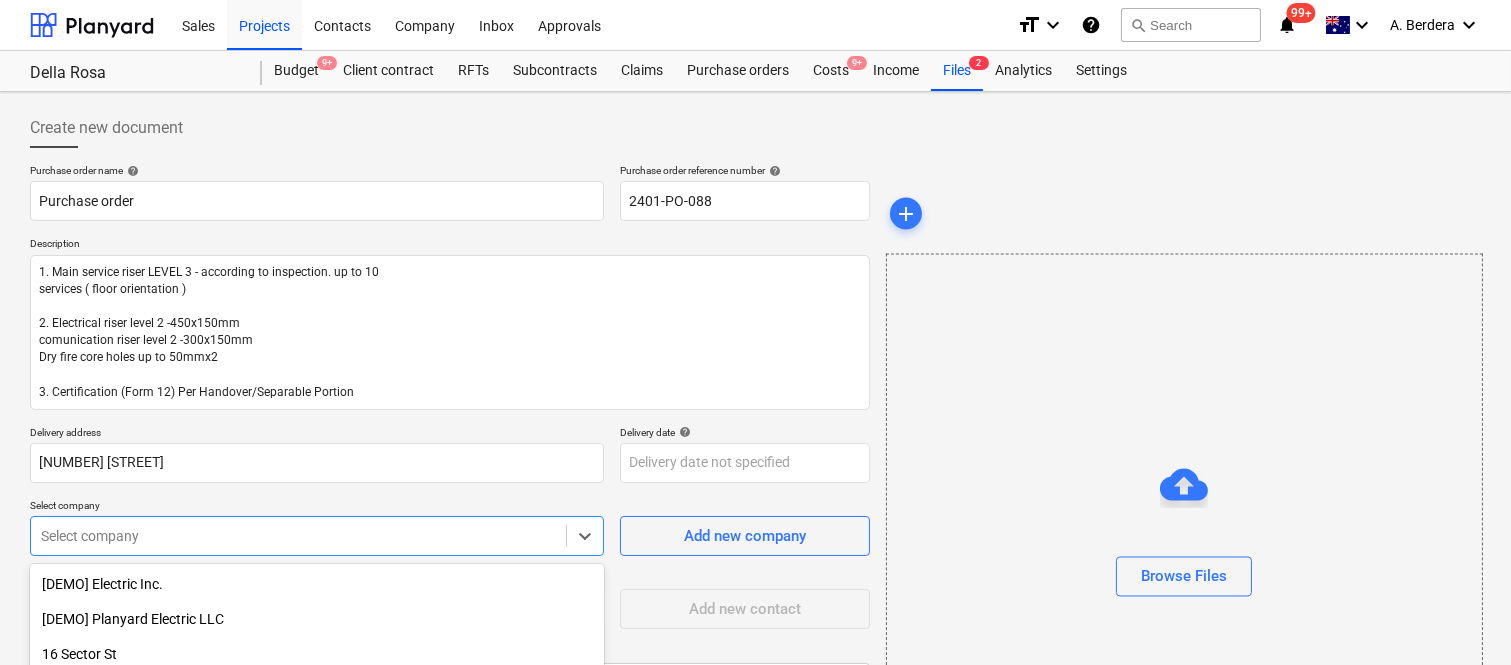 scroll, scrollTop: 211, scrollLeft: 0, axis: vertical 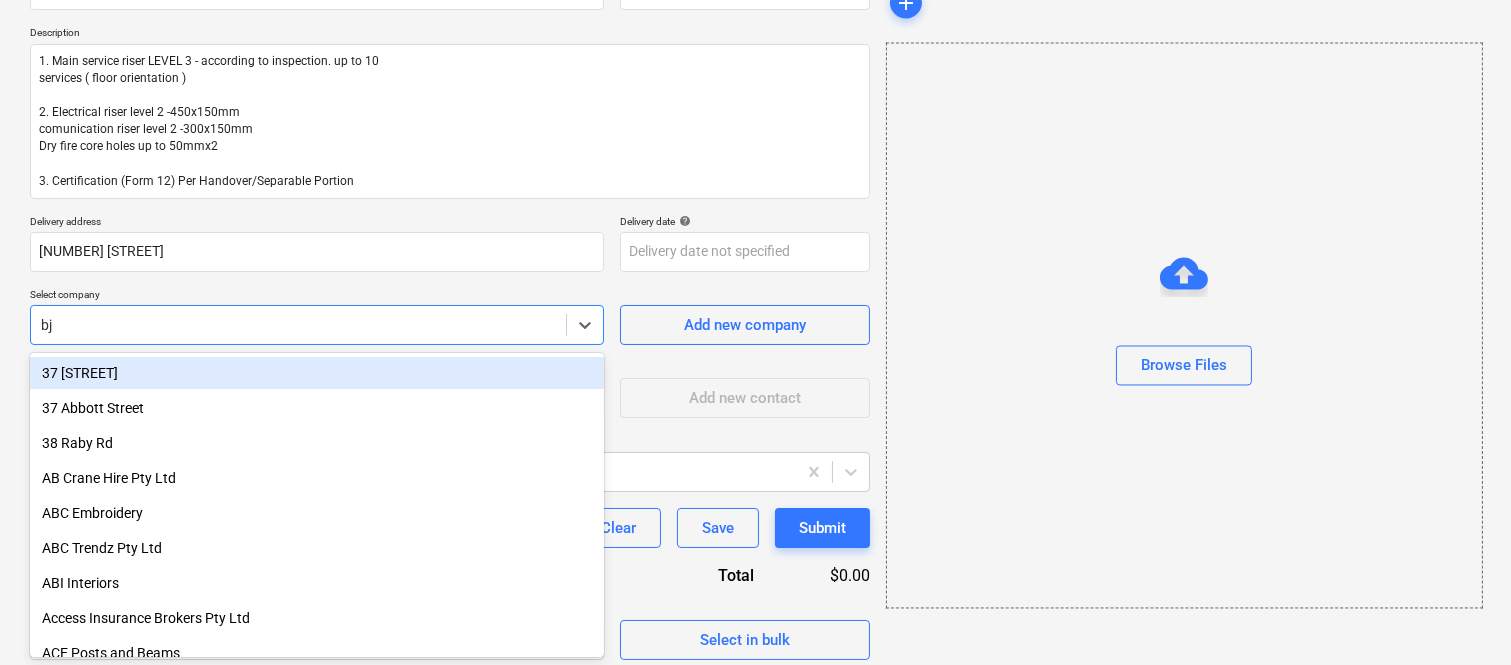 type on "bjs" 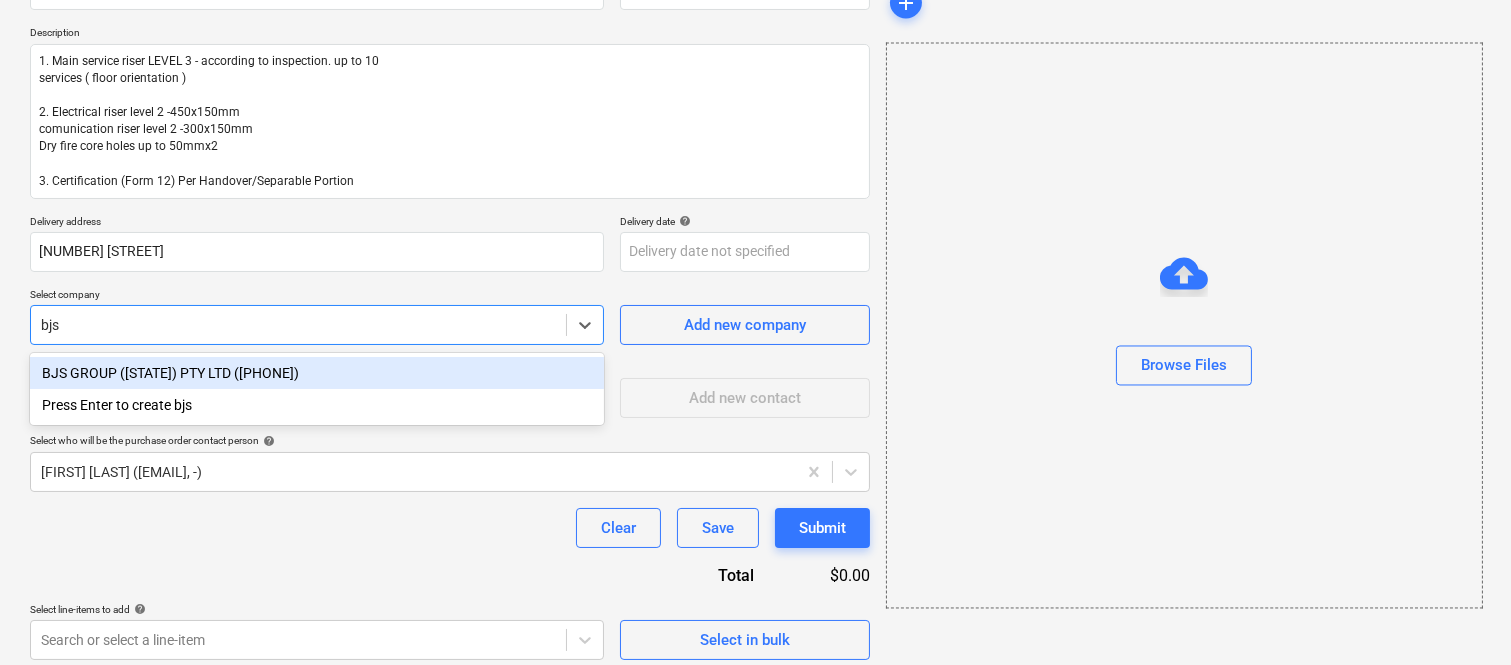 click on "BJS GROUP ([STATE]) PTY LTD ([PHONE])" at bounding box center (317, 373) 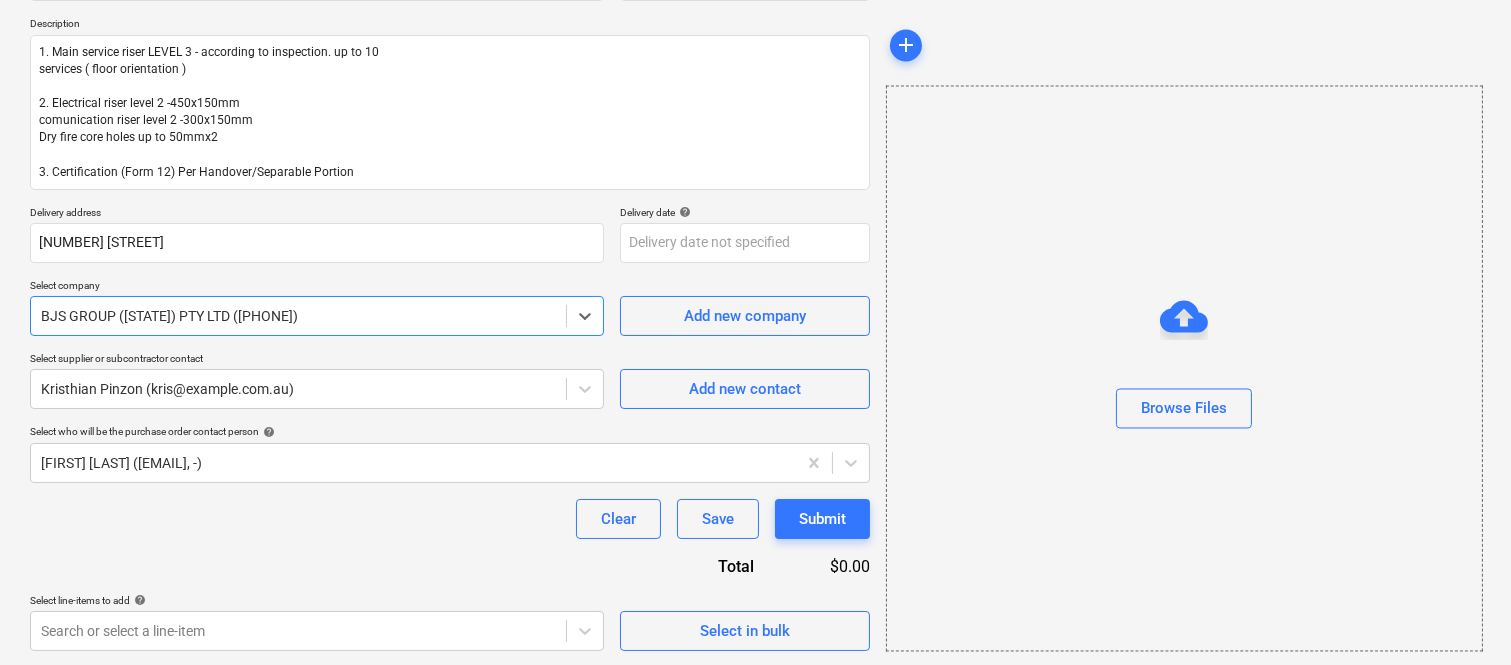 scroll, scrollTop: 222, scrollLeft: 0, axis: vertical 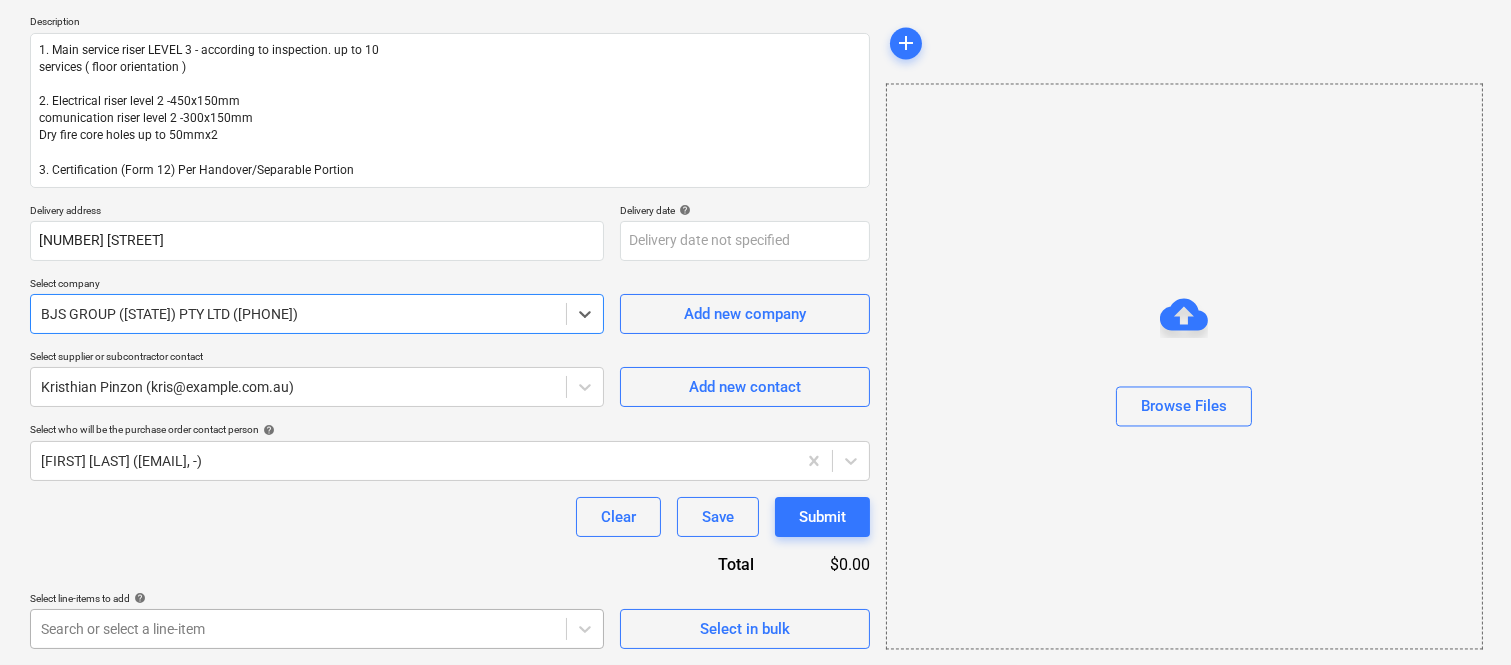 click on "Sales Projects Contacts Company Inbox Approvals format_size keyboard_arrow_down help search Search notifications 99+ keyboard_arrow_down A. Berdera keyboard_arrow_down Della Rosa Della Rosa Budget 9+ Client contract RFTs Subcontracts Claims Purchase orders Costs 9+ Income Files 2 Analytics Settings Create new document Purchase order name help Purchase order Purchase order reference number help 2401-PO-088 Description 1. Main service riser LEVEL 3 - according to inspection. up to 10
services ( floor orientation )
2. Electrical riser level 2 -450x150mm
comunication riser level 2 -300x150mm
Dry fire core holes up to 50mmx2
3. Certification (Form 12) Per Handover/Separable Portion Delivery address 121 [STREET], [CITY] Delivery date help Press the down arrow key to interact with the calendar and
select a date. Press the question mark key to get the keyboard shortcuts for changing dates. Select company   Select is focused ,type to refine list, press Down to open the menu,  Add new company help Save" at bounding box center (755, 110) 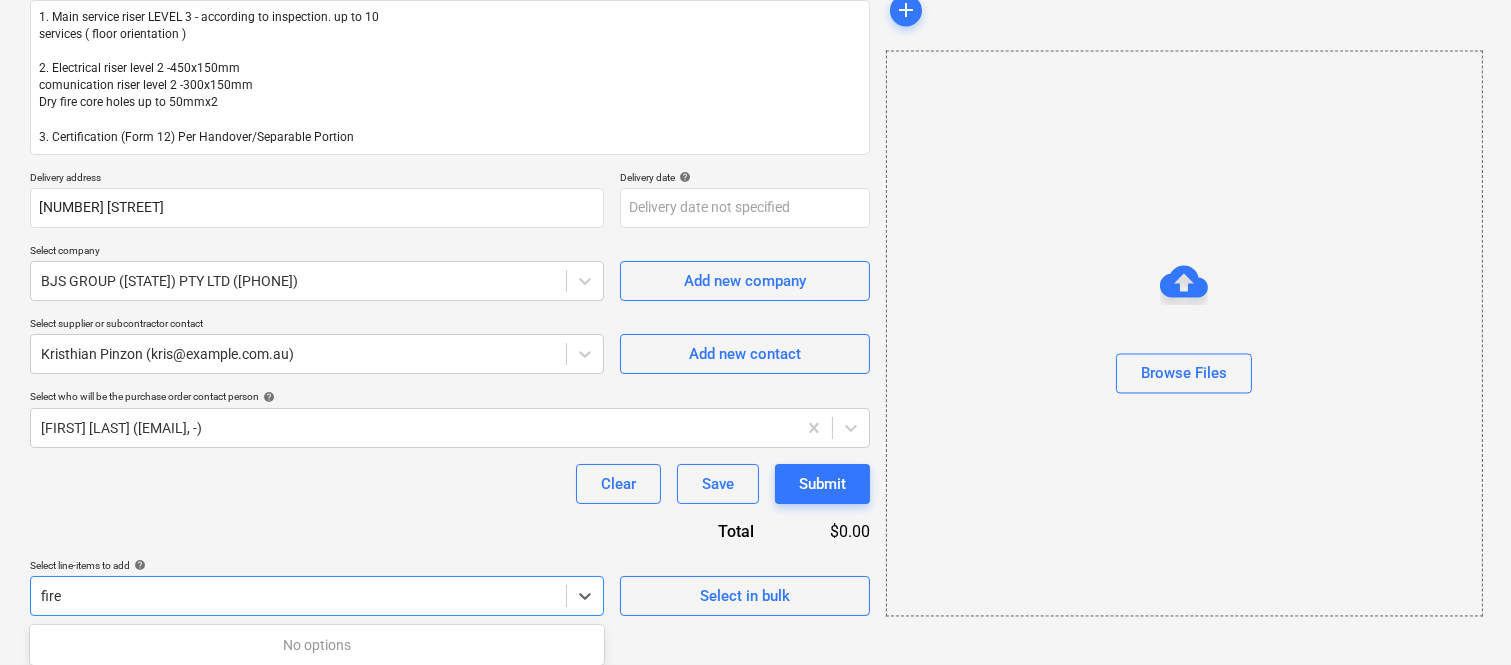 scroll, scrollTop: 451, scrollLeft: 0, axis: vertical 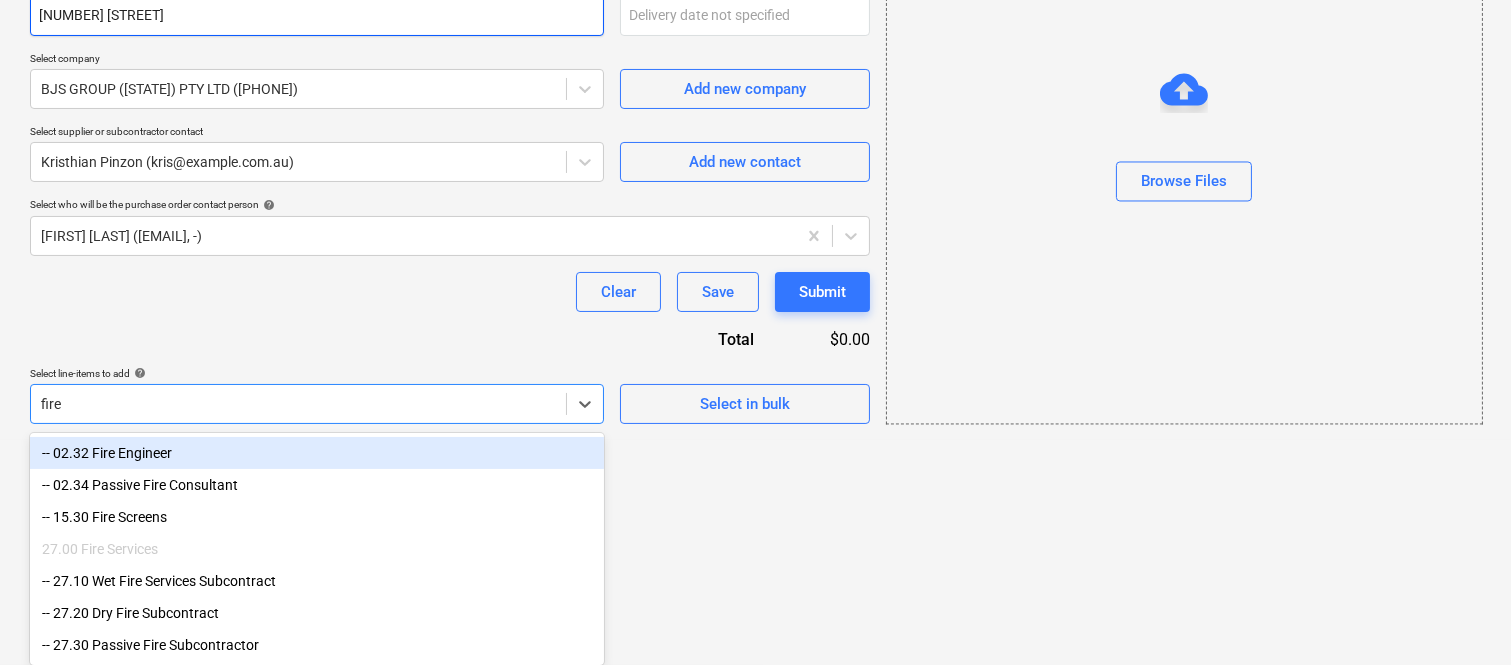 type on "fire" 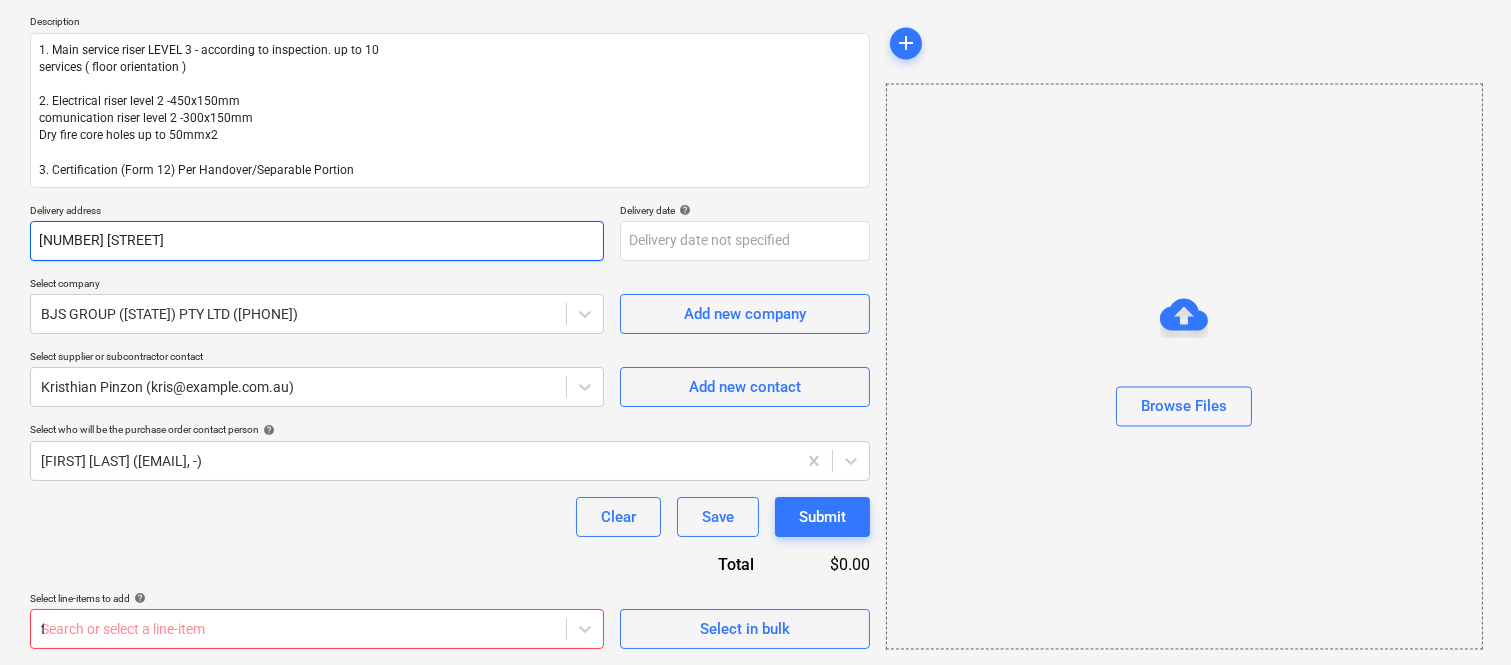 type on "x" 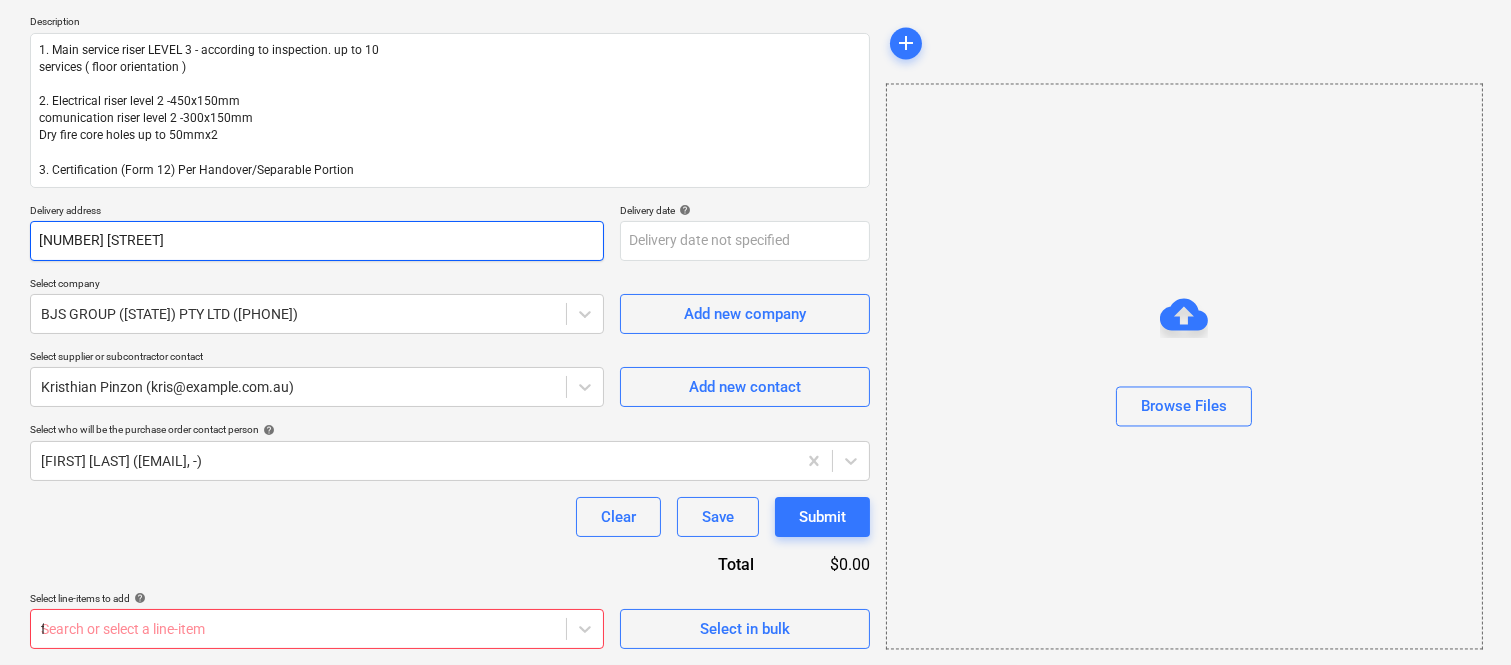 type 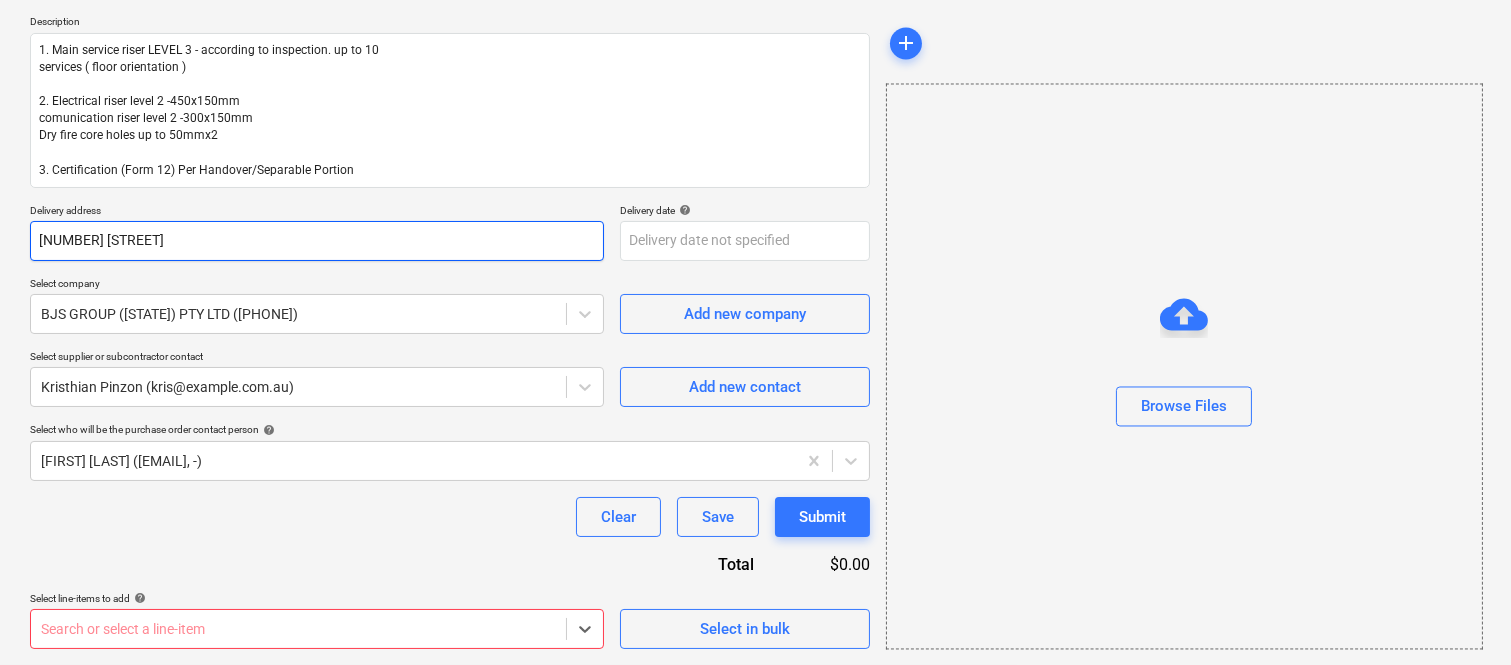 scroll, scrollTop: 222, scrollLeft: 0, axis: vertical 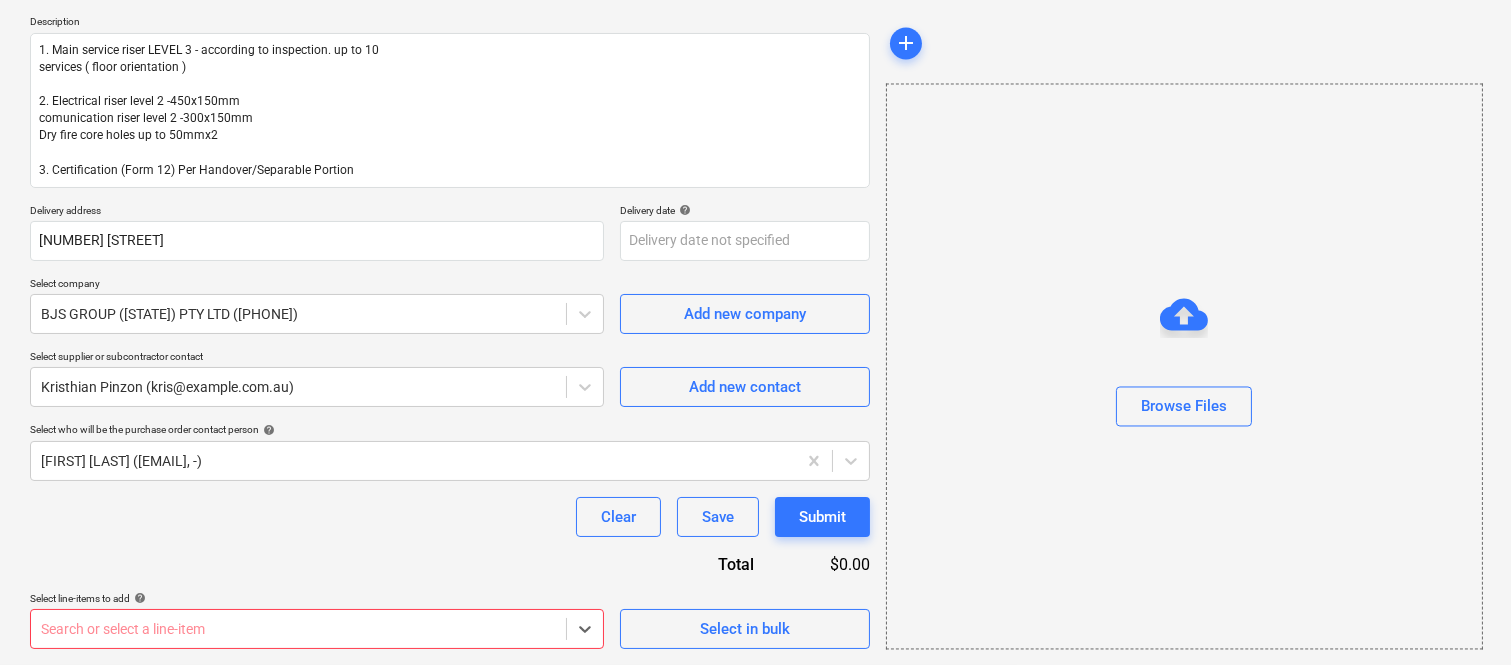 type on "x" 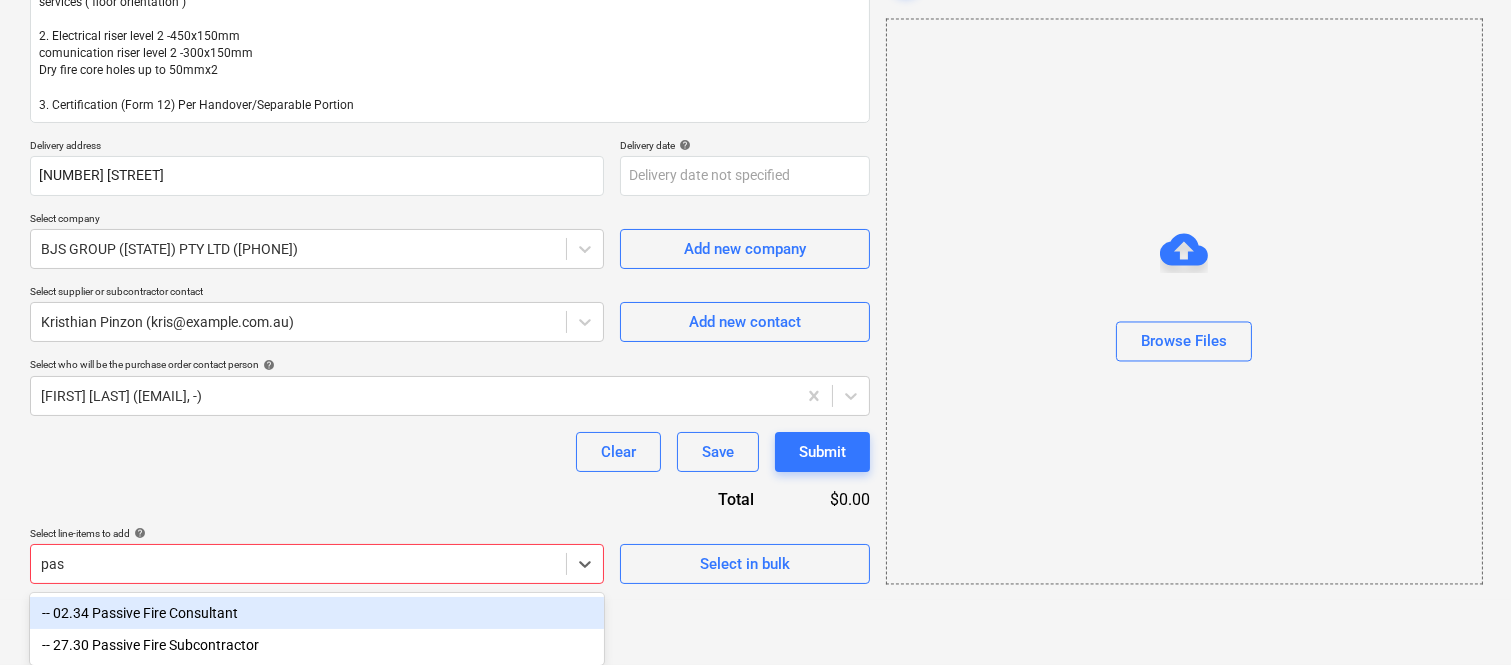 scroll, scrollTop: 287, scrollLeft: 0, axis: vertical 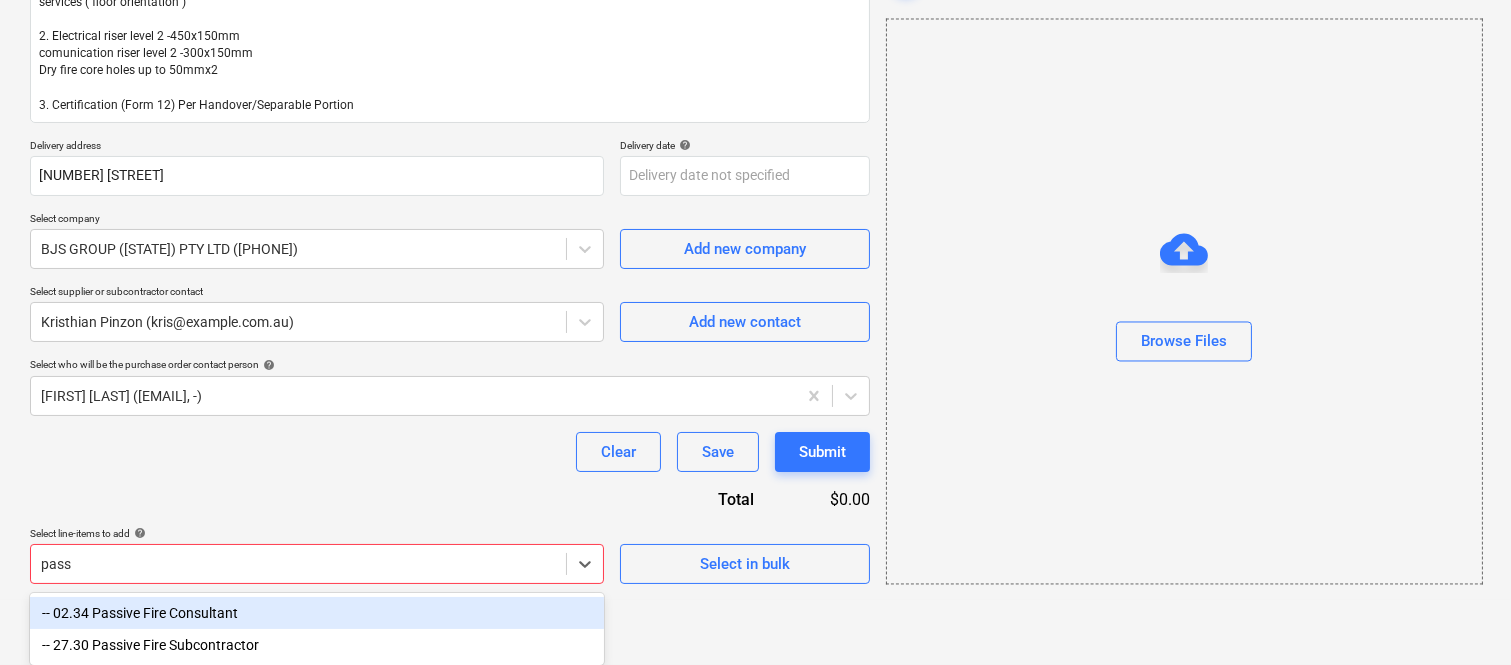 type on "passi" 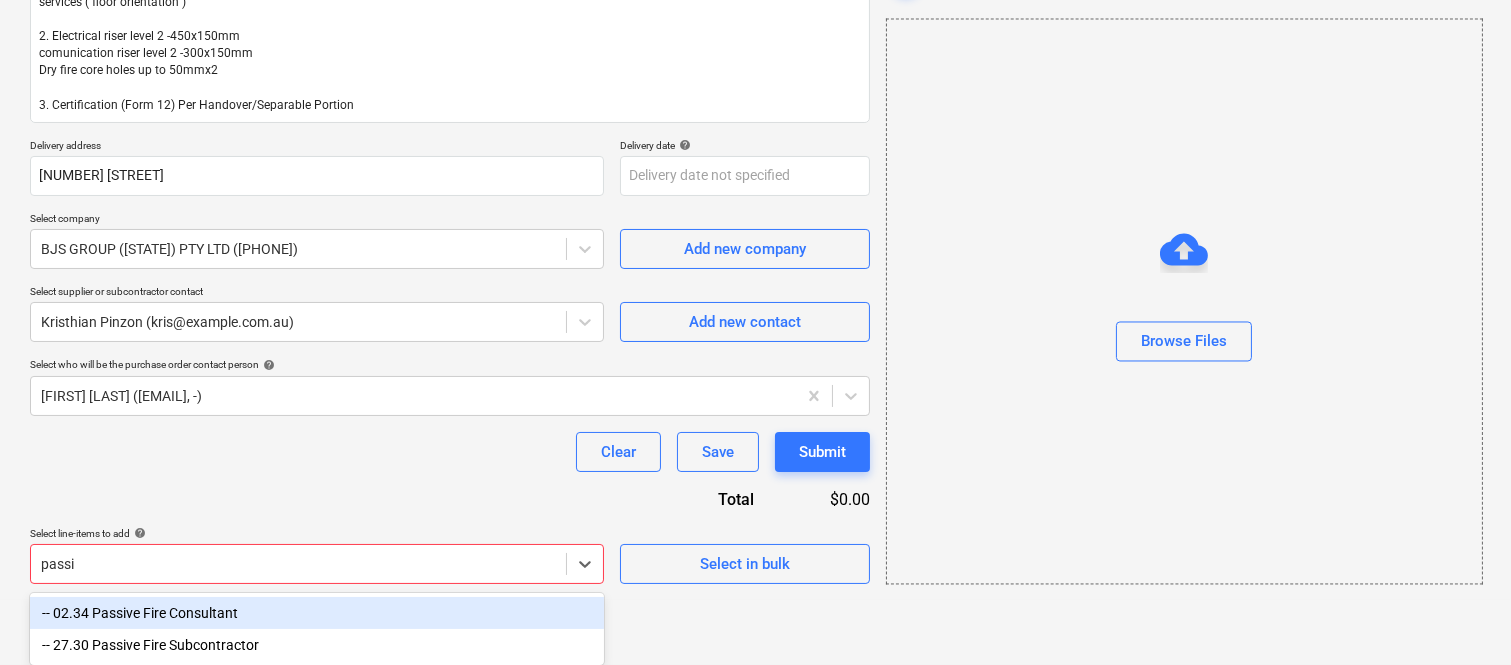 click on "--  27.30 Passive Fire Subcontractor" at bounding box center (317, 645) 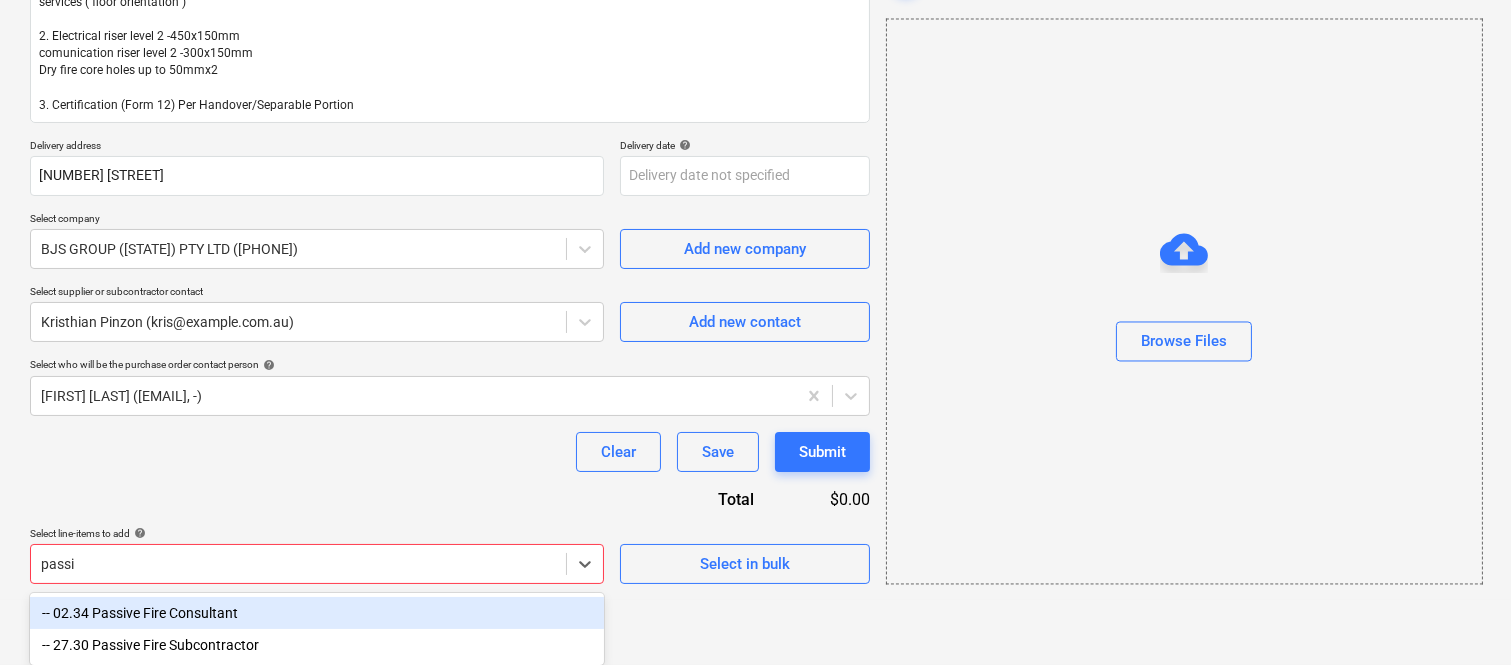 type 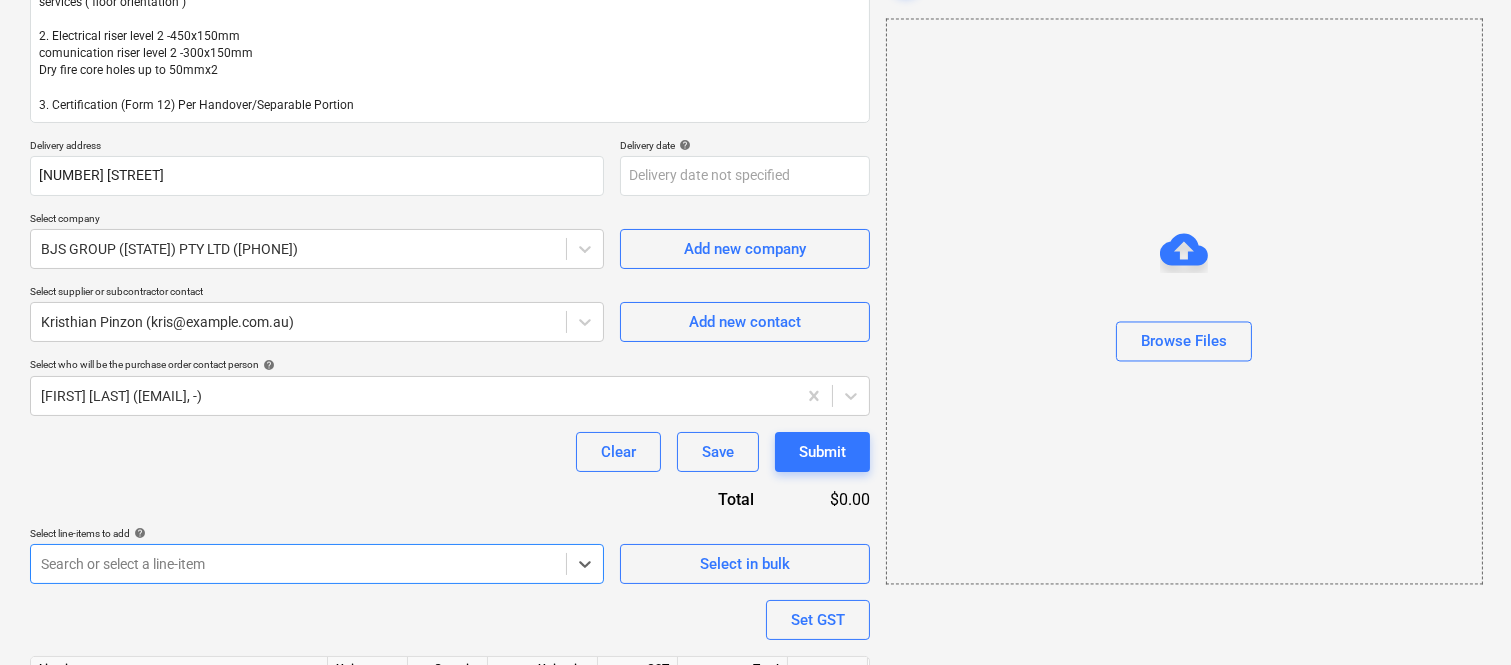 click on "Clear Save Submit" at bounding box center (450, 452) 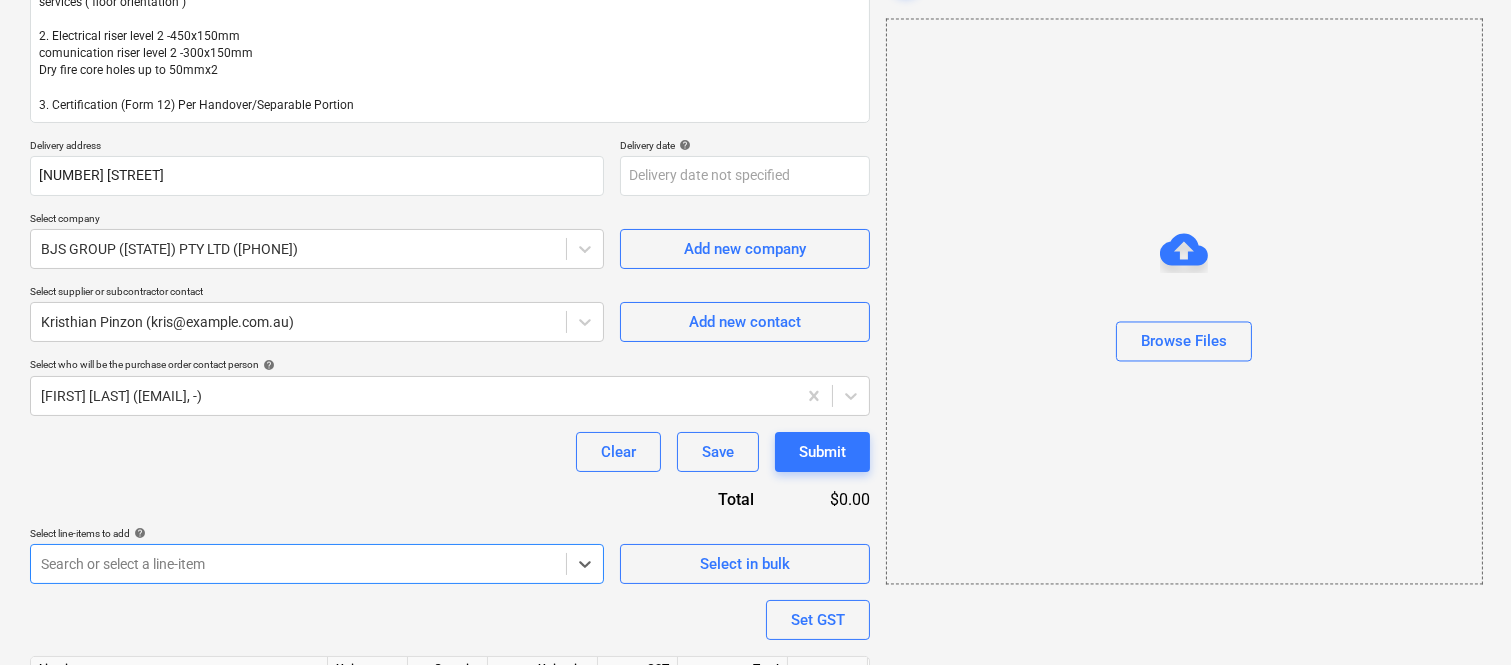 type on "x" 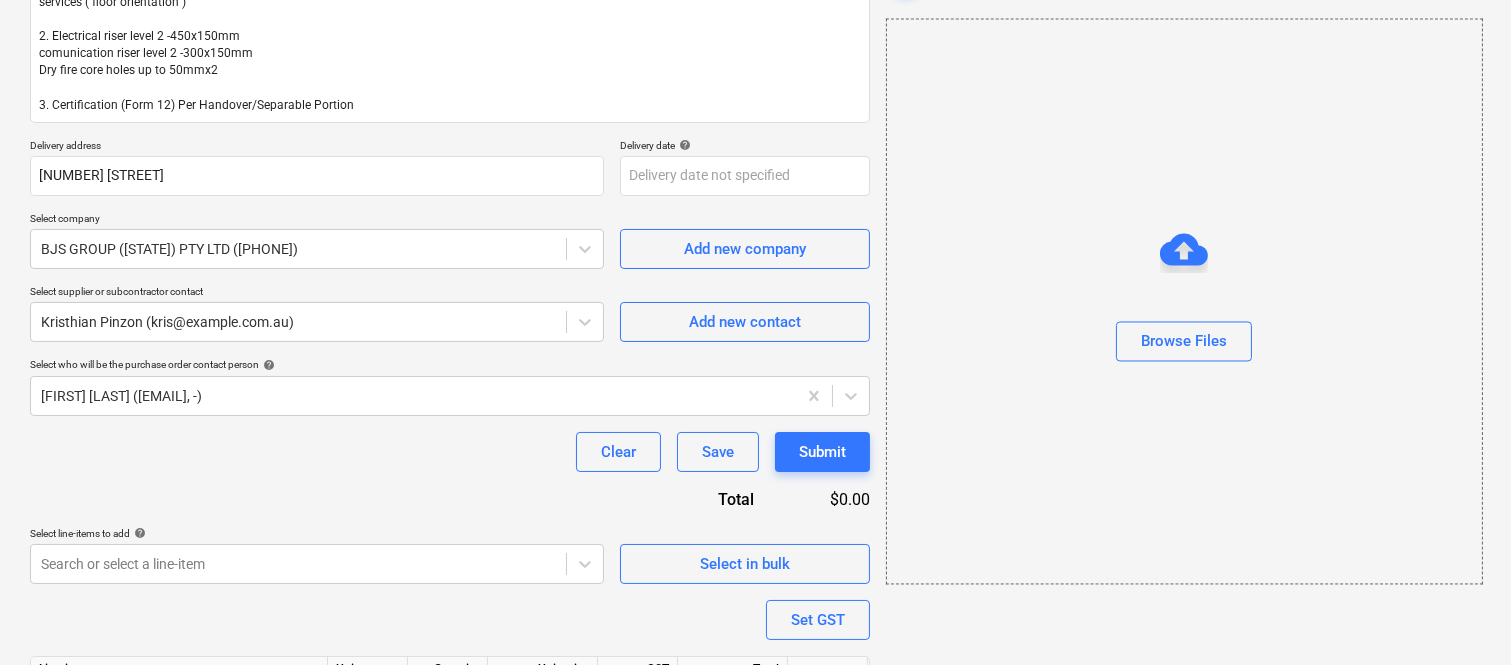 scroll, scrollTop: 411, scrollLeft: 0, axis: vertical 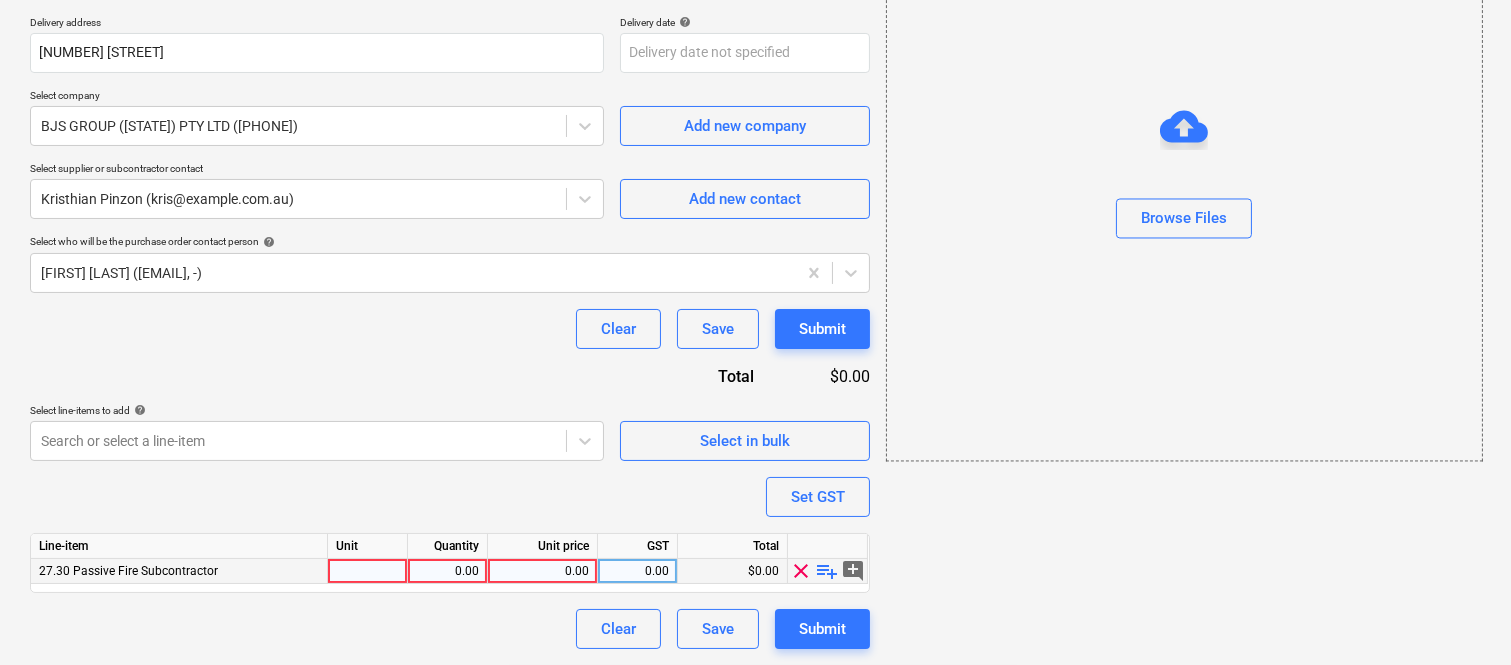 click at bounding box center [368, 571] 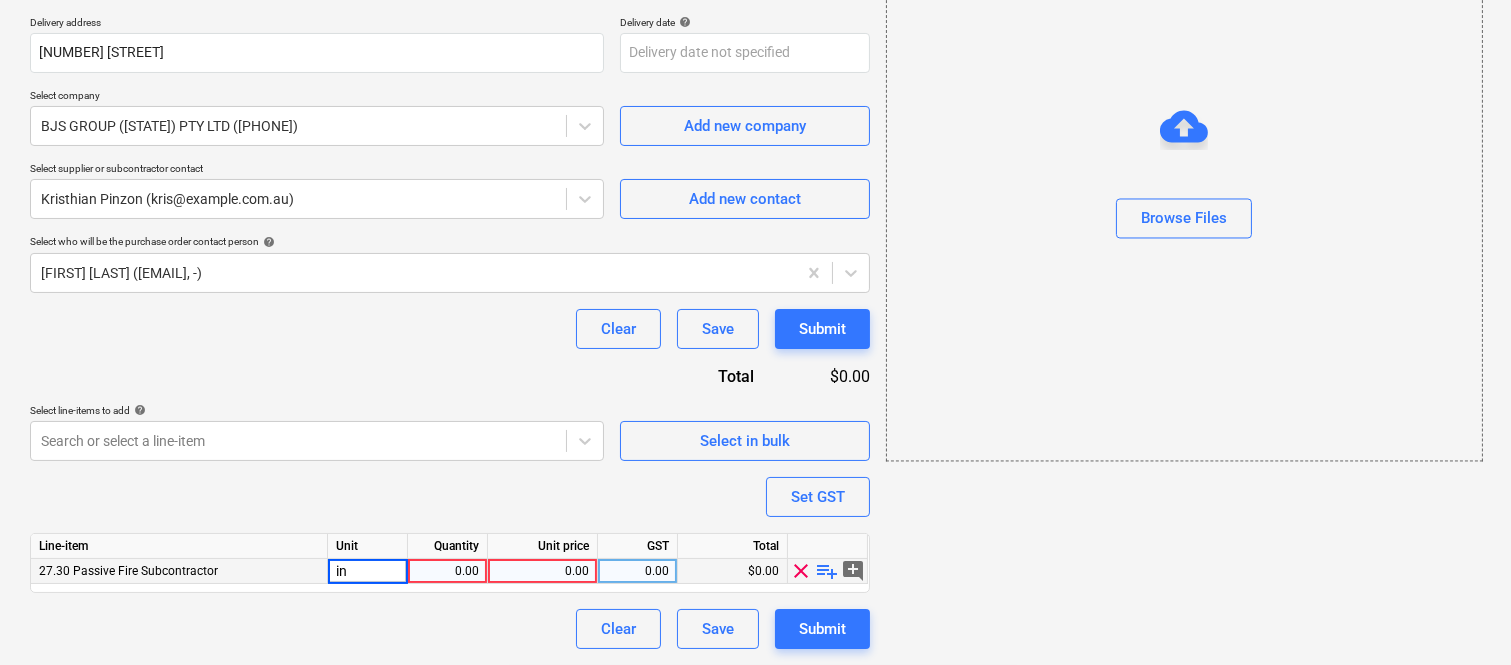 type on "i" 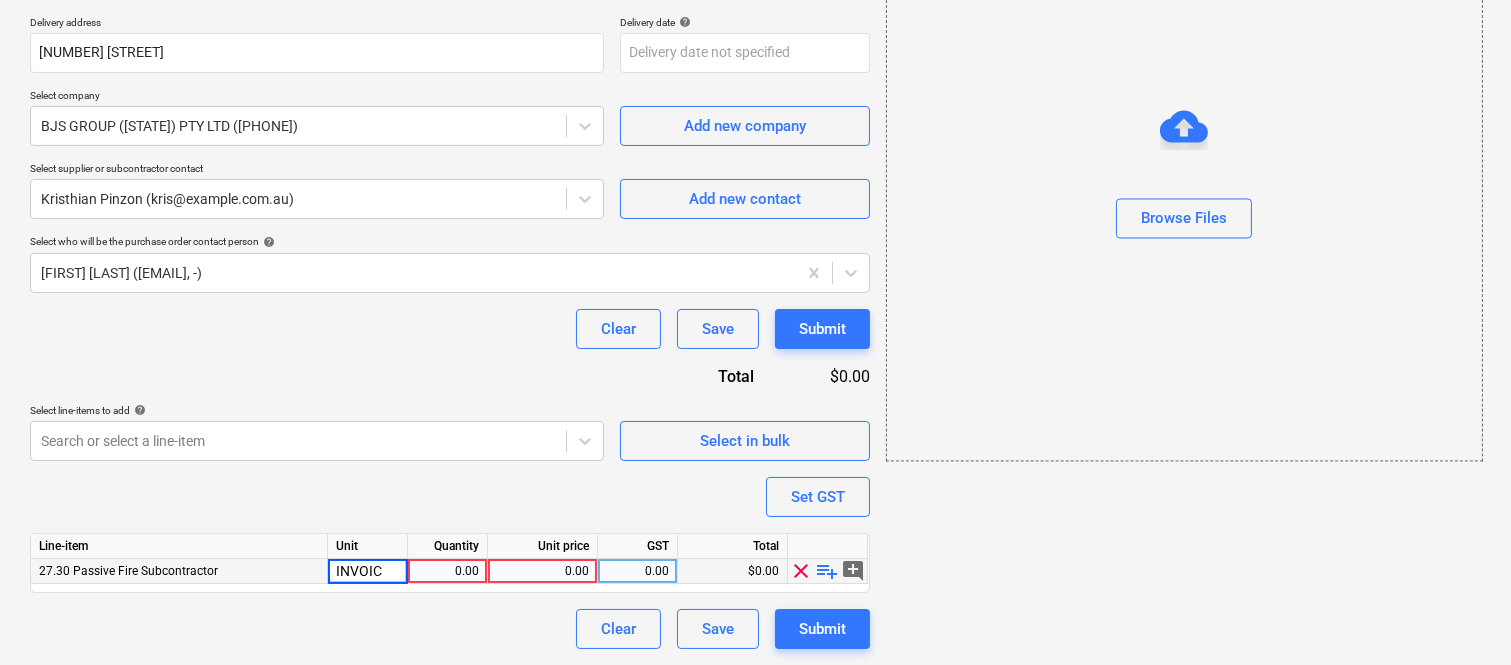 type on "INVOICE" 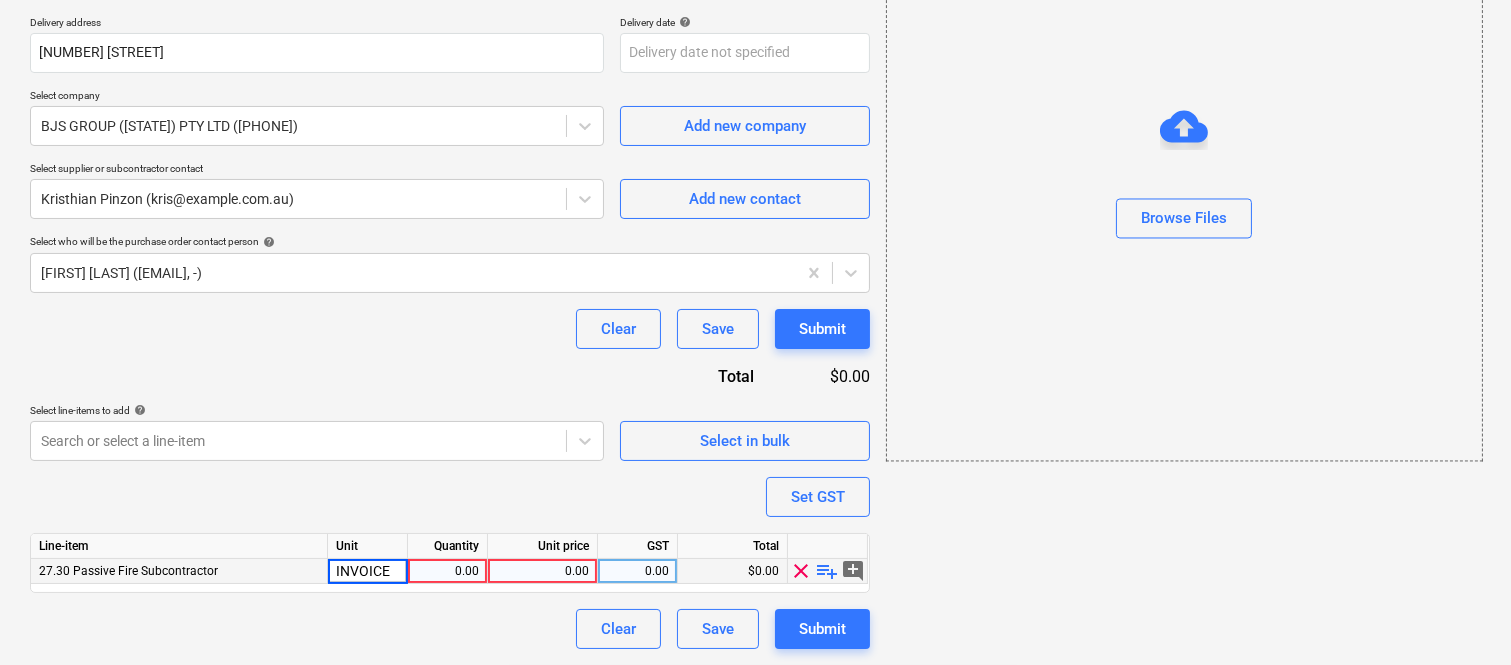 click on "0.00" at bounding box center (447, 571) 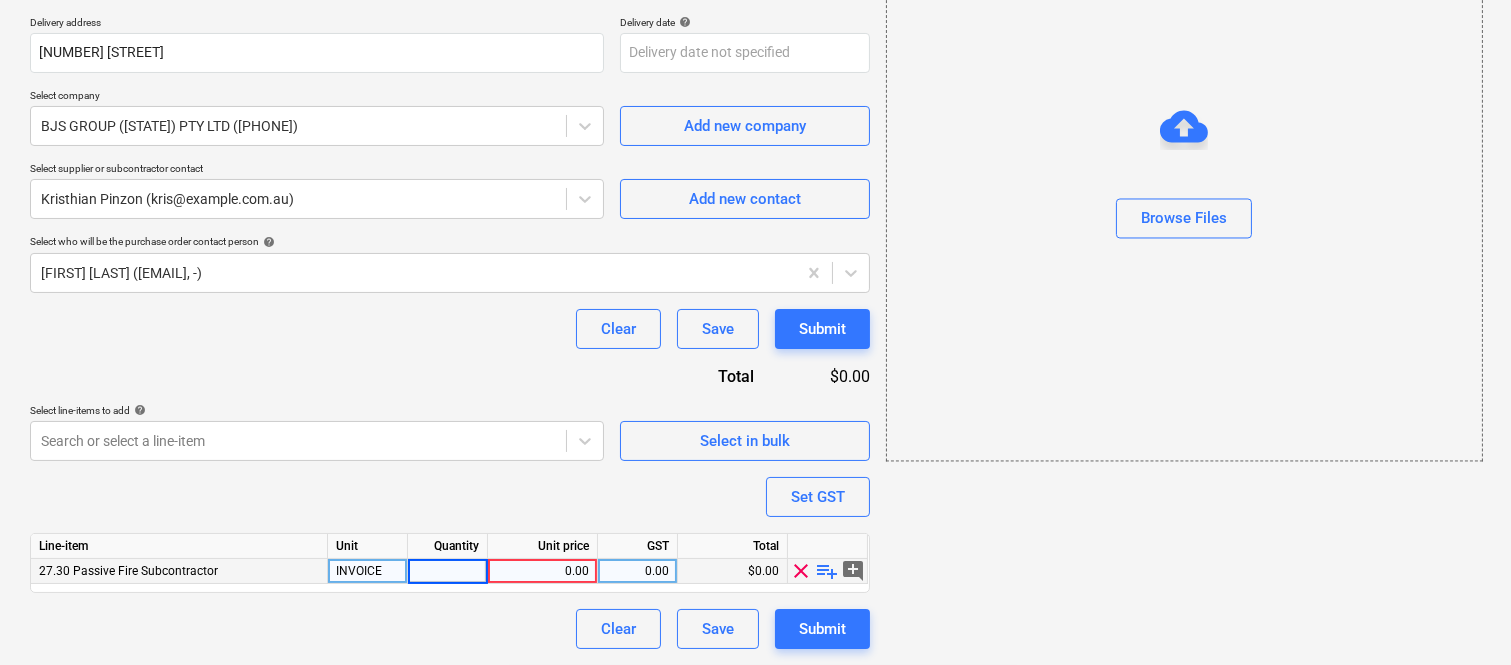 type on "1" 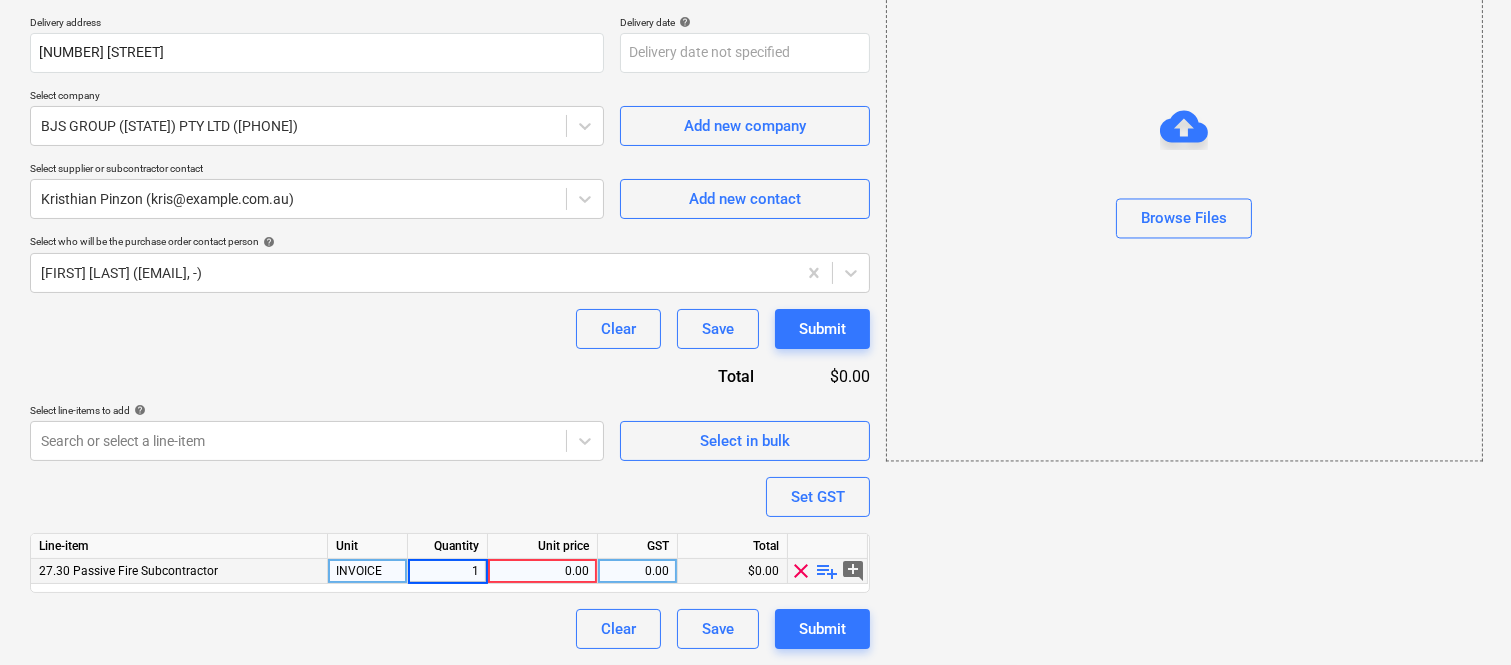 click on "0.00" at bounding box center [542, 571] 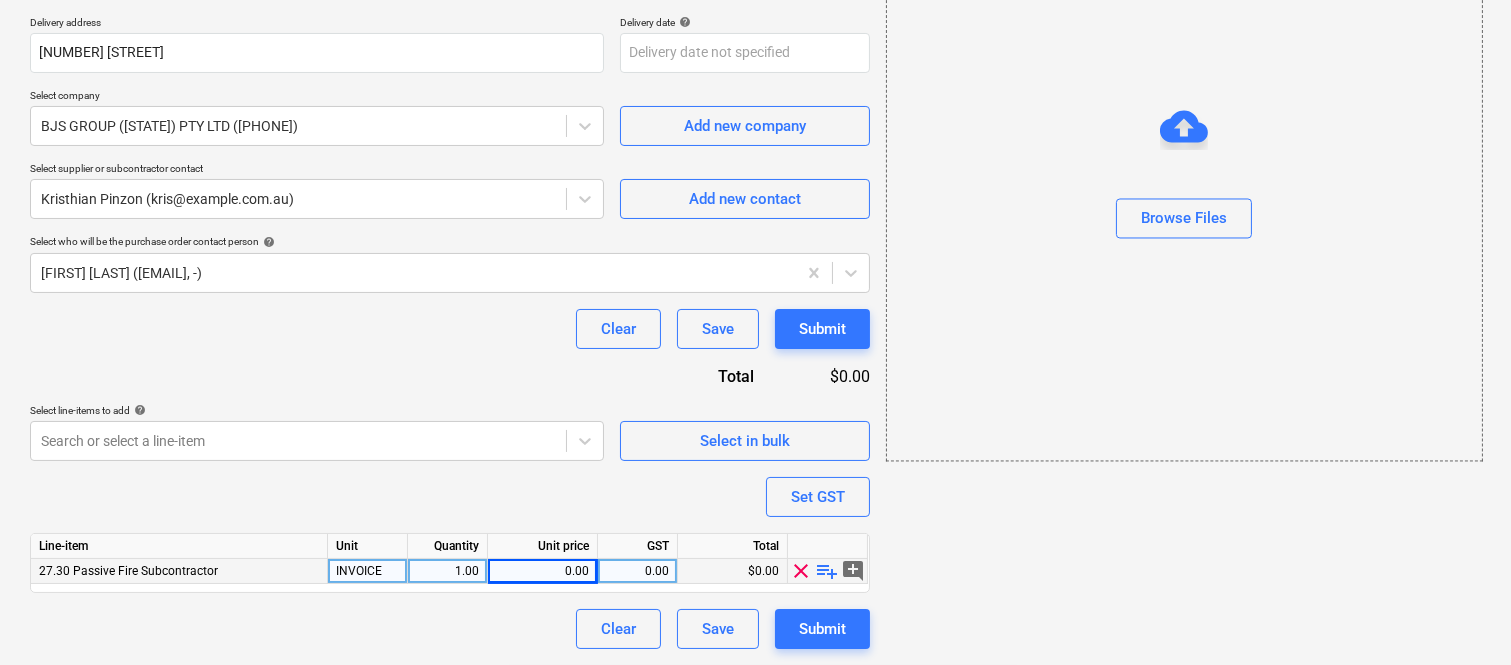 click on "0.00" at bounding box center (542, 571) 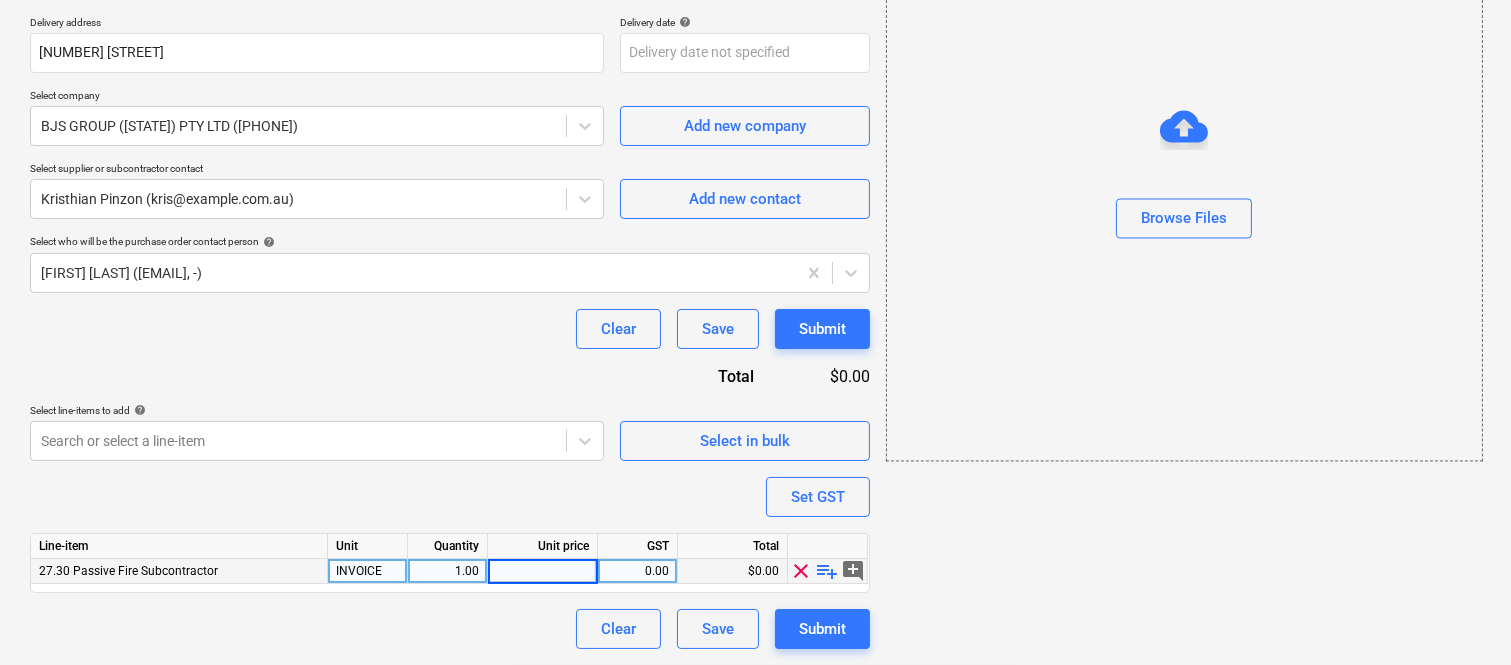 type on "x" 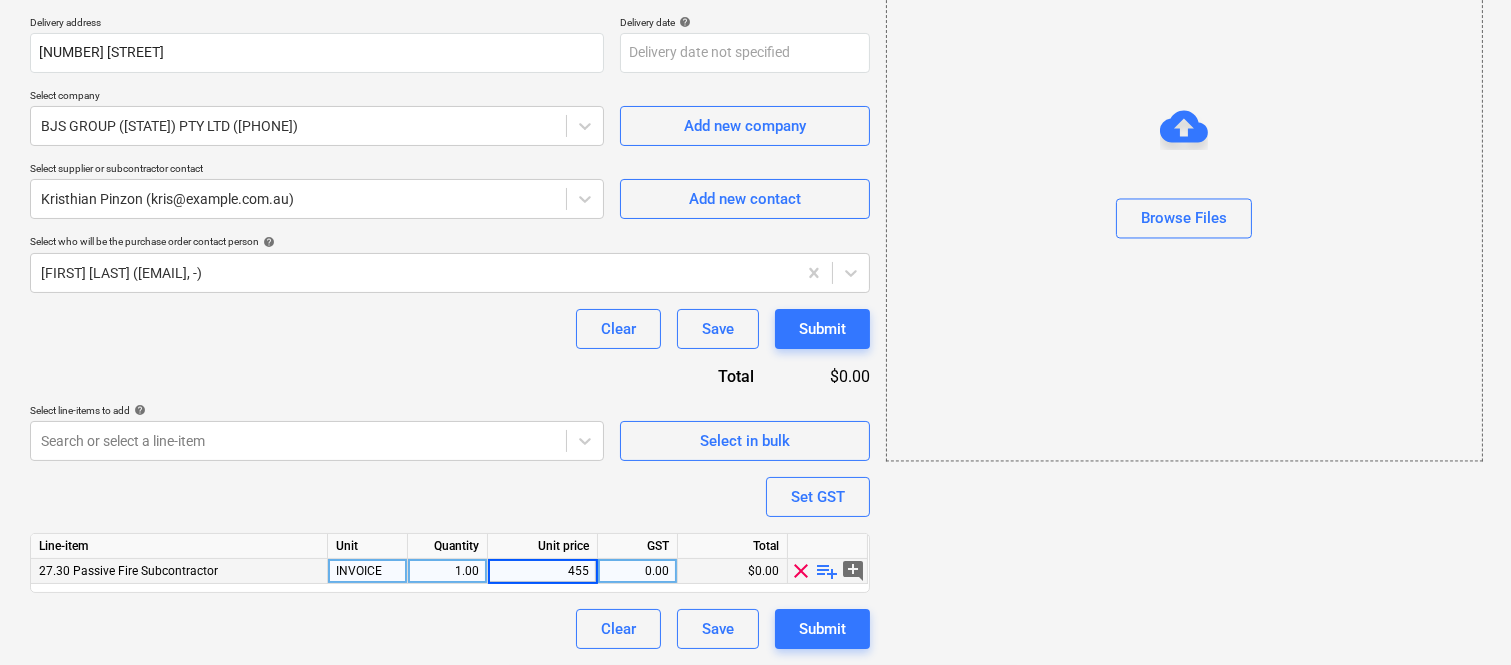 type on "4555" 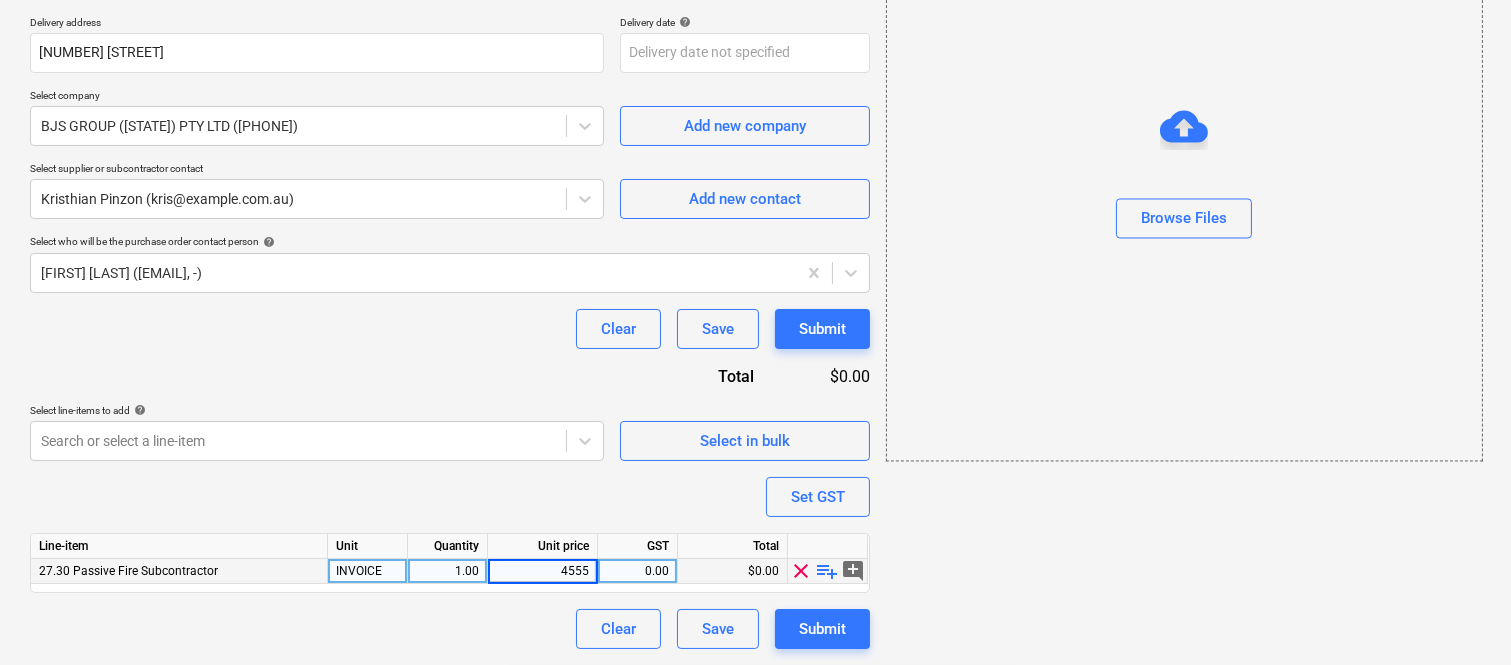 click on "Clear Save Submit" at bounding box center (450, 629) 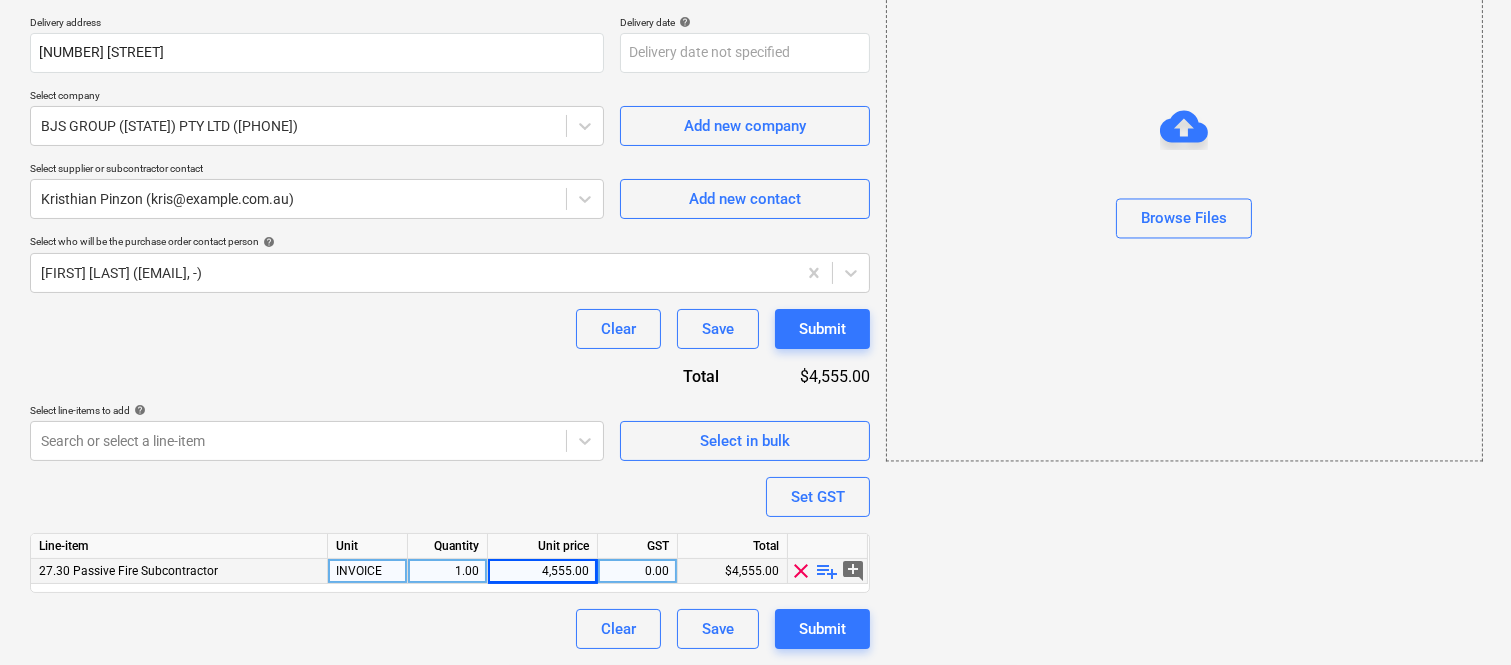 click on "0.00" at bounding box center (637, 571) 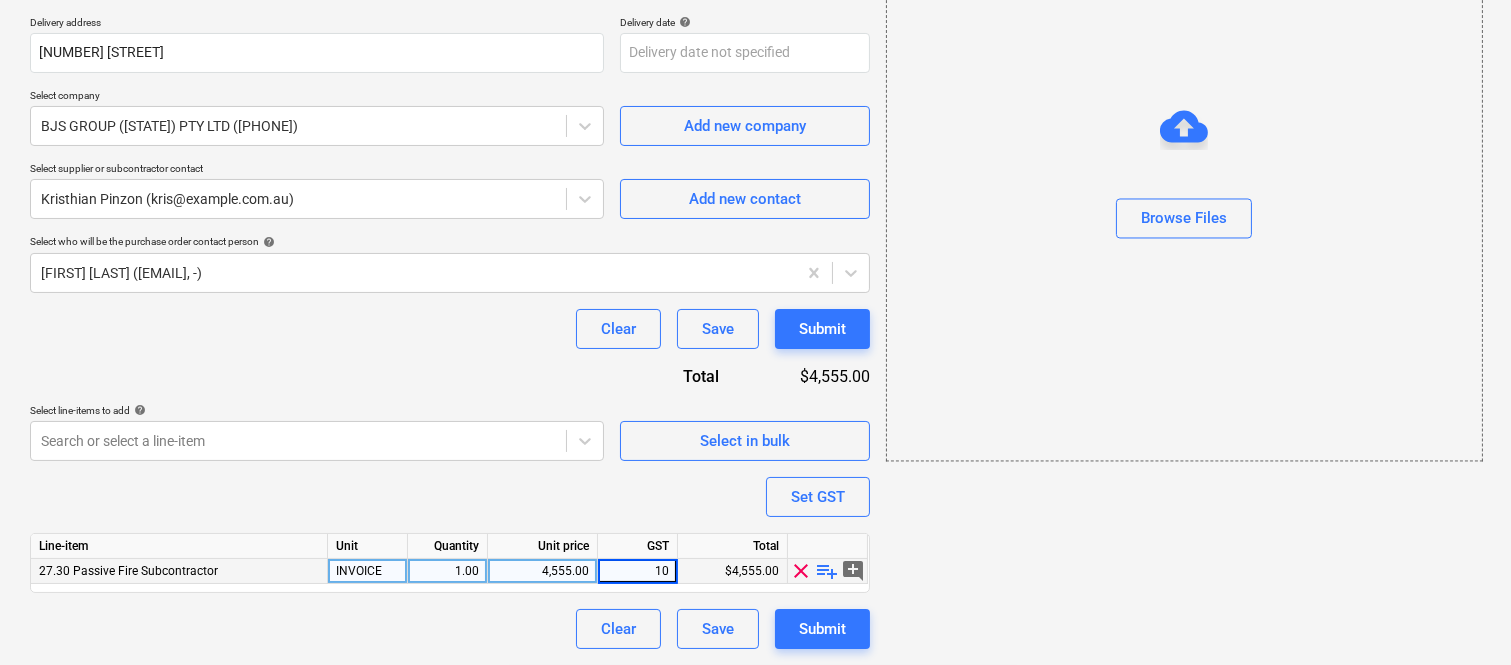 type on "10%" 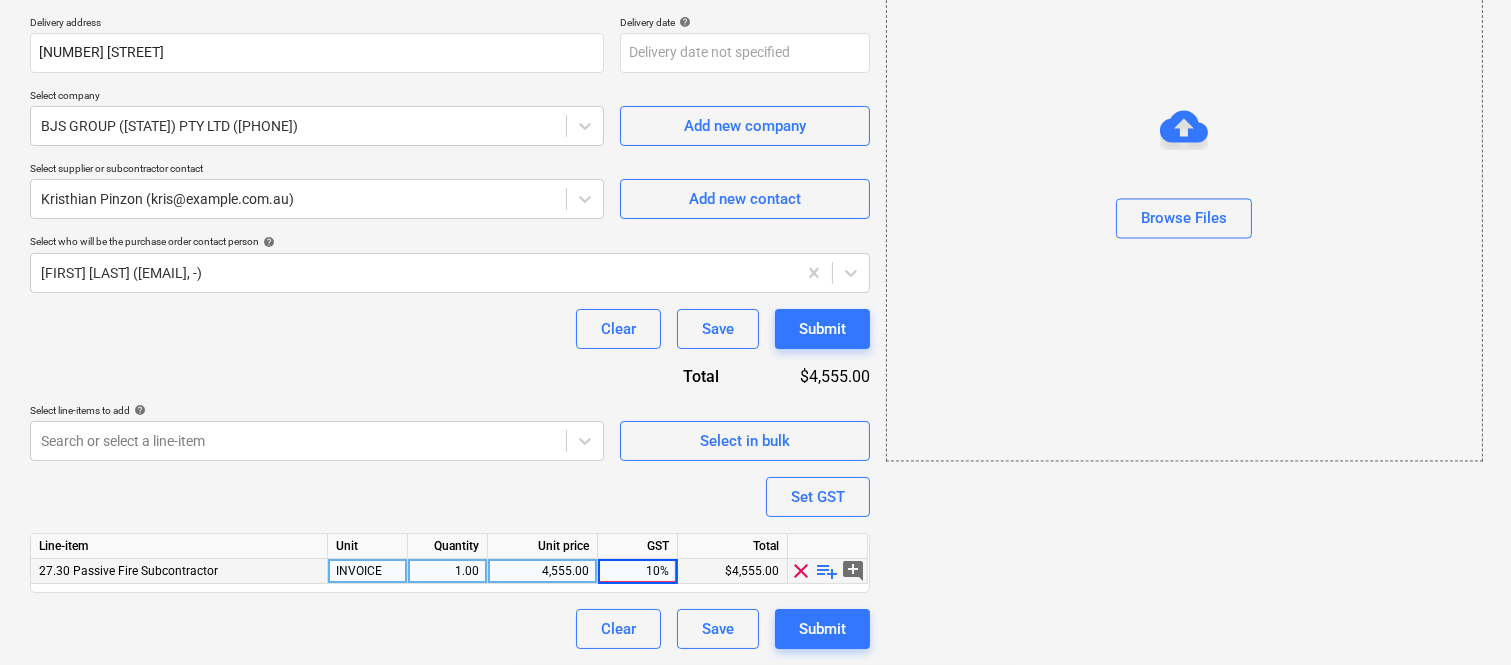 click on "Clear Save Submit" at bounding box center [450, 629] 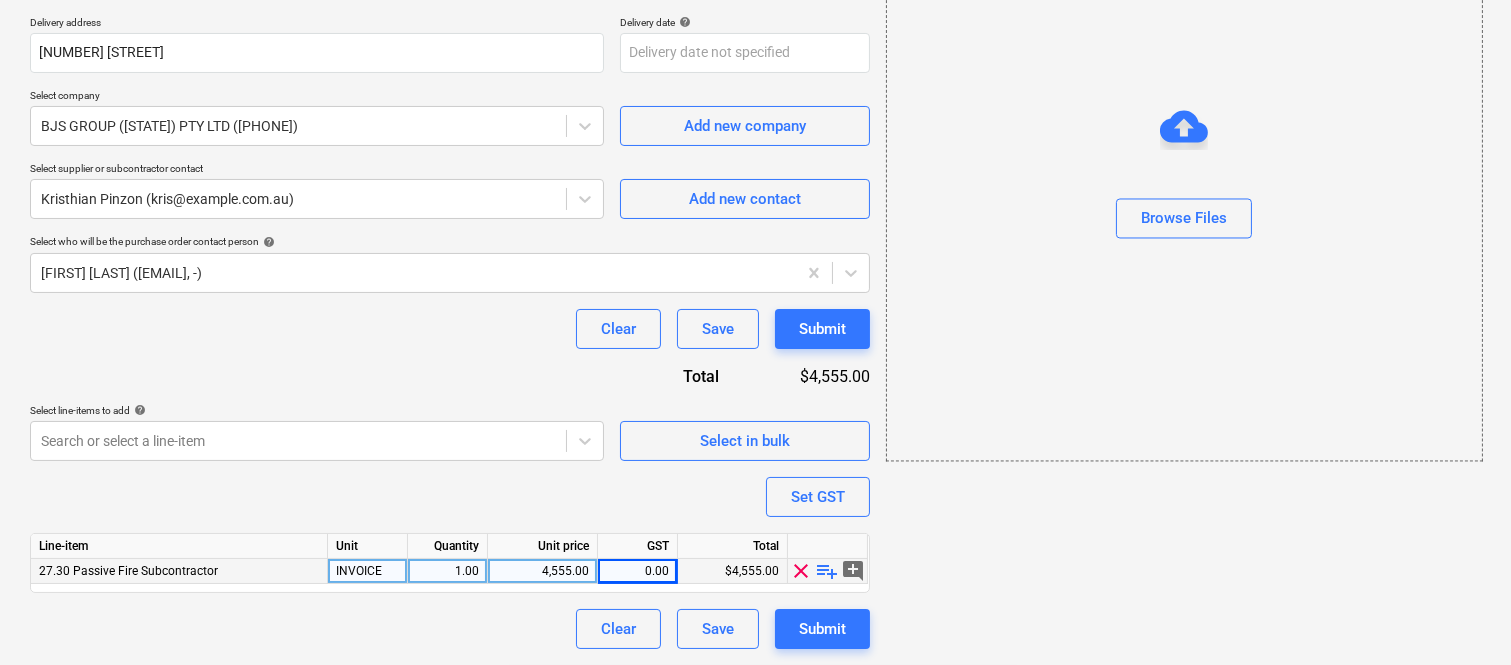click on "0.00" at bounding box center (637, 571) 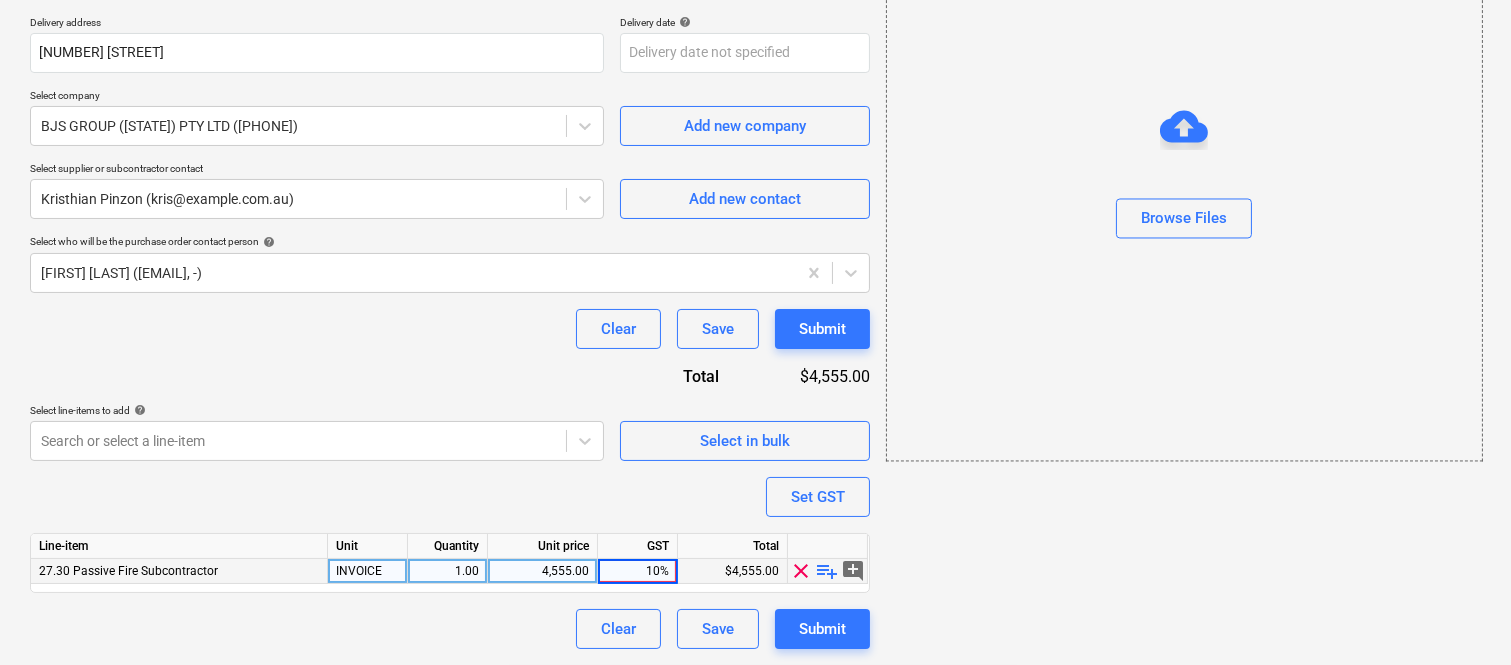 type on "10" 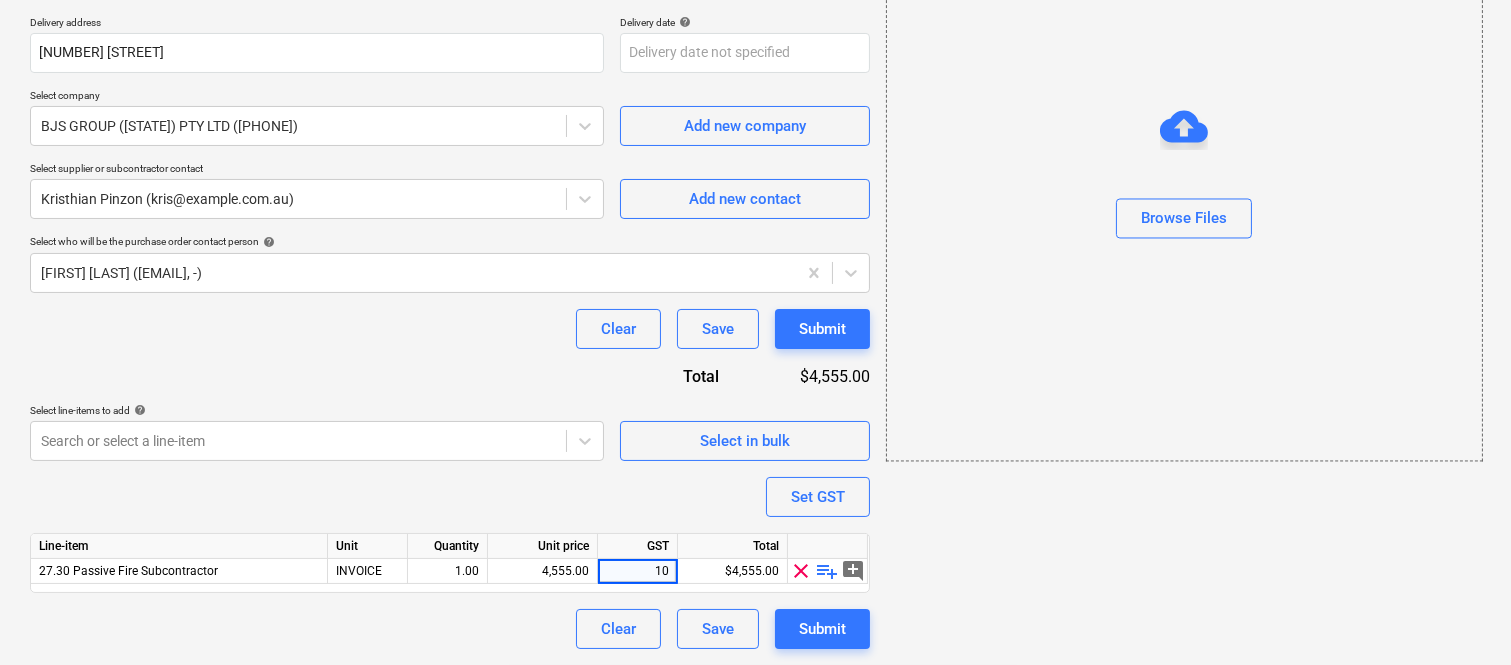 click on "Purchase order name help Purchase order Purchase order reference number help 2401-PO-088 Description 1. Main service riser LEVEL 3 - according to inspection. up to 10
services ( floor orientation )
2. Electrical riser level 2 -450x150mm
comunication riser level 2 -300x150mm
Dry fire core holes up to 50mmx2
3. Certification (Form 12) Per Handover/Separable Portion Delivery address 121 [STREET], [CITY] Delivery date help Press the down arrow key to interact with the calendar and
select a date. Press the question mark key to get the keyboard shortcuts for changing dates. Select company BJS GROUP ([STATE]) PTY LTD ([PHONE])  Add new company Select supplier or subcontractor contact Kristhian Pinzon (kris@example.com.au) Add new contact Select who will be the purchase order contact person help Alberto Berdera (contracts@example.com.au, -) Clear Save Submit Total $4,555.00 Select line-items to add help Search or select a line-item Select in bulk Set GST Line-item Unit Quantity GST 10" at bounding box center [450, 201] 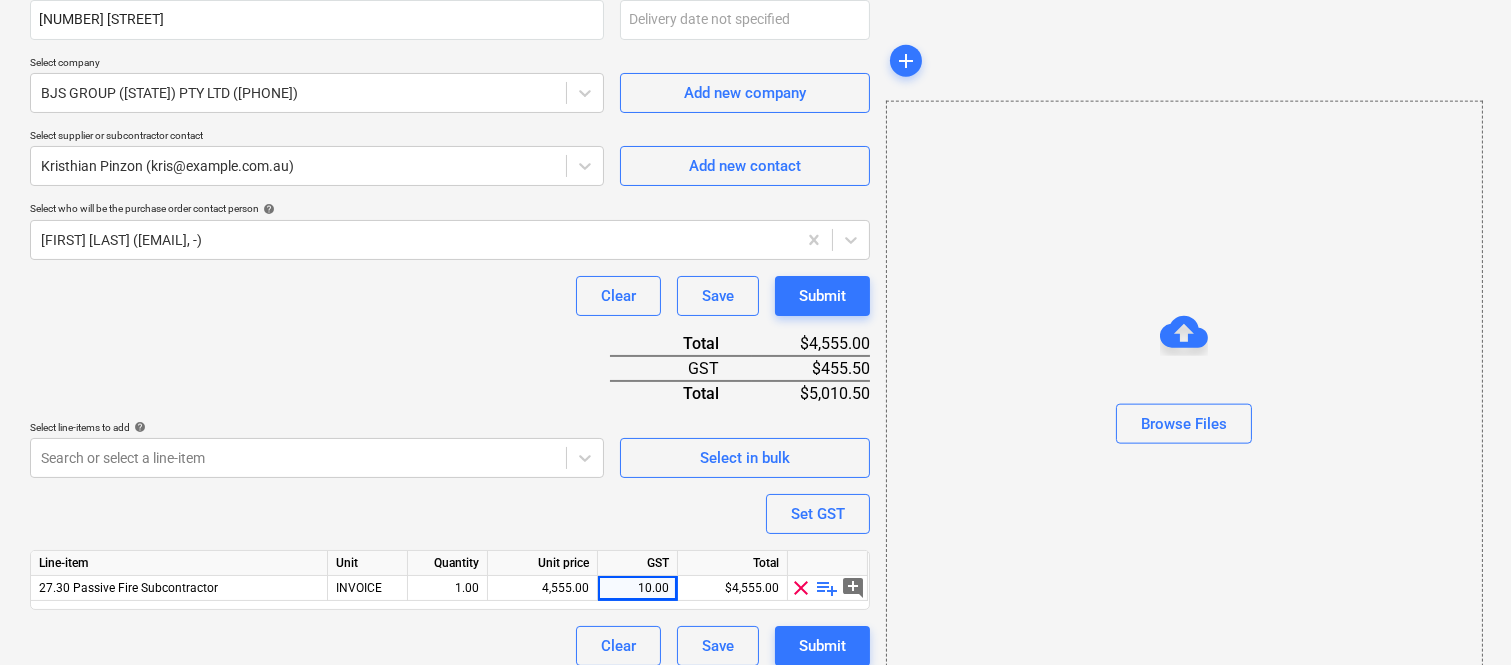 scroll, scrollTop: 461, scrollLeft: 0, axis: vertical 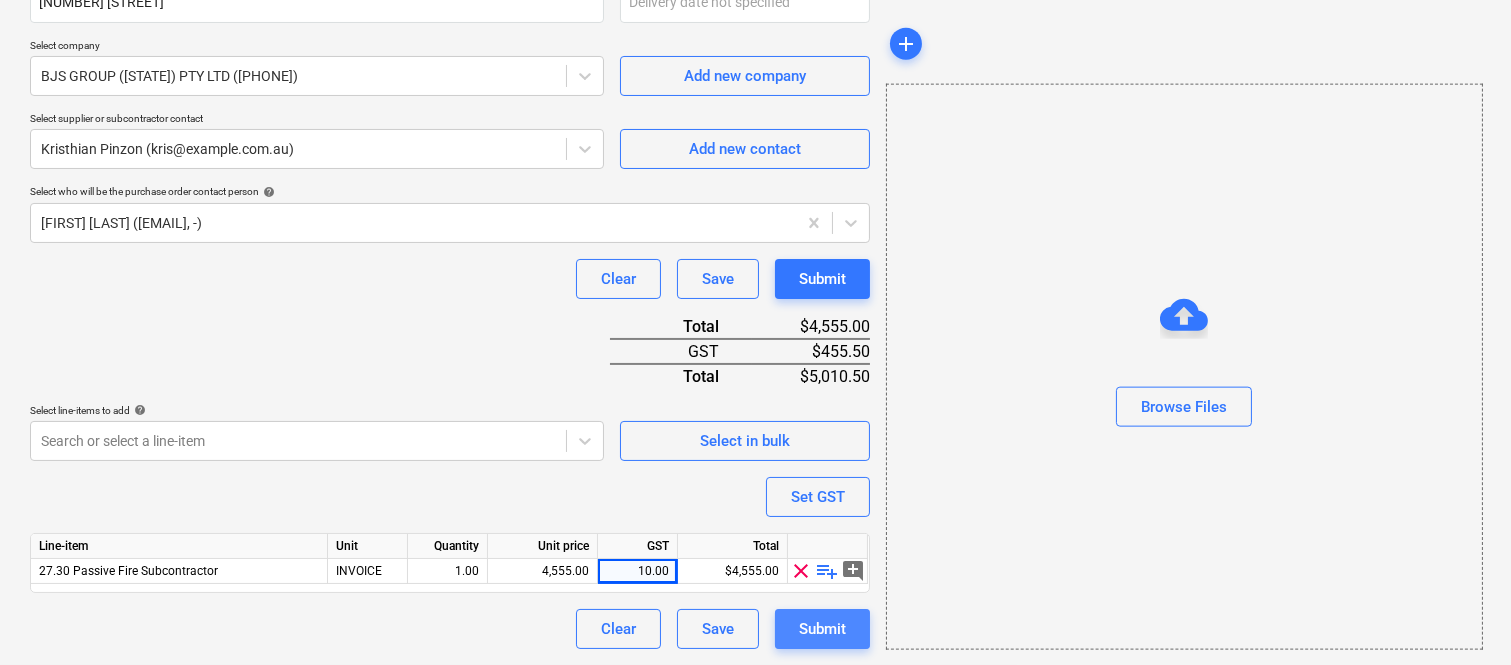 click on "Submit" at bounding box center [822, 629] 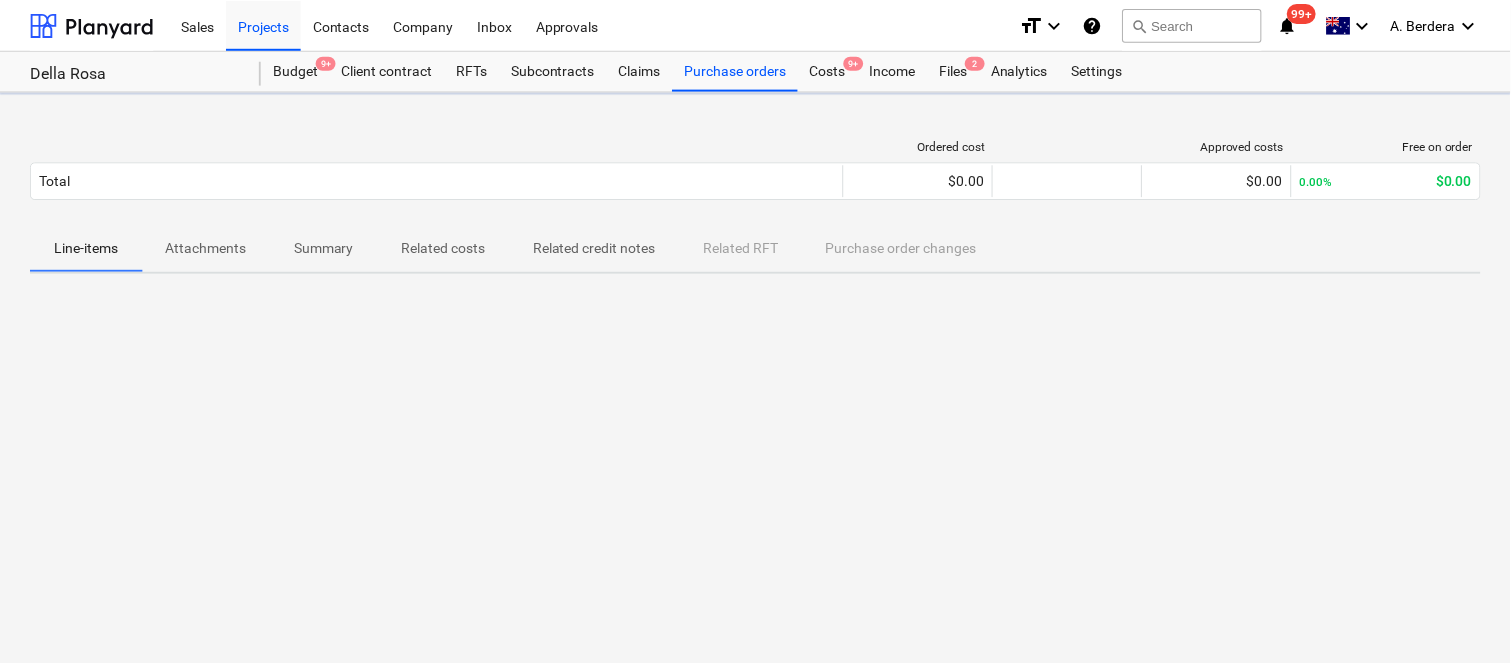 scroll, scrollTop: 0, scrollLeft: 0, axis: both 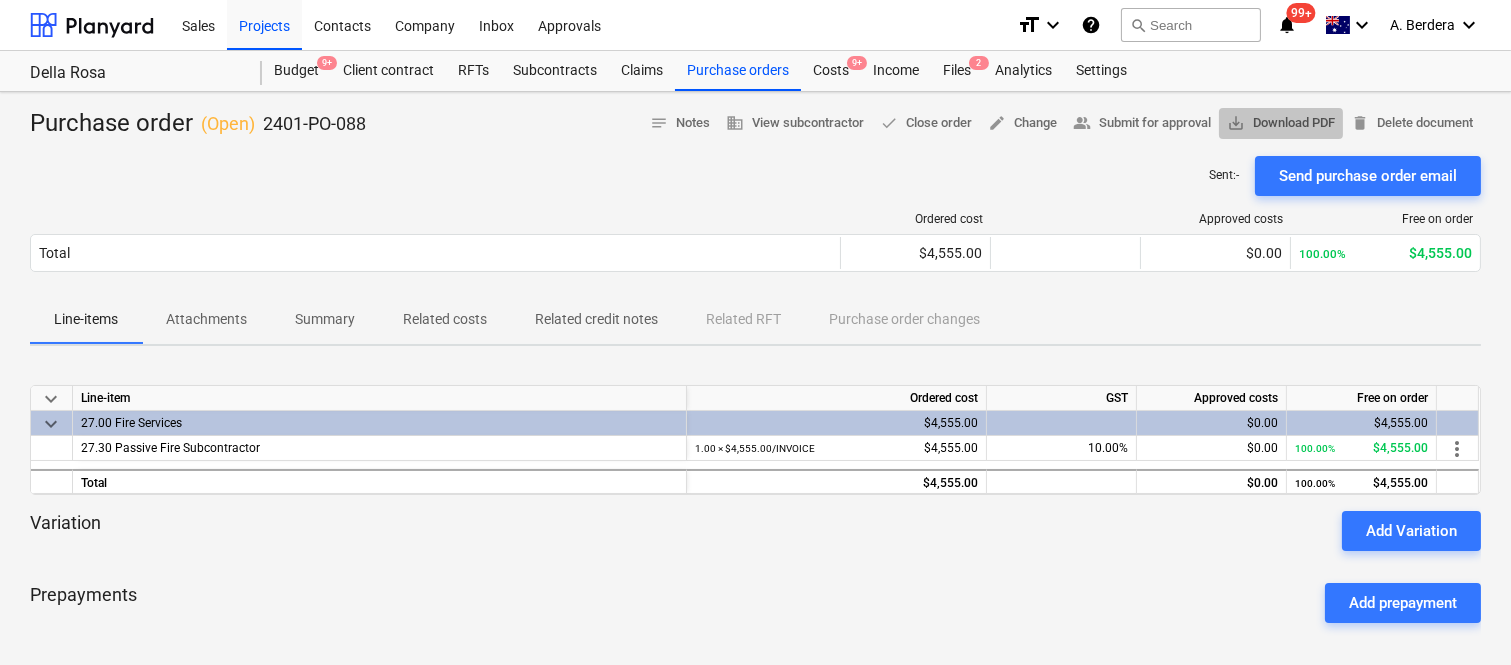 click on "save_alt" at bounding box center [1236, 123] 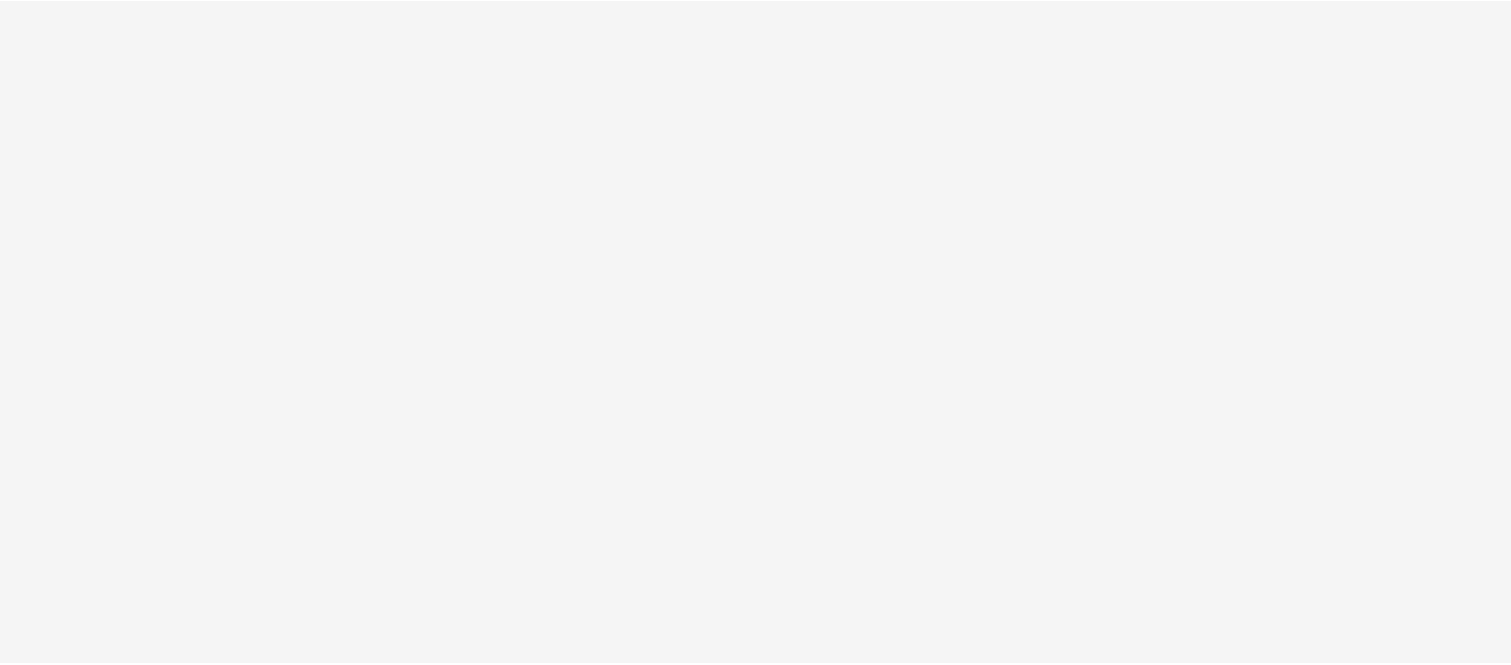 scroll, scrollTop: 0, scrollLeft: 0, axis: both 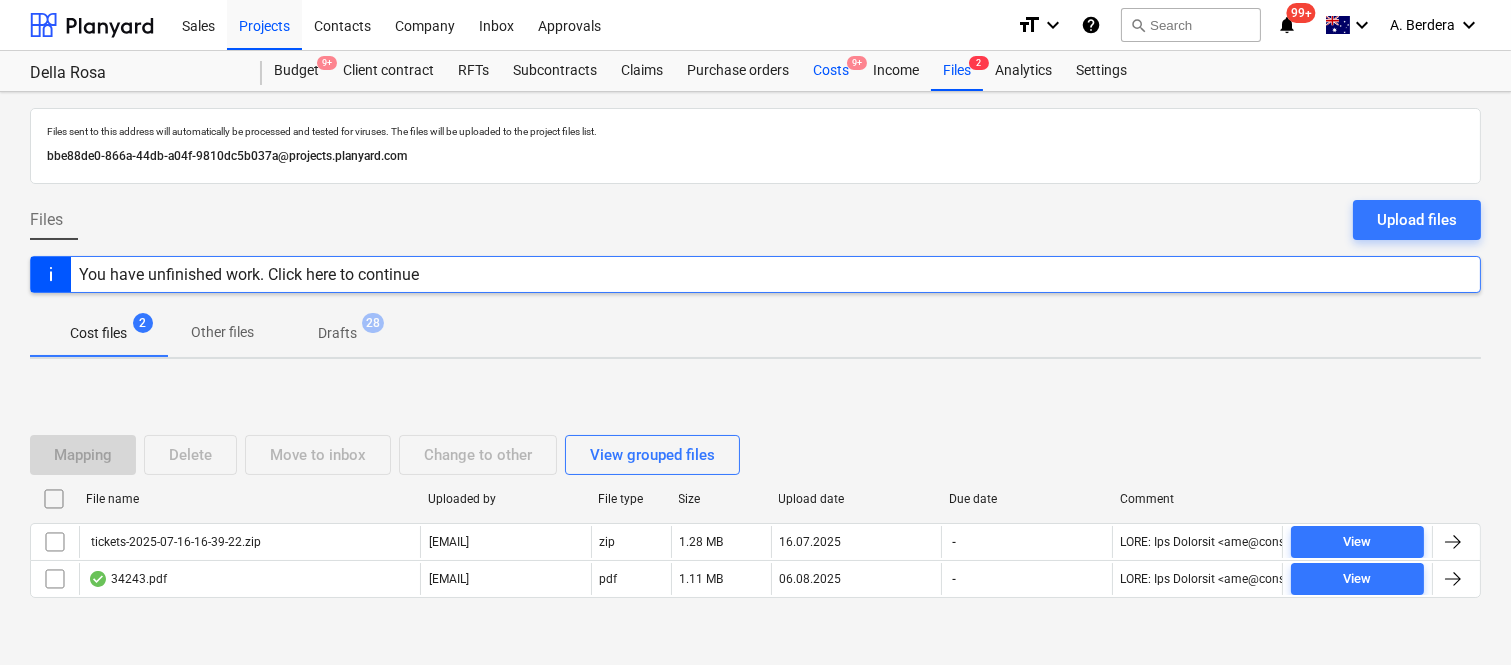 click on "Costs 9+" at bounding box center (831, 71) 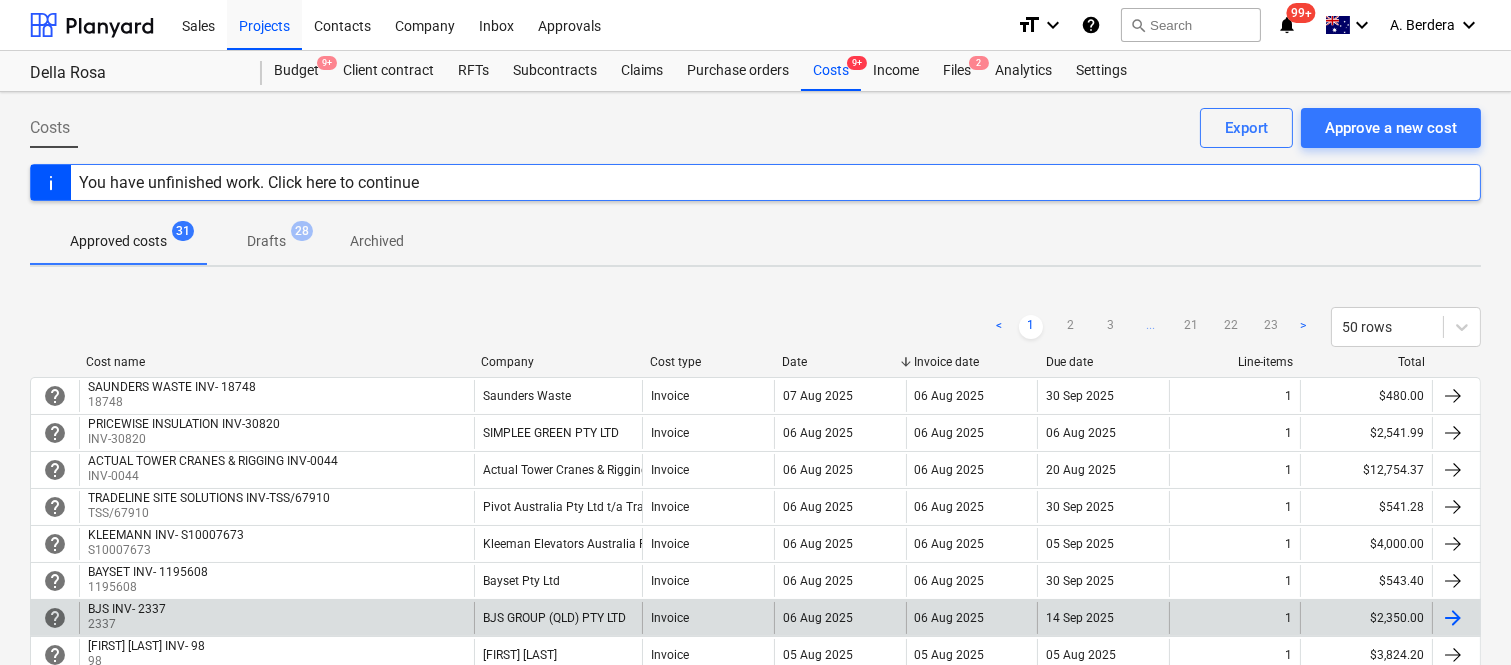 click on "BJS INV- 2337 2337" at bounding box center (276, 618) 